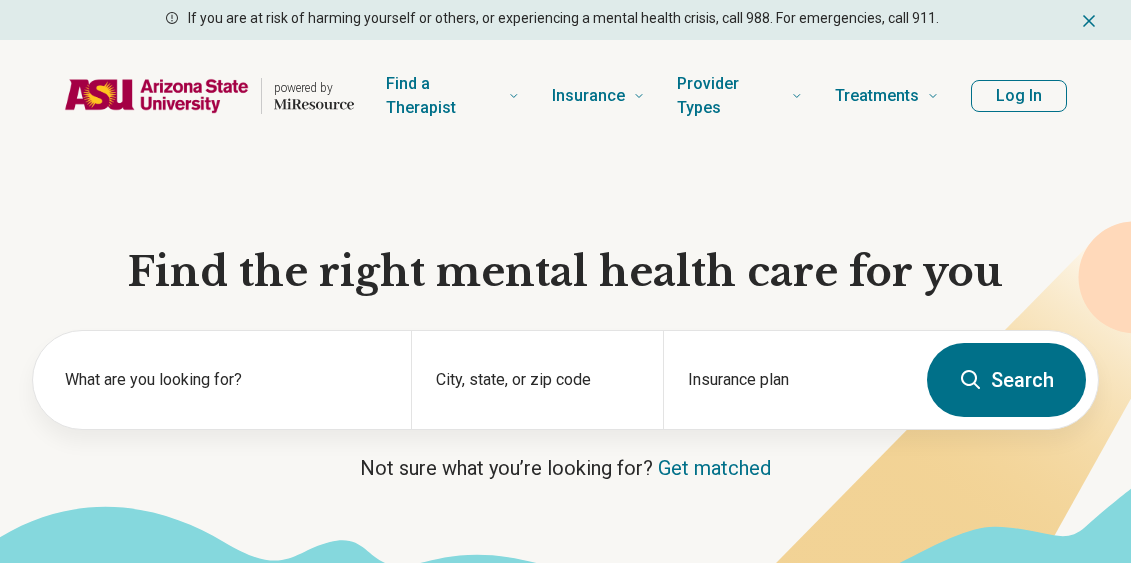 scroll, scrollTop: 0, scrollLeft: 0, axis: both 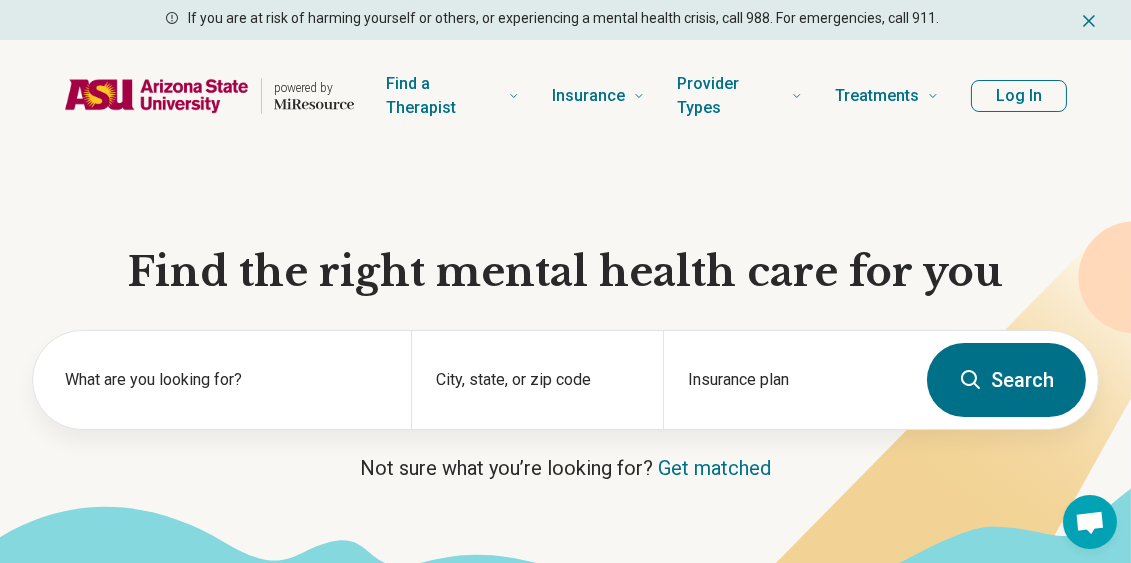 click on "Find the right mental health care for you What are you looking for? City, state, or zip code Insurance plan Search Not sure what you’re looking for?   Get matched" at bounding box center [565, 383] 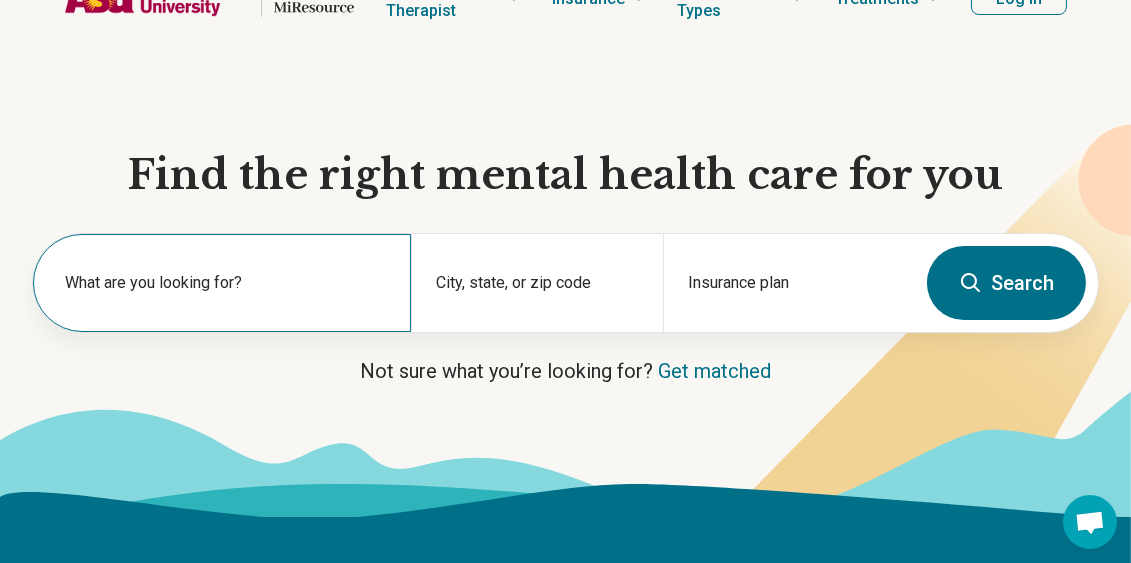 scroll, scrollTop: 97, scrollLeft: 0, axis: vertical 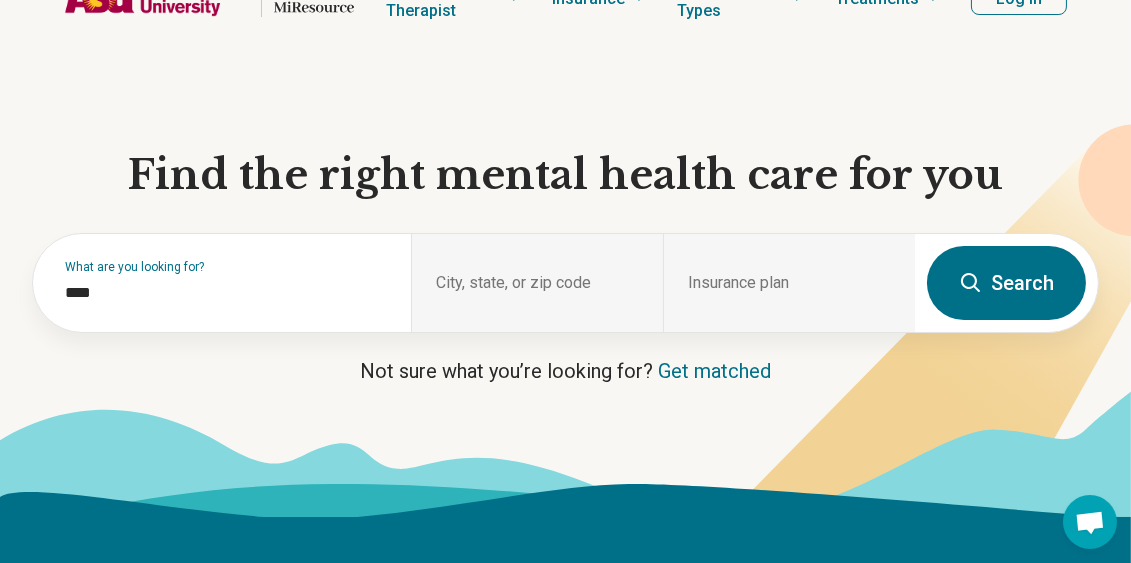 click on "Find the right mental health care for you What are you looking for? **** City, state, or zip code Insurance plan Search Not sure what you’re looking for?   Get matched" at bounding box center [565, 286] 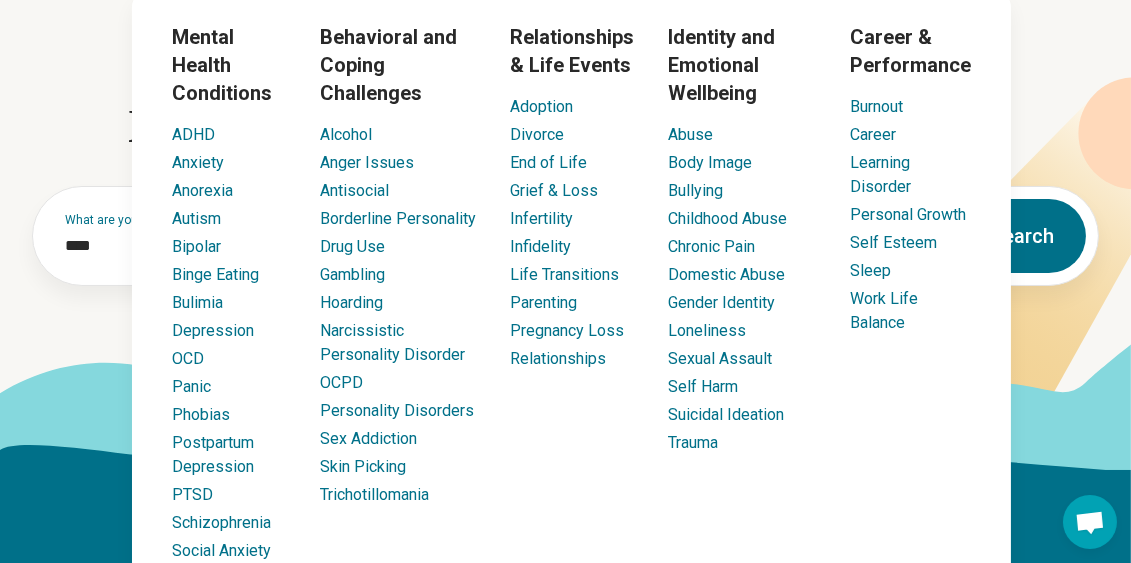 scroll, scrollTop: 145, scrollLeft: 0, axis: vertical 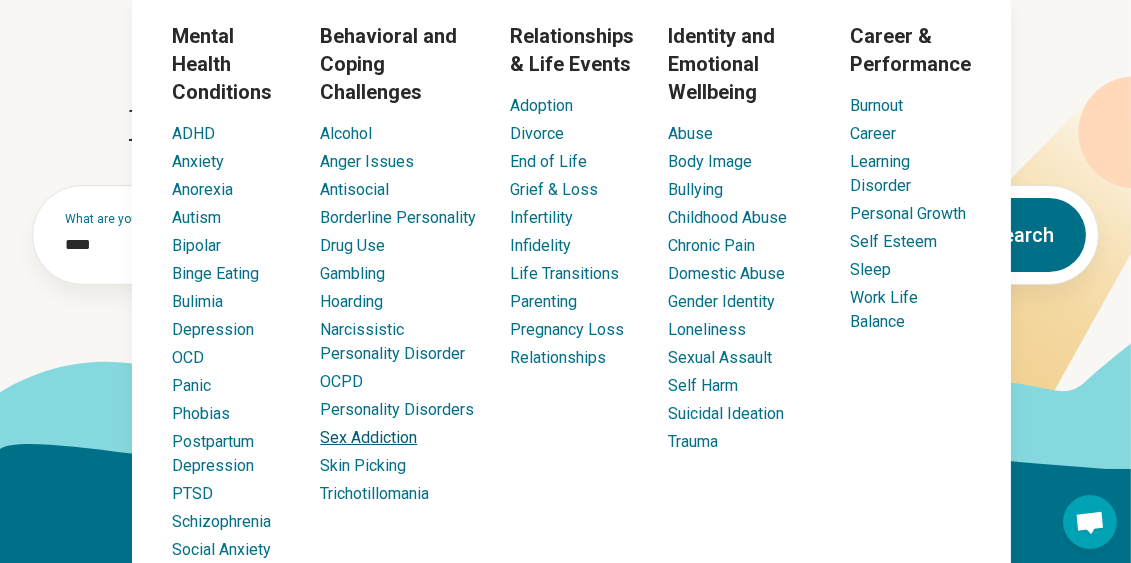 click on "Sex Addiction" at bounding box center [368, 437] 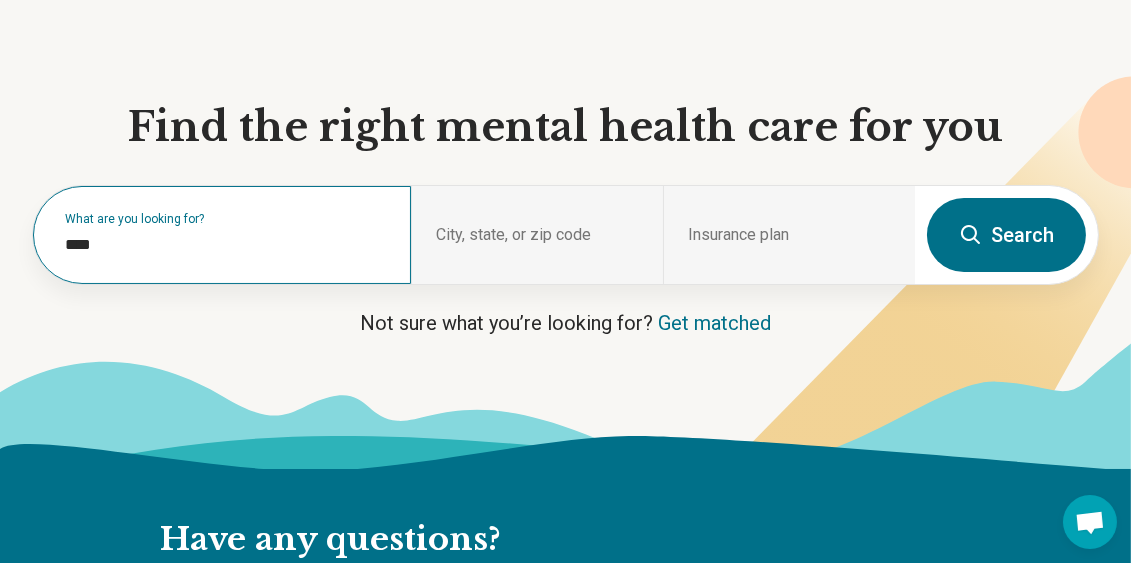 click on "What are you looking for?" at bounding box center [226, 219] 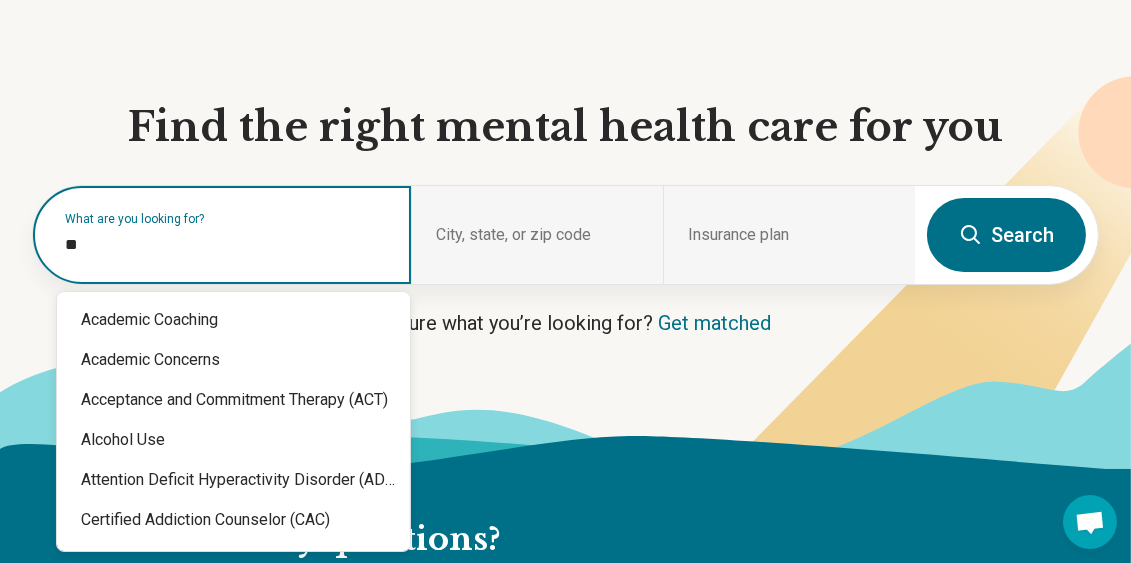 type on "*" 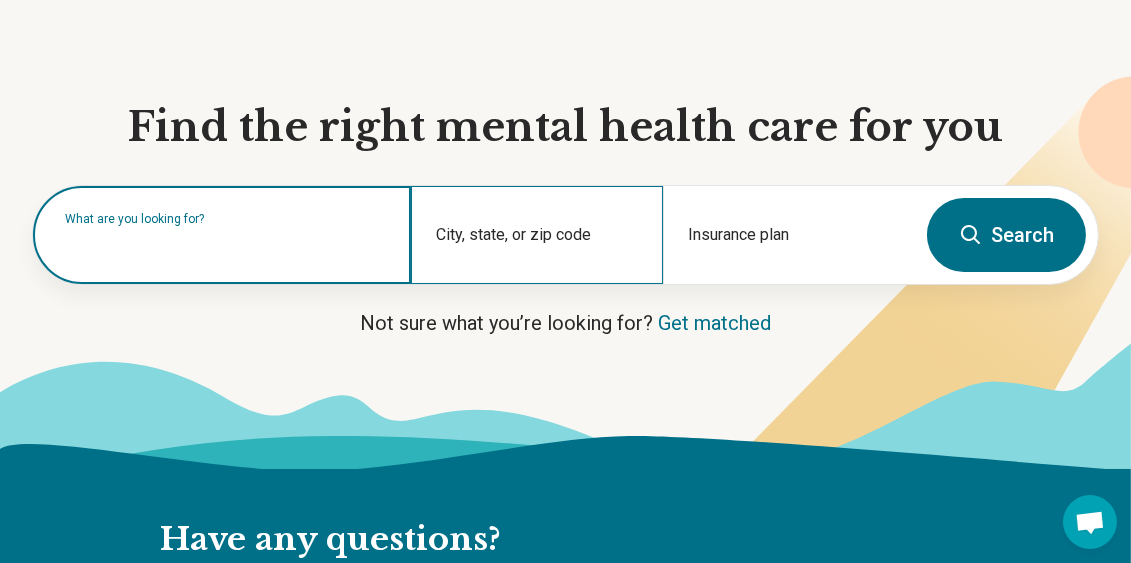 scroll, scrollTop: 55, scrollLeft: 0, axis: vertical 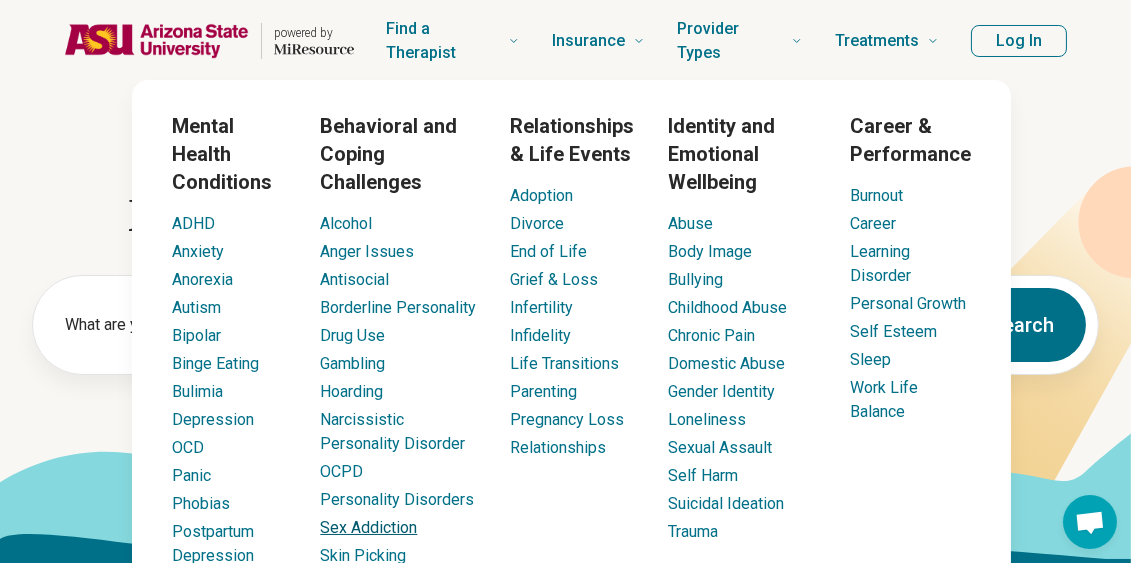 click on "Sex Addiction" at bounding box center (368, 527) 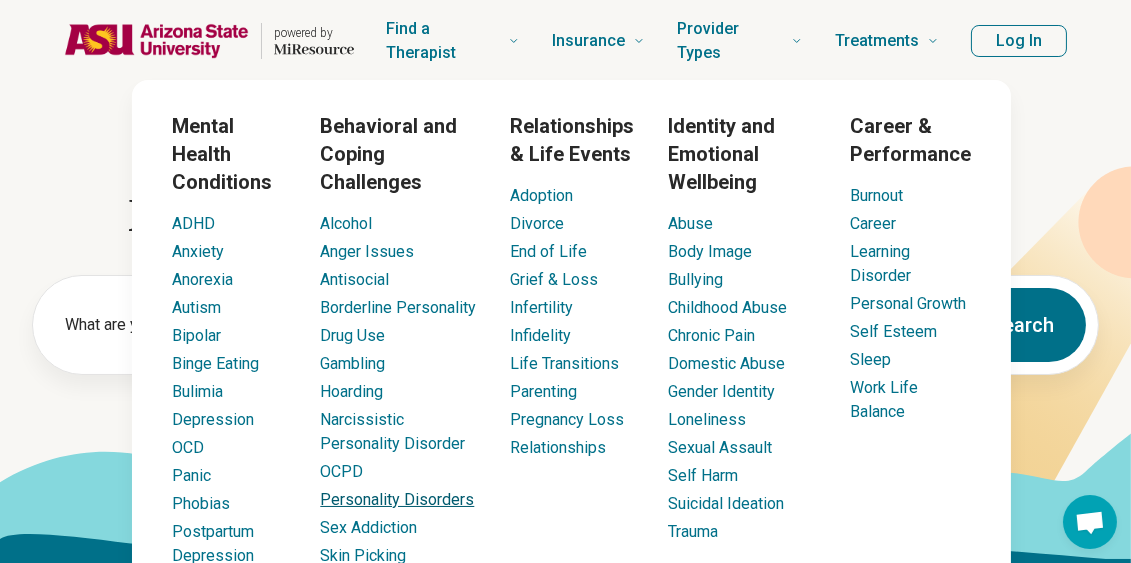 click on "Personality Disorders" at bounding box center (397, 499) 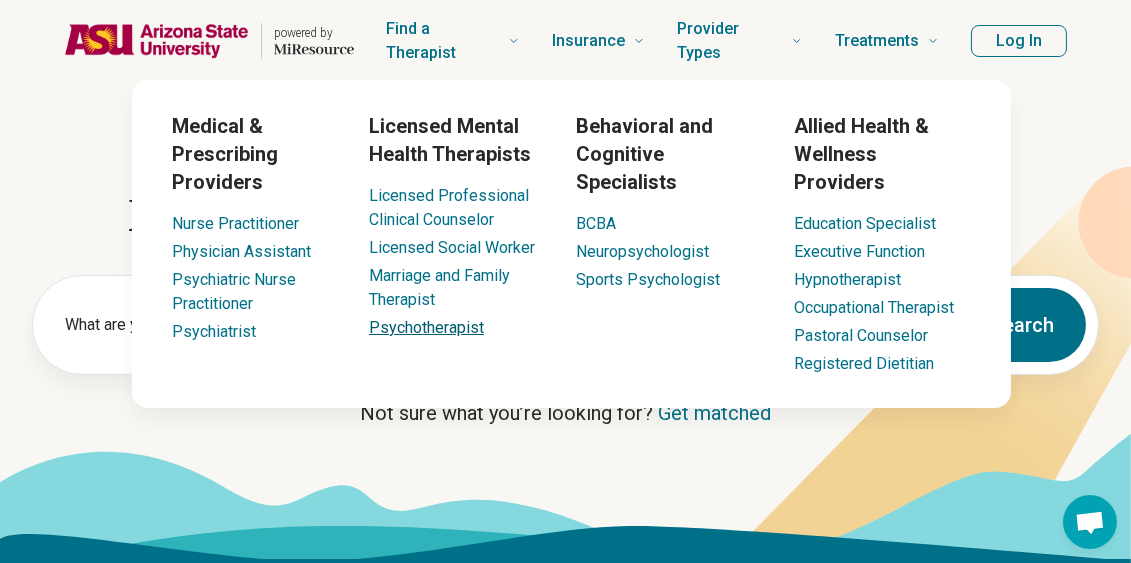 click on "Psychotherapist" at bounding box center [426, 327] 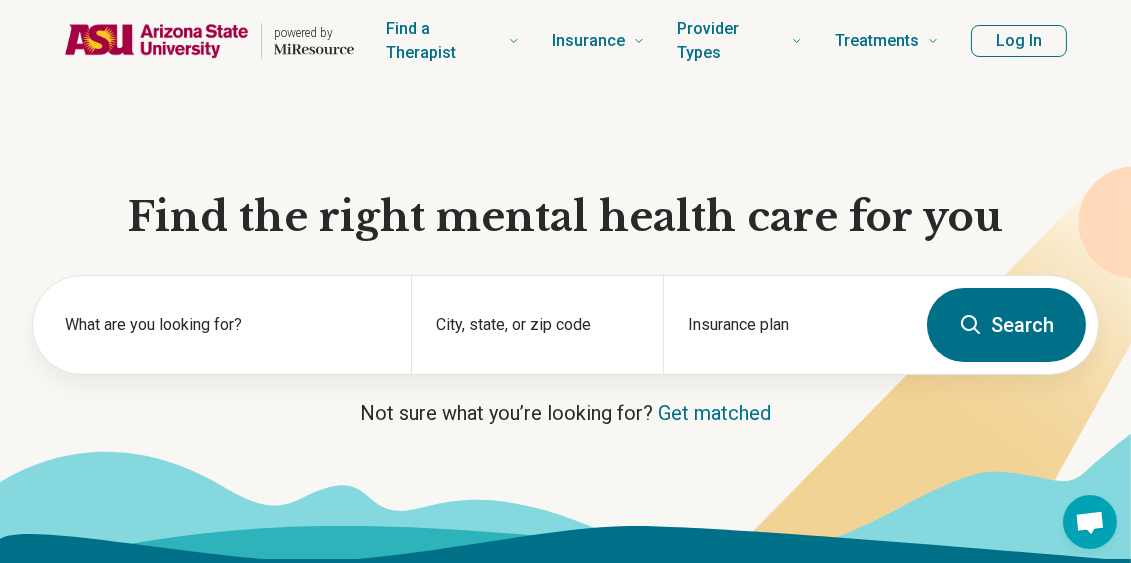 click on "Find the right mental health care for you" at bounding box center (565, 217) 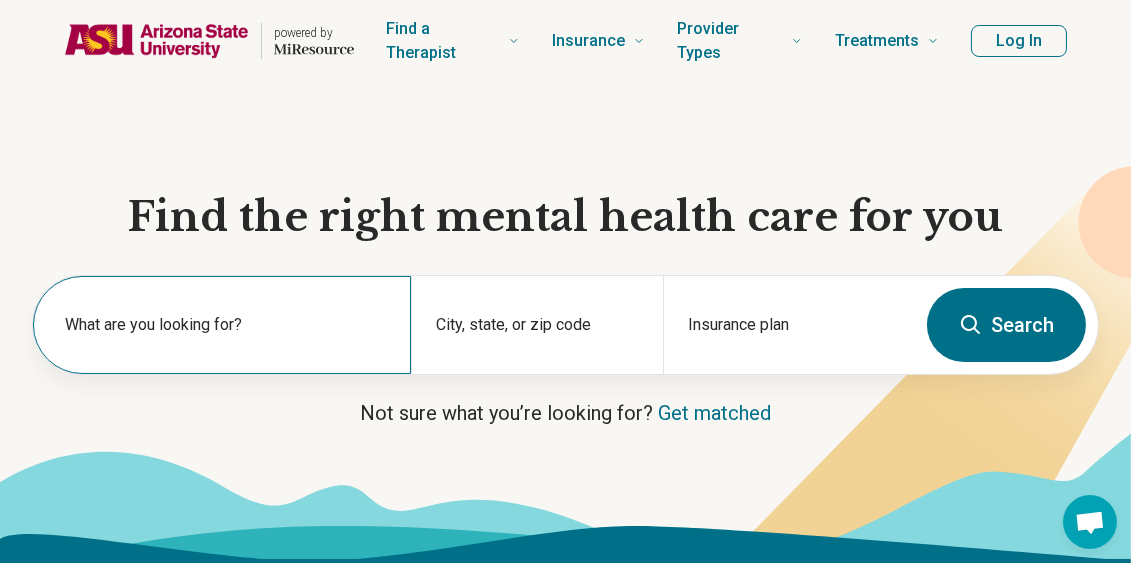 click on "What are you looking for?" at bounding box center [222, 325] 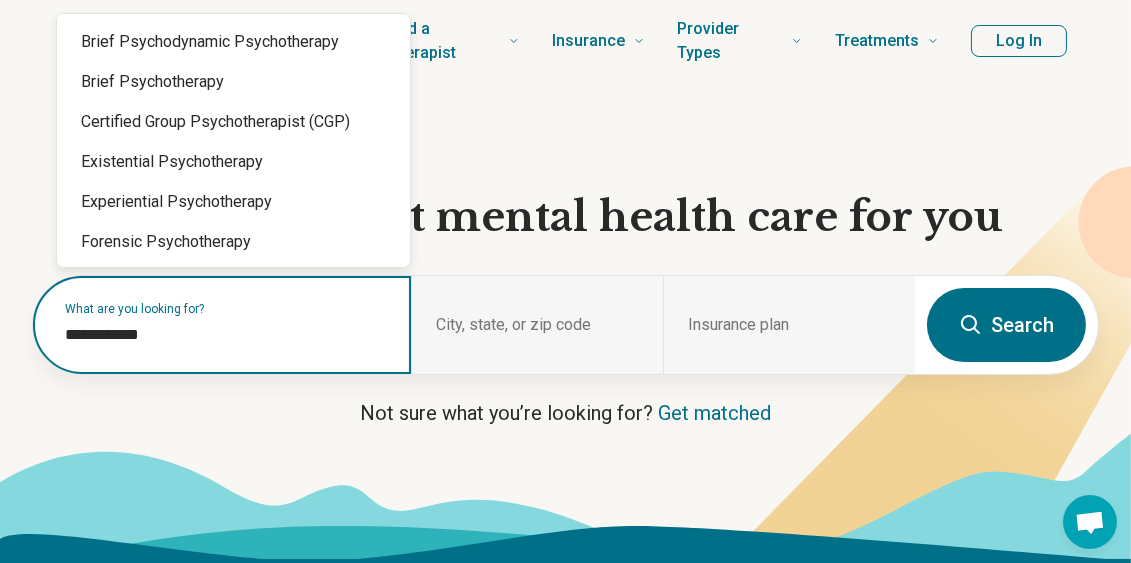 type on "**********" 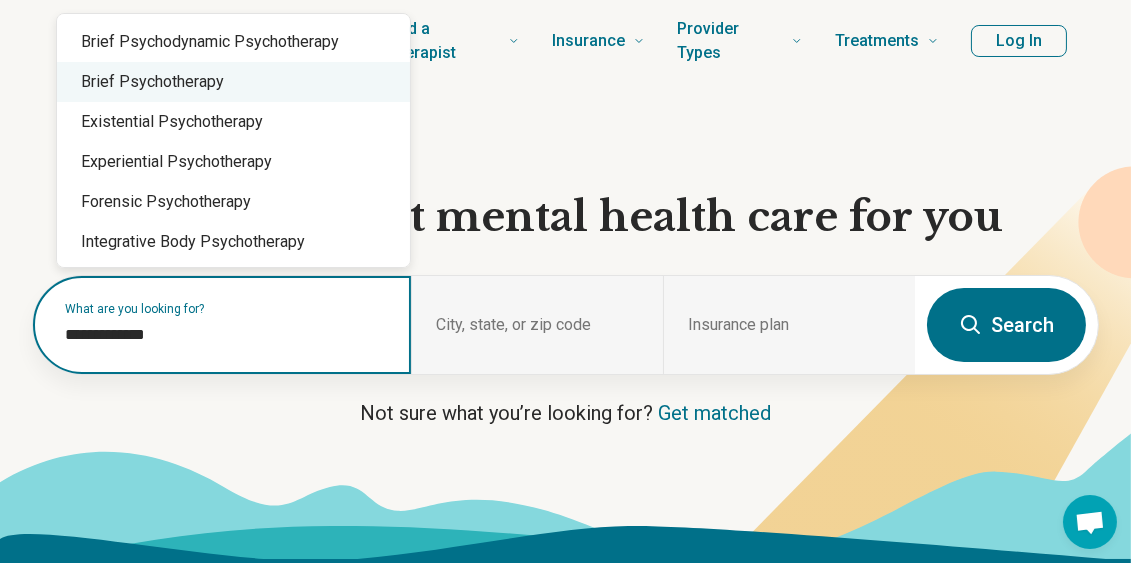 scroll, scrollTop: 0, scrollLeft: 0, axis: both 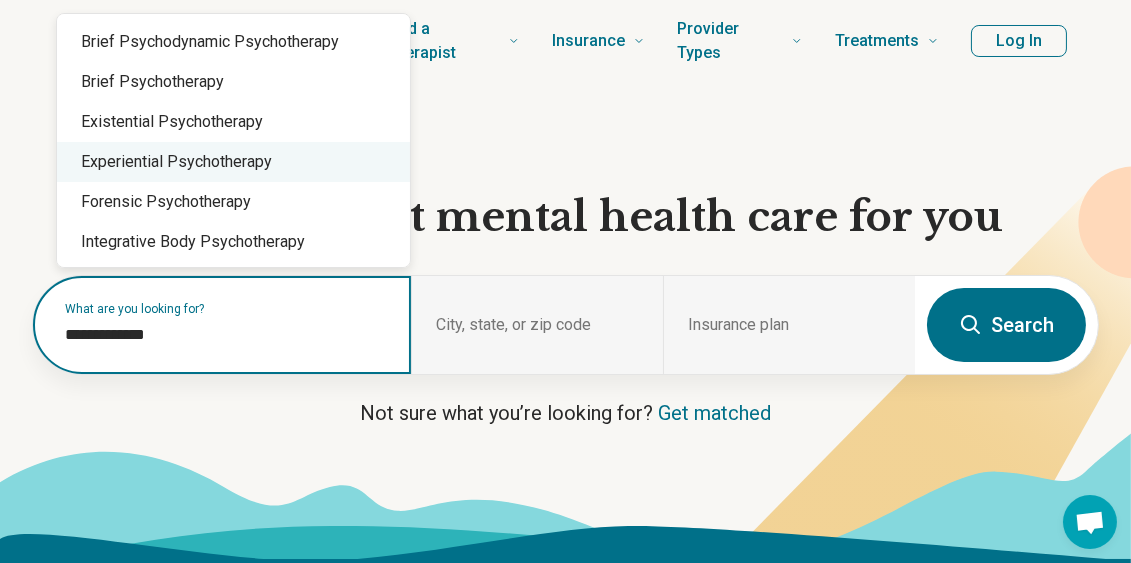click on "Experiential Psychotherapy" at bounding box center (233, 162) 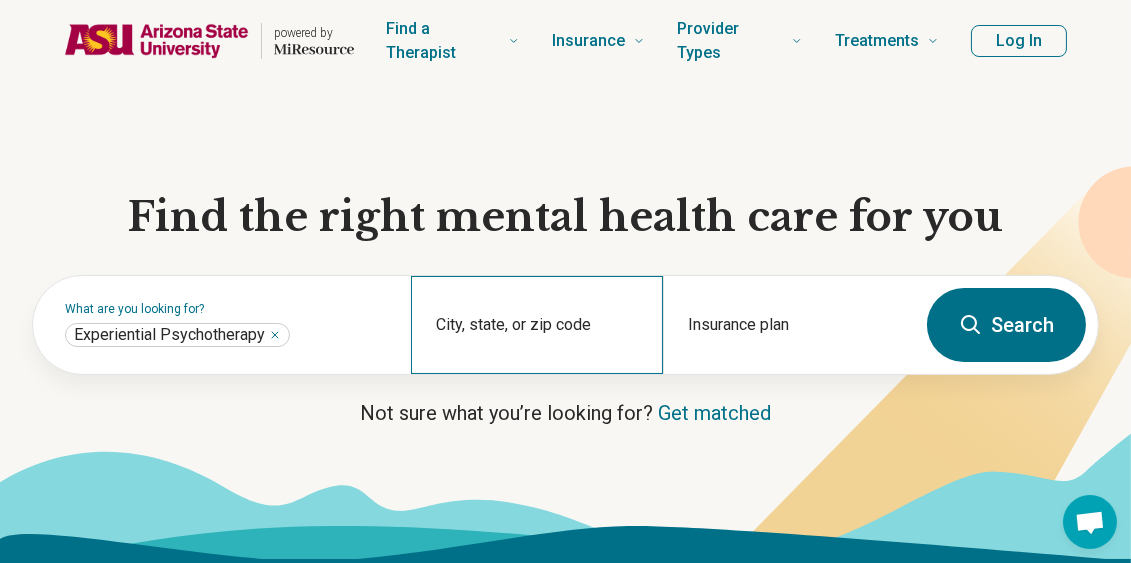 click on "City, state, or zip code" at bounding box center (537, 325) 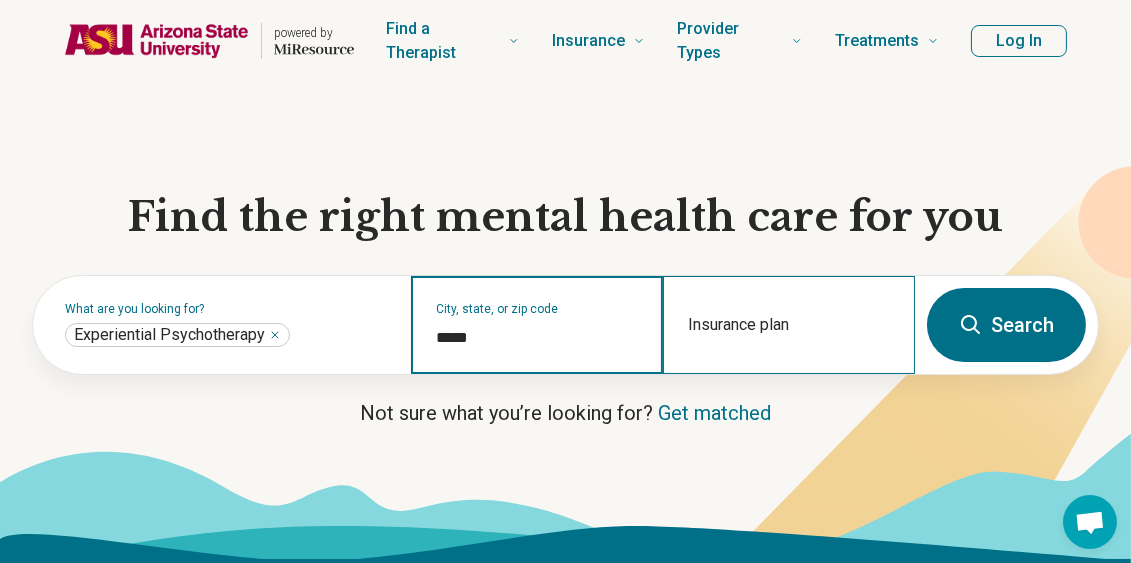 type on "*****" 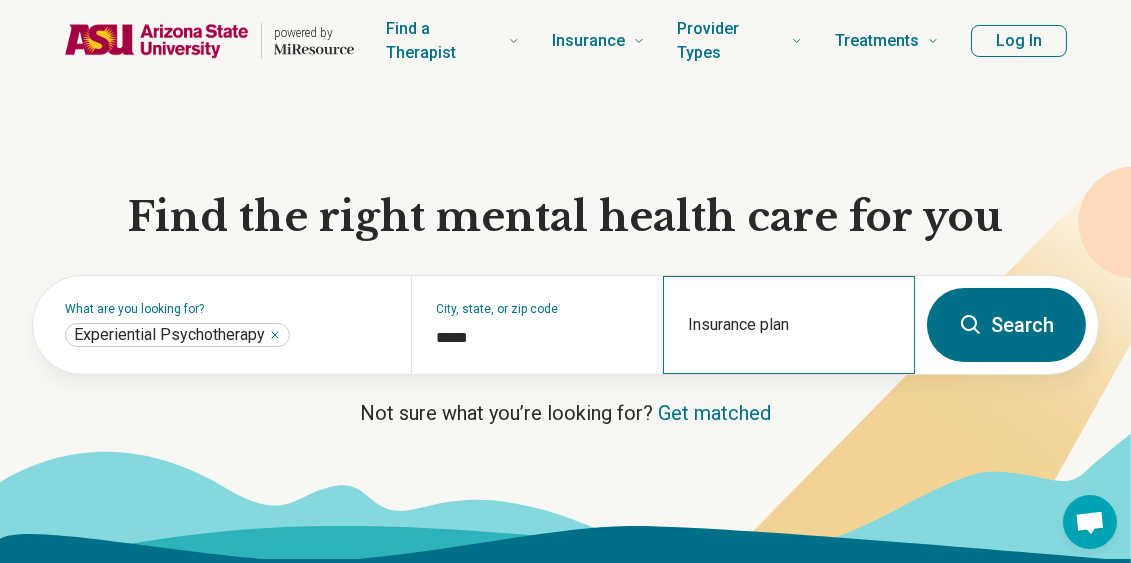 type 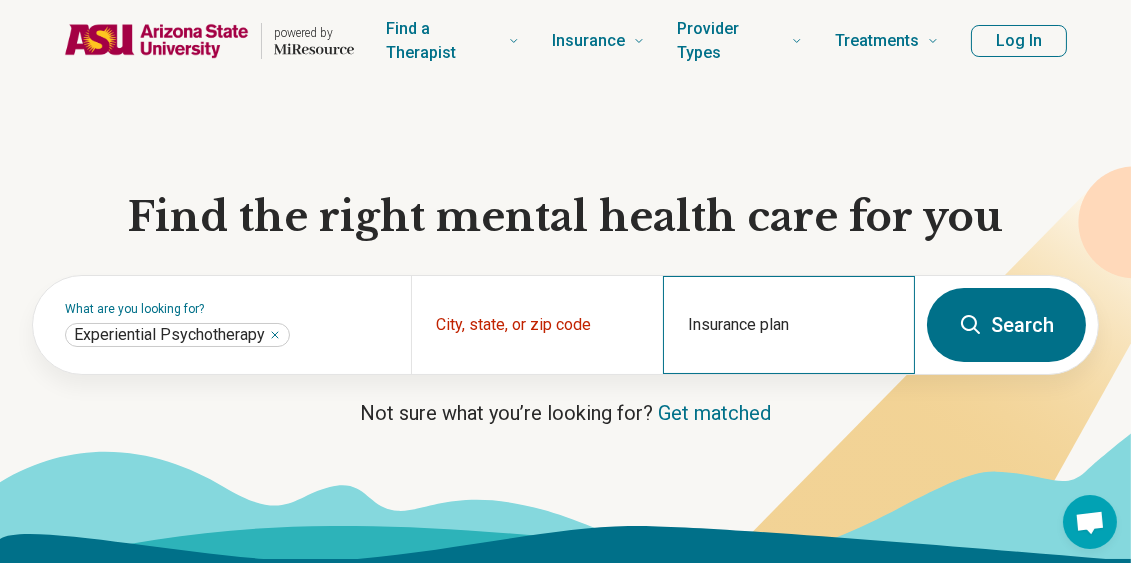 click on "Insurance plan" at bounding box center [789, 325] 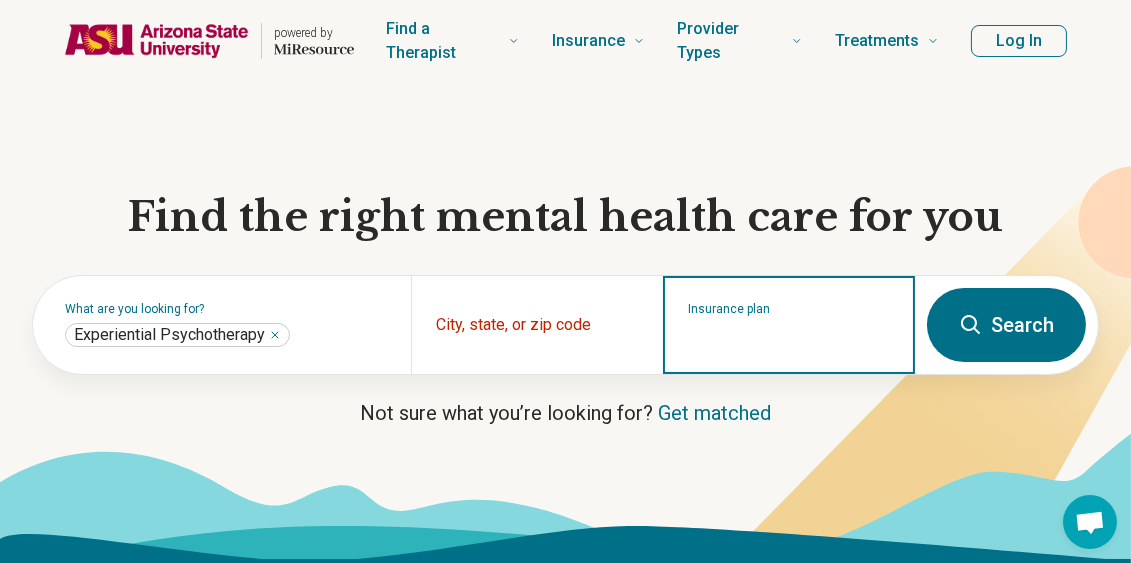 type on "*" 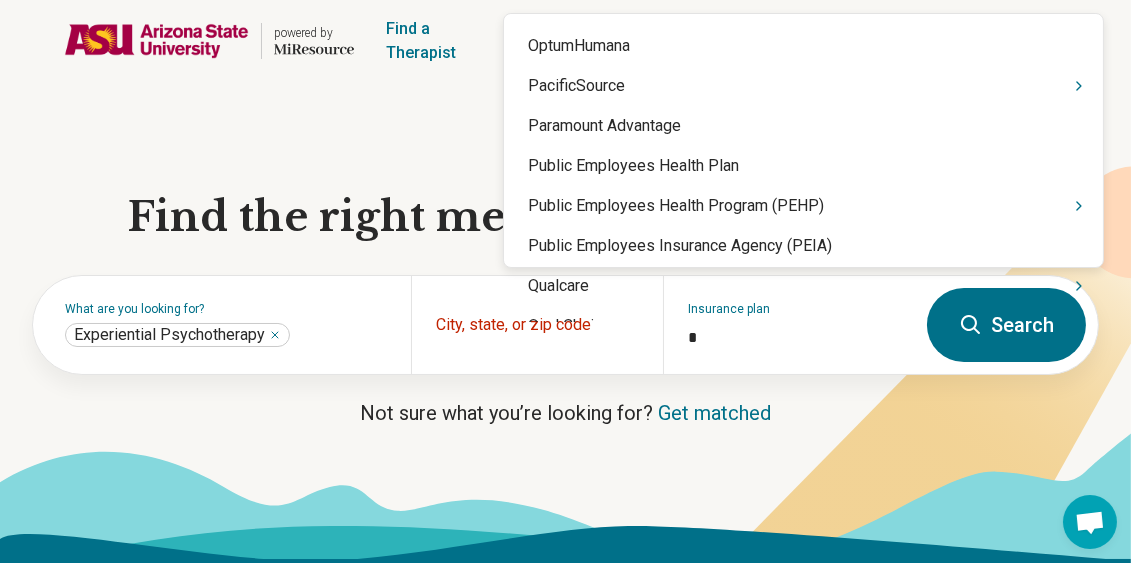scroll, scrollTop: 4625, scrollLeft: 0, axis: vertical 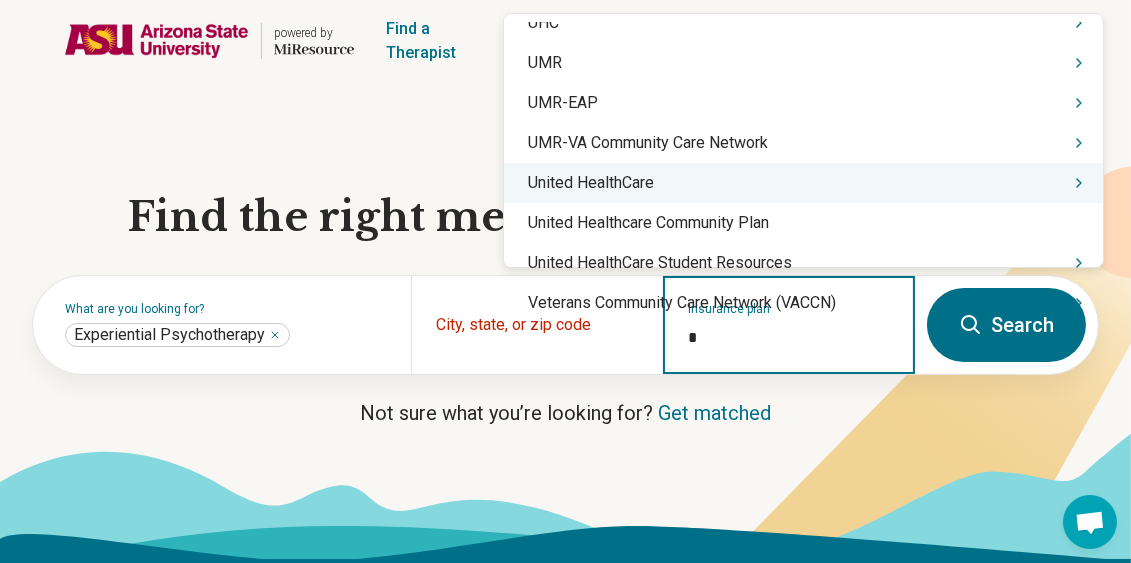 type 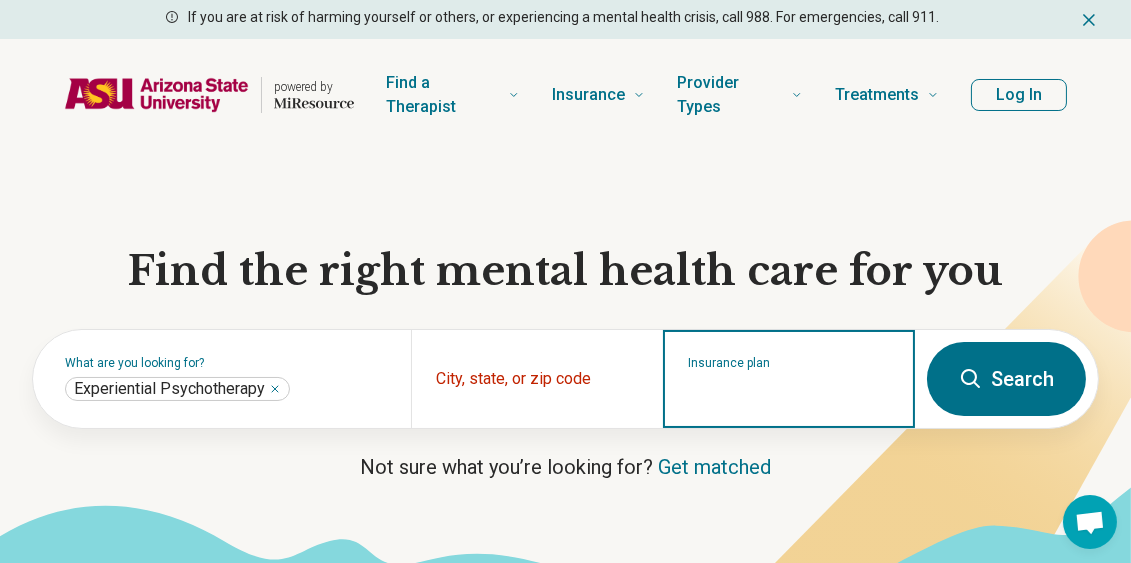 scroll, scrollTop: 0, scrollLeft: 0, axis: both 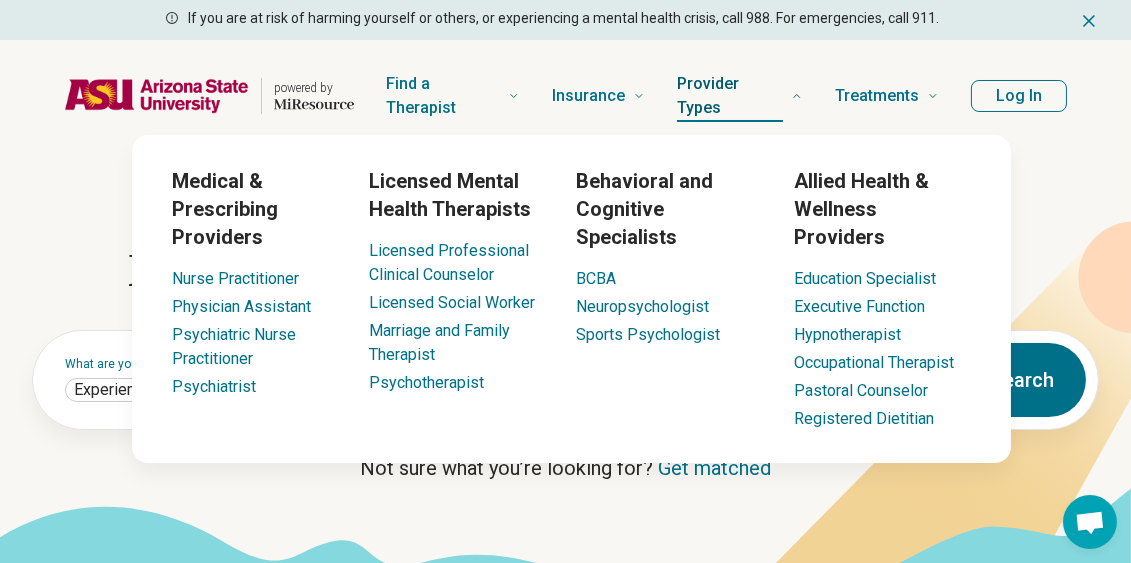click 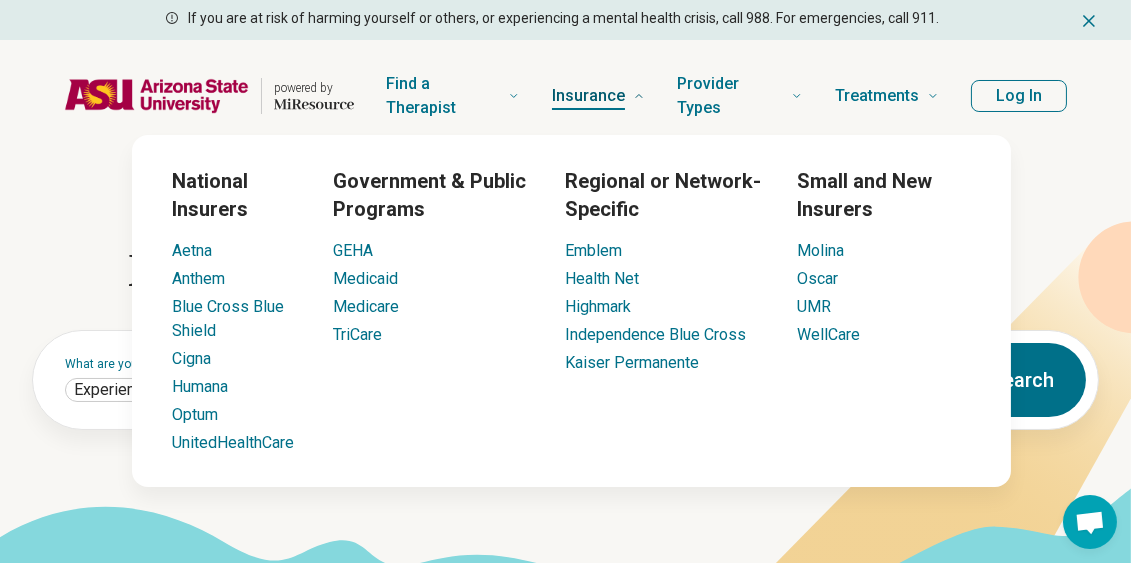 click on "Insurance" at bounding box center [598, 96] 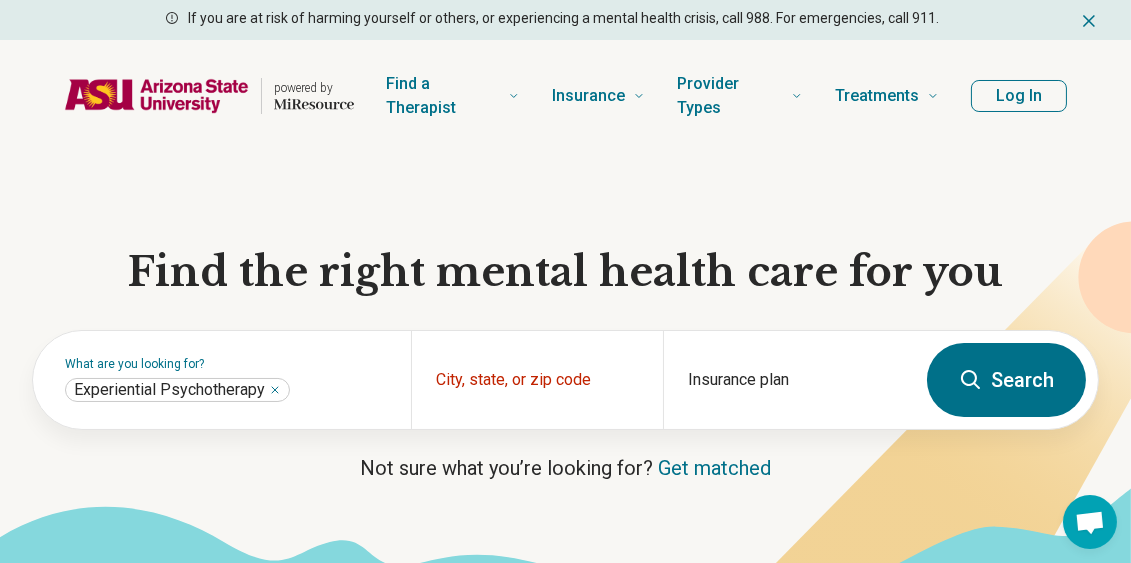 click on "Find the right mental health care for you" at bounding box center (565, 272) 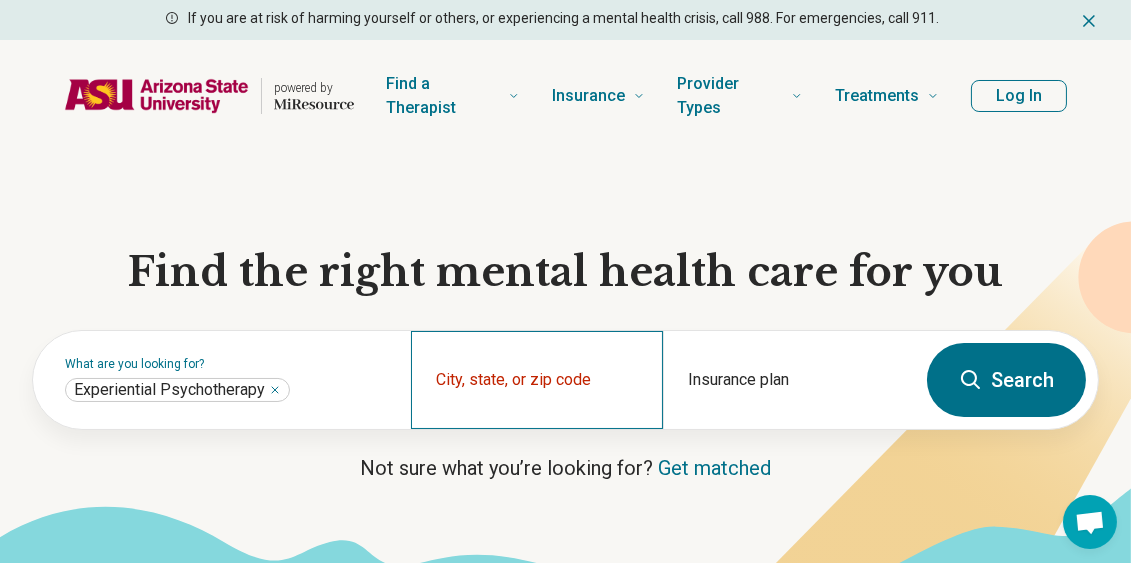 click on "City, state, or zip code" at bounding box center [537, 380] 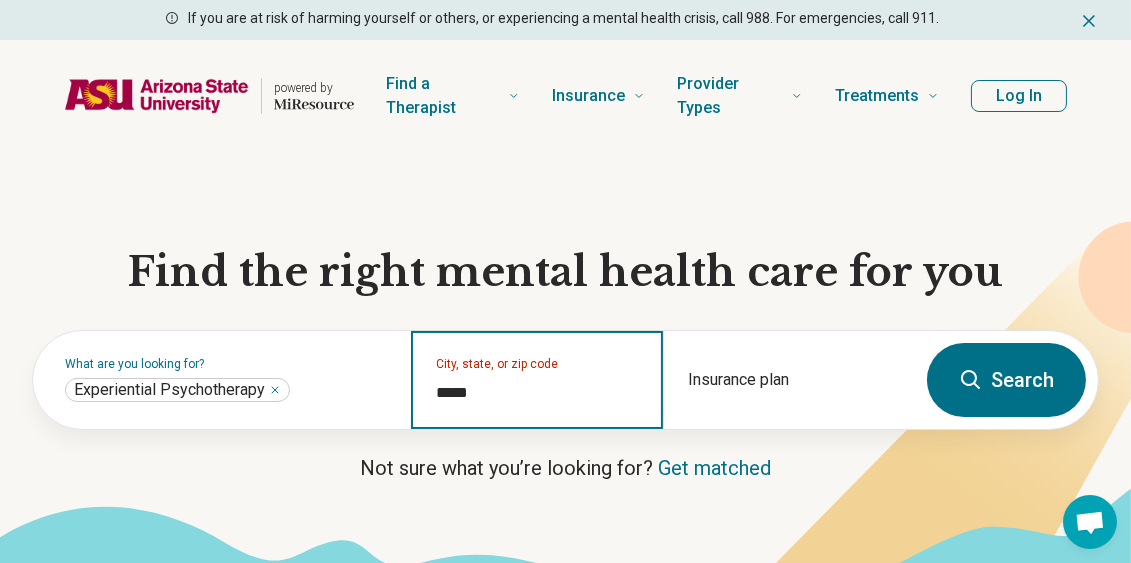type on "*****" 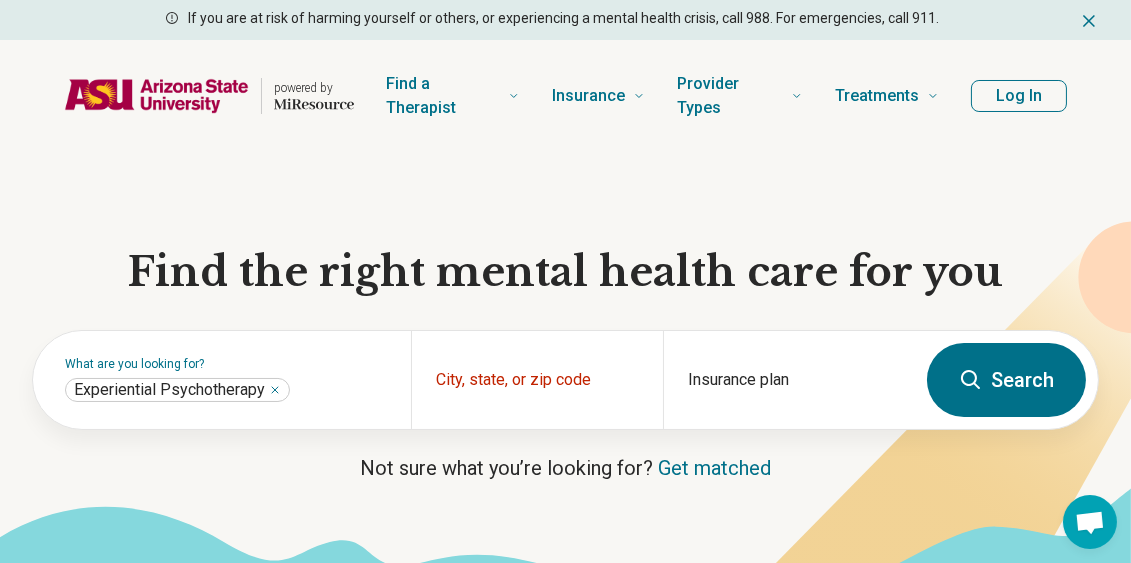 click 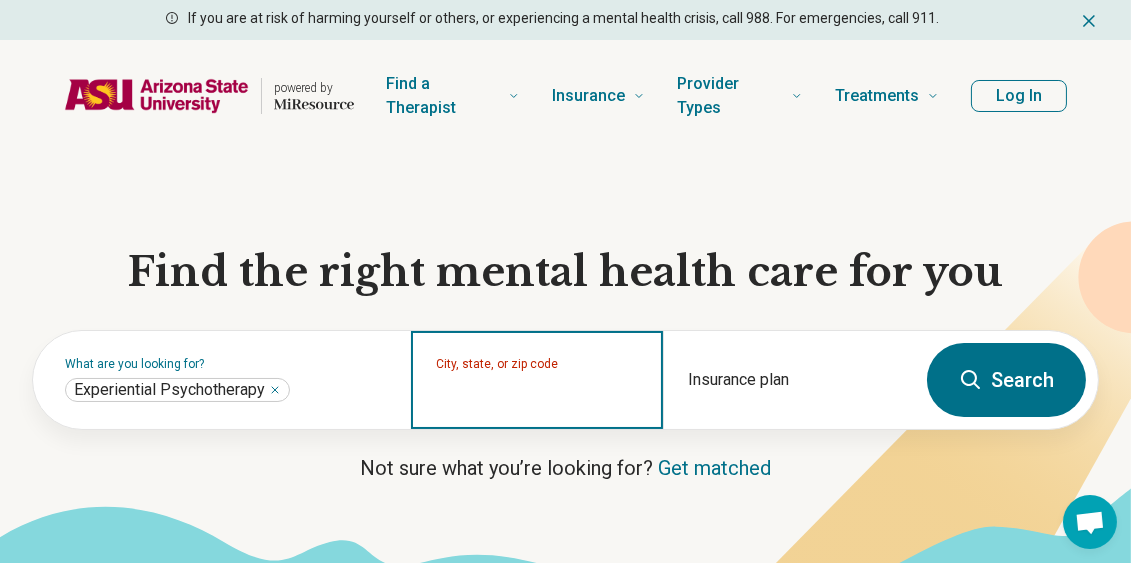 click on "City, state, or zip code" at bounding box center [537, 393] 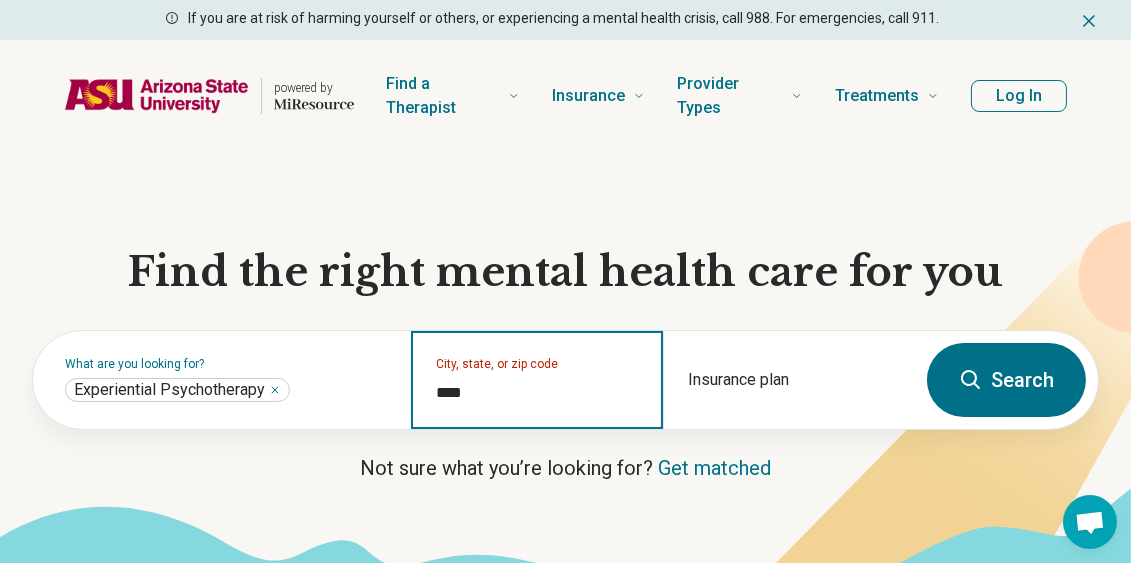 type on "*****" 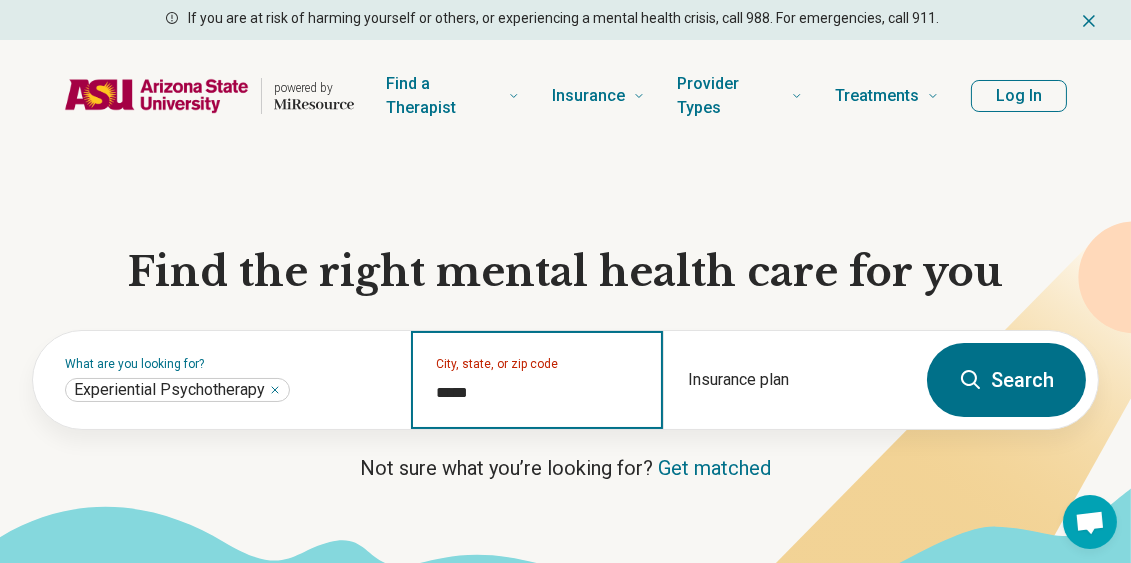 click on "Search" at bounding box center [1006, 380] 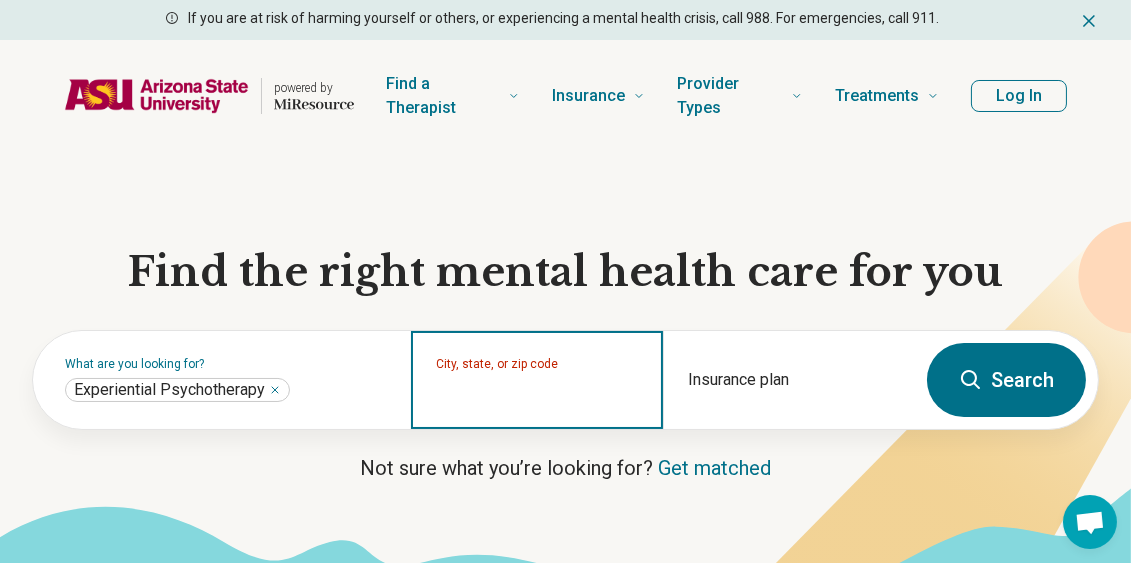 click on "City, state, or zip code" at bounding box center (537, 393) 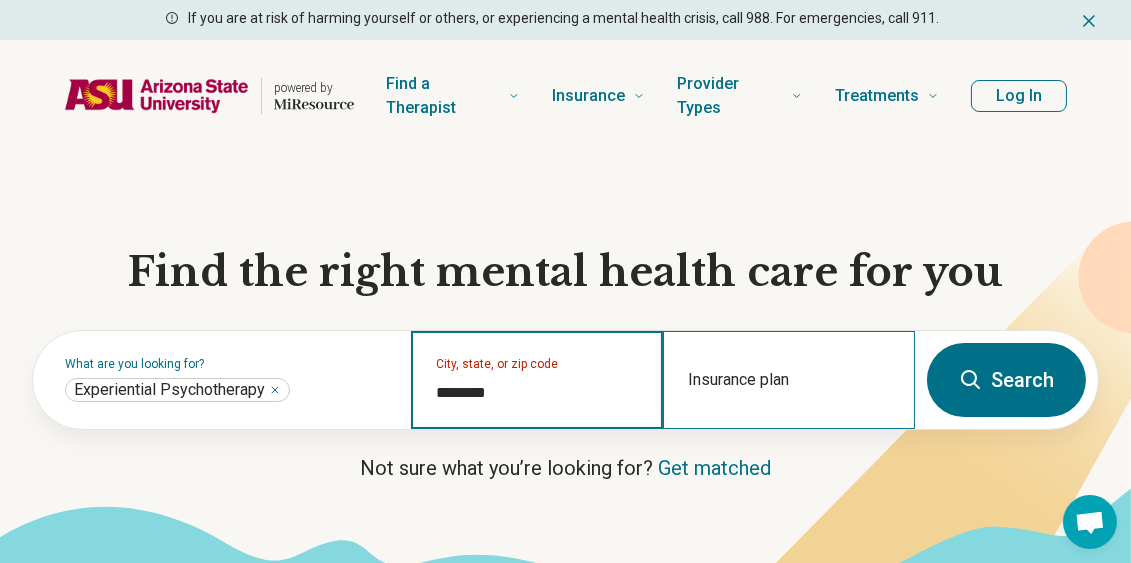 type on "********" 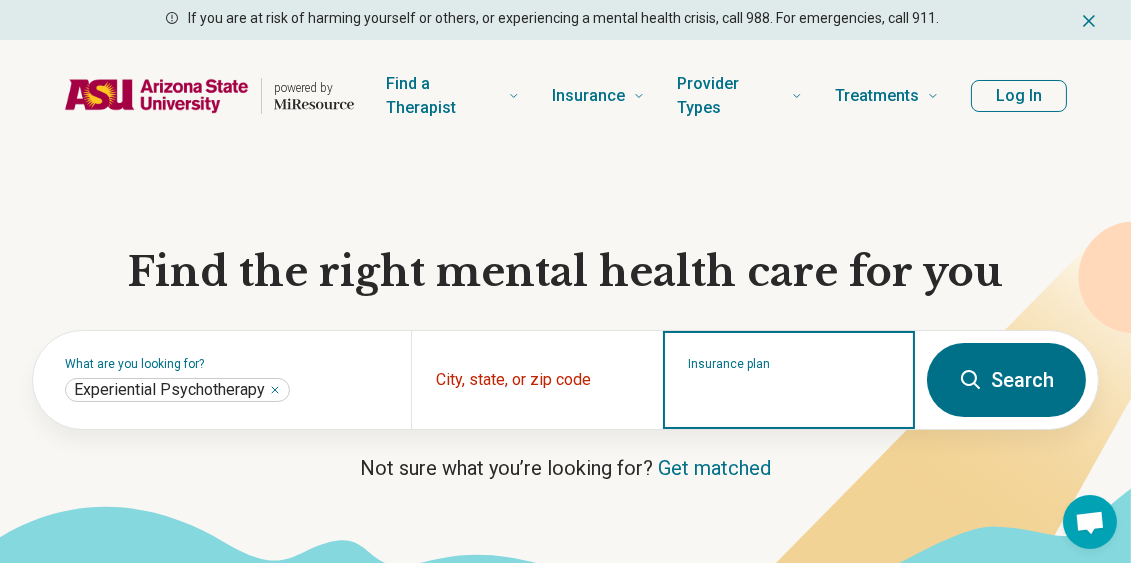 click on "Insurance plan" at bounding box center (789, 393) 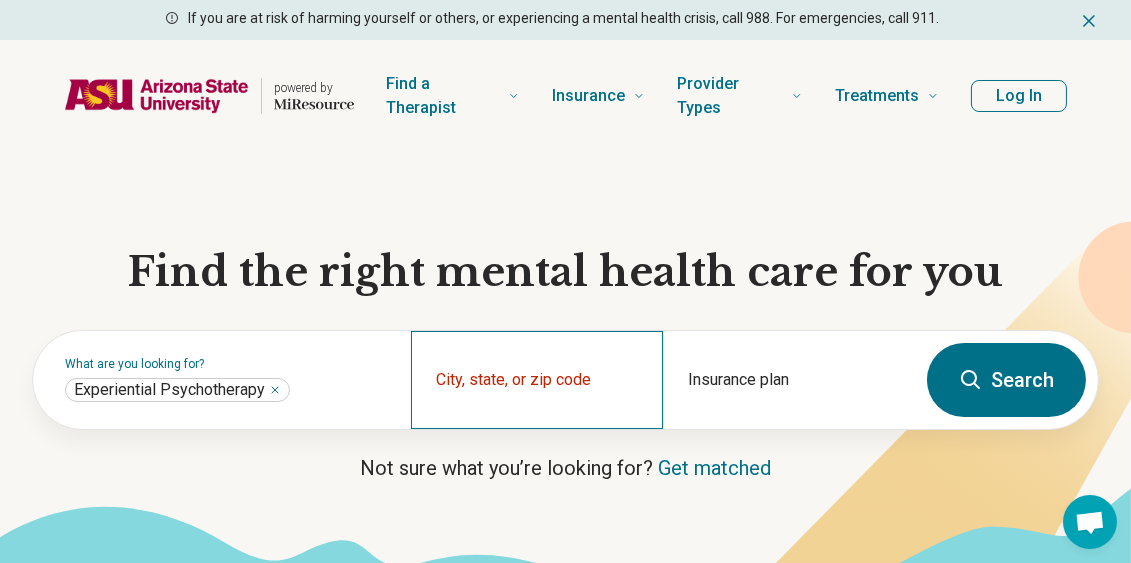 click on "City, state, or zip code" at bounding box center [537, 380] 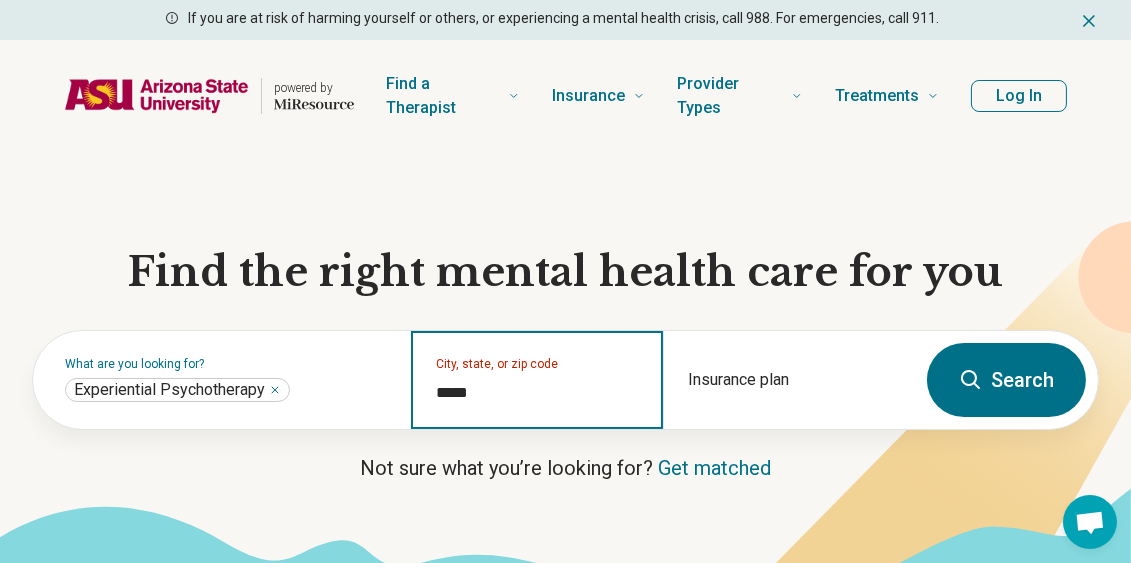 type on "*****" 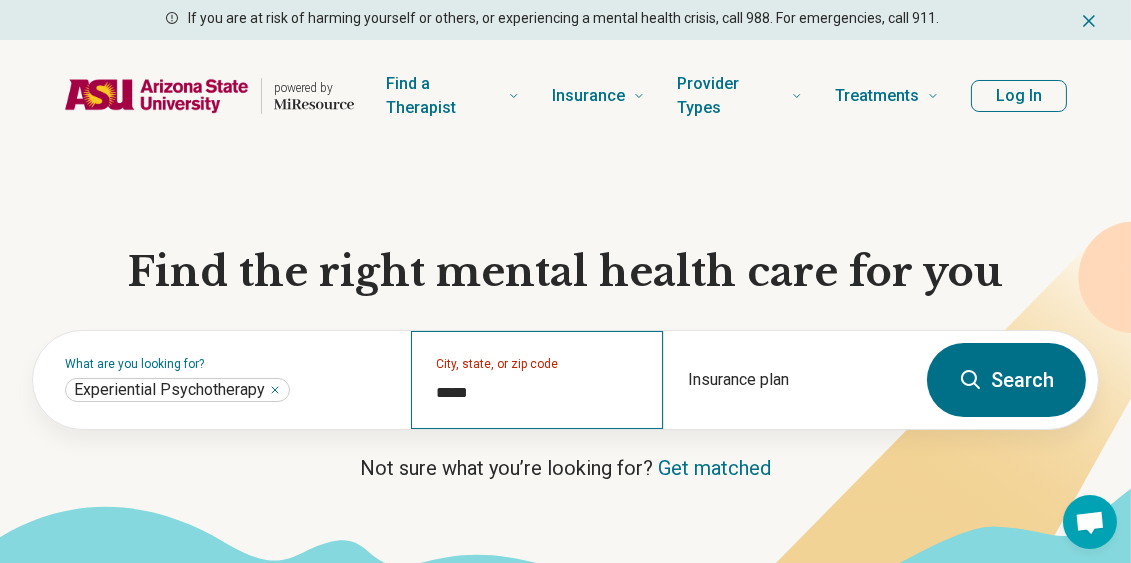 type 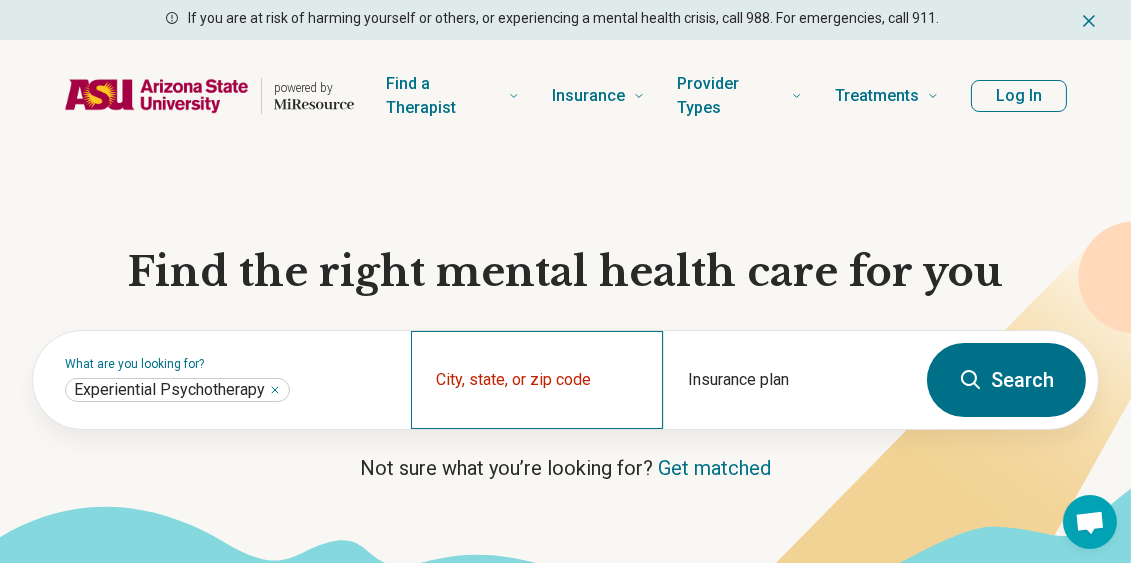 click on "City, state, or zip code" at bounding box center (537, 380) 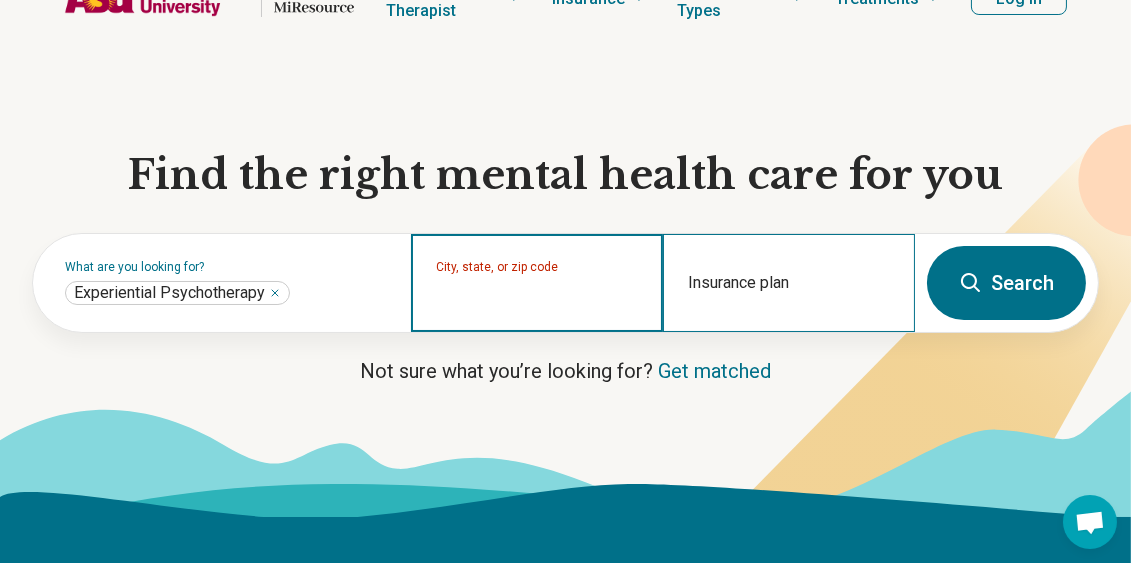 scroll, scrollTop: 29, scrollLeft: 0, axis: vertical 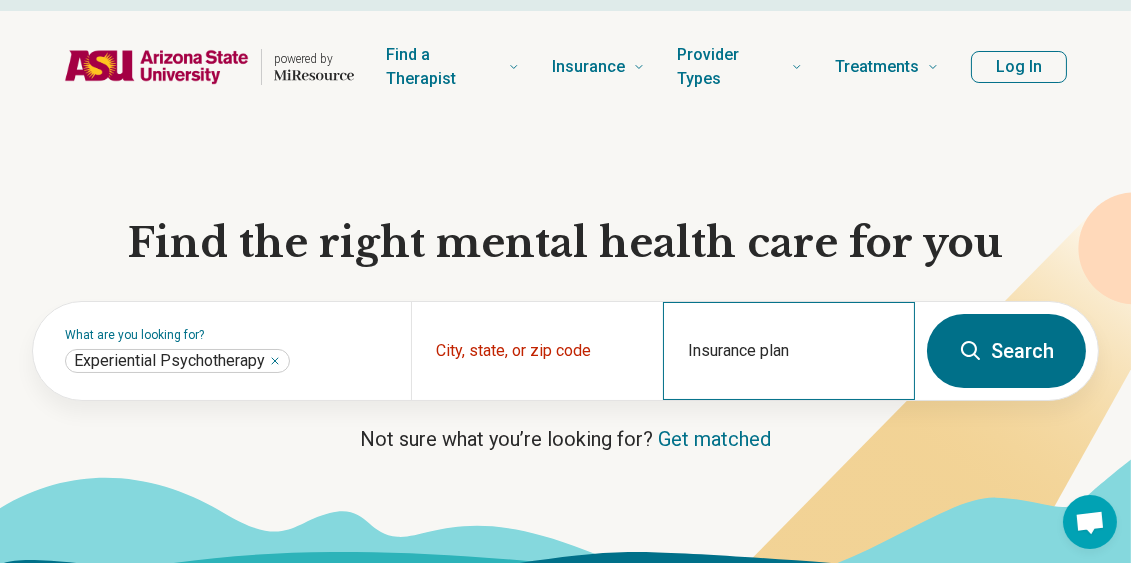click on "Insurance plan" at bounding box center (789, 351) 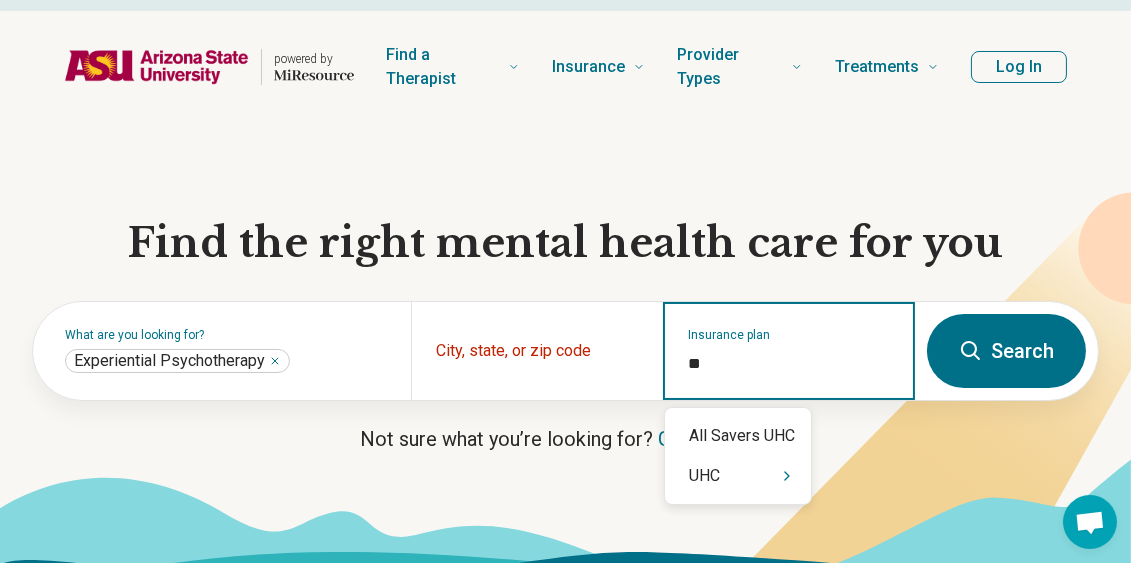 type on "*" 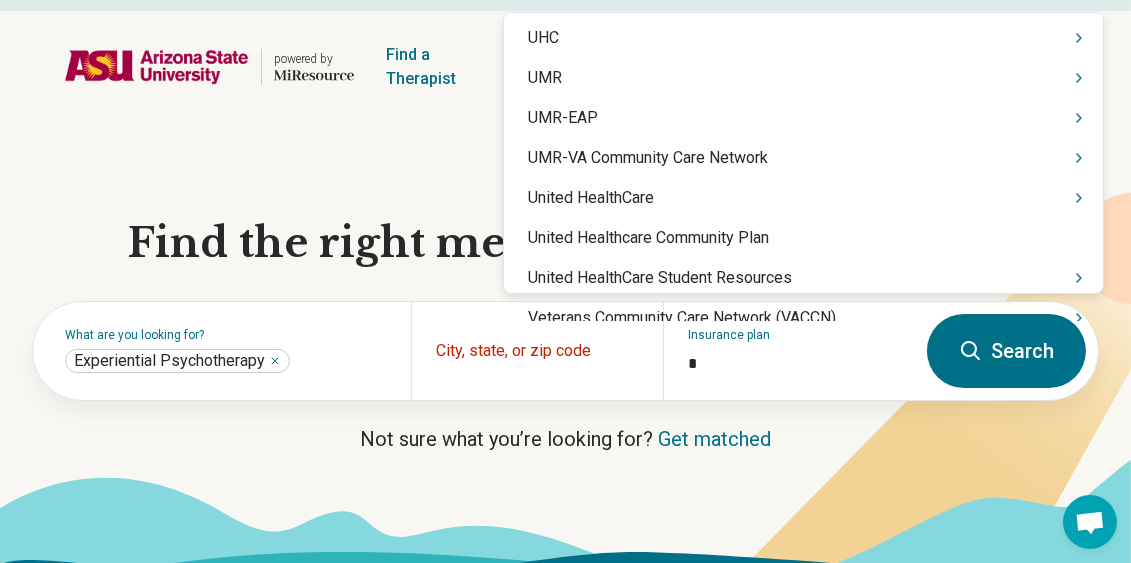 scroll, scrollTop: 5739, scrollLeft: 0, axis: vertical 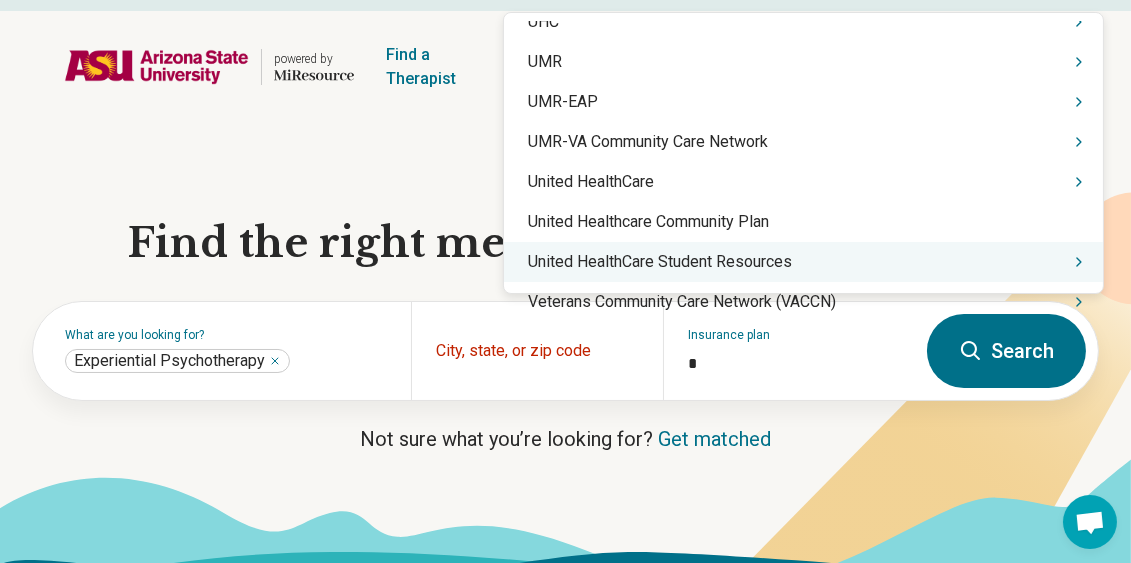 click on "United HealthCare Student Resources" at bounding box center [803, 262] 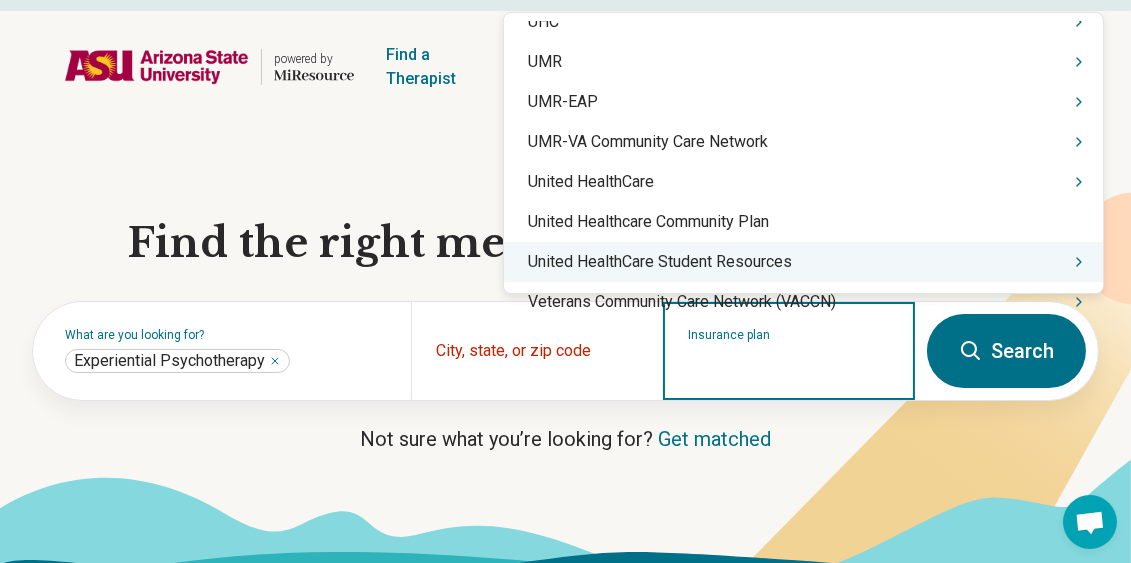 scroll, scrollTop: 0, scrollLeft: 0, axis: both 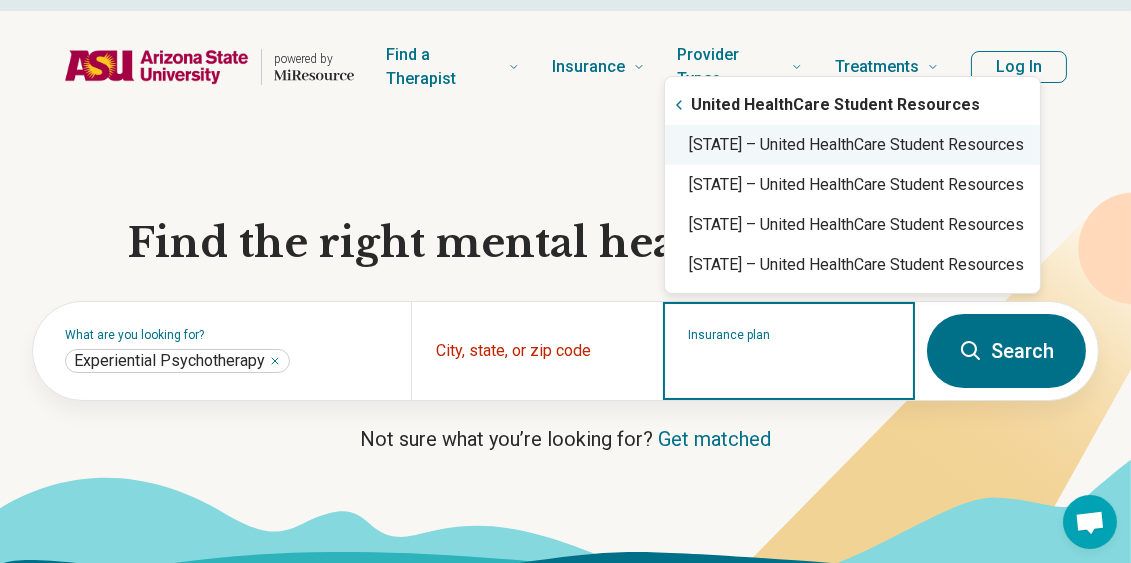 click on "Arizona – United HealthCare Student Resources" at bounding box center (852, 145) 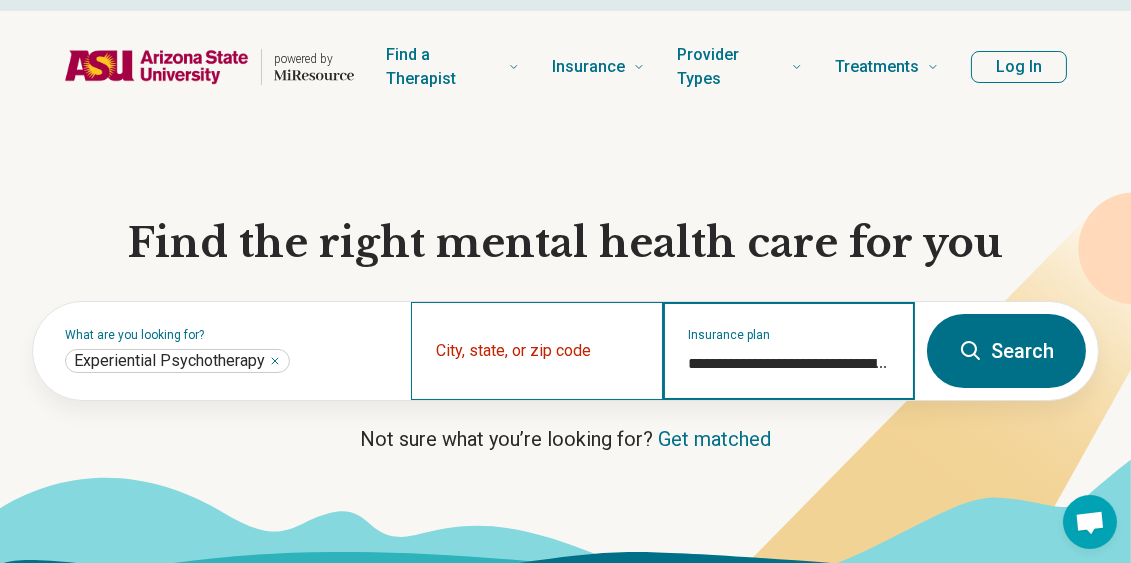 type on "**********" 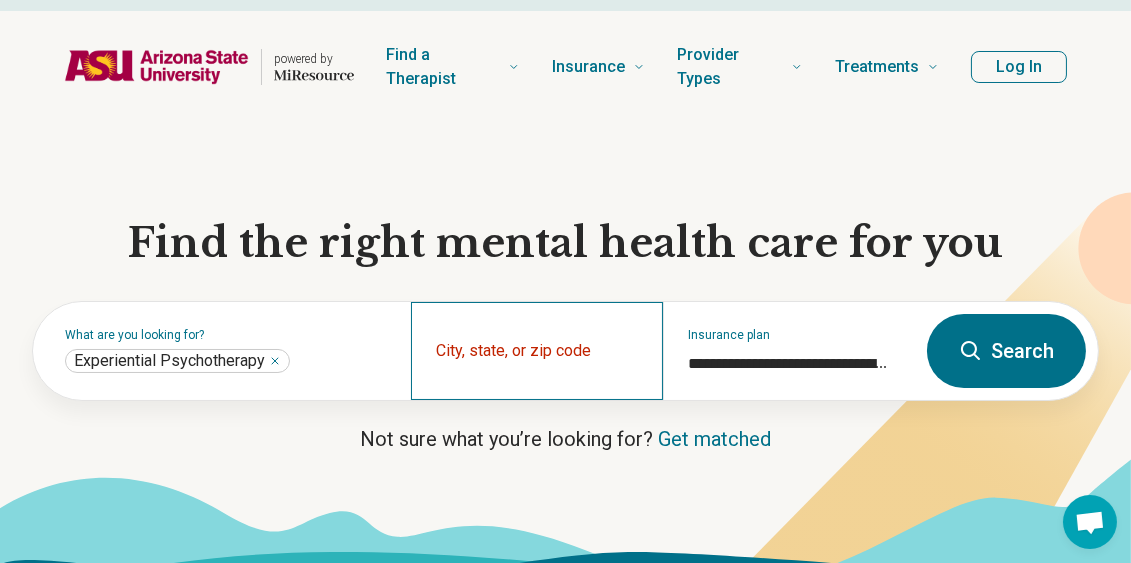 click on "City, state, or zip code" at bounding box center [537, 351] 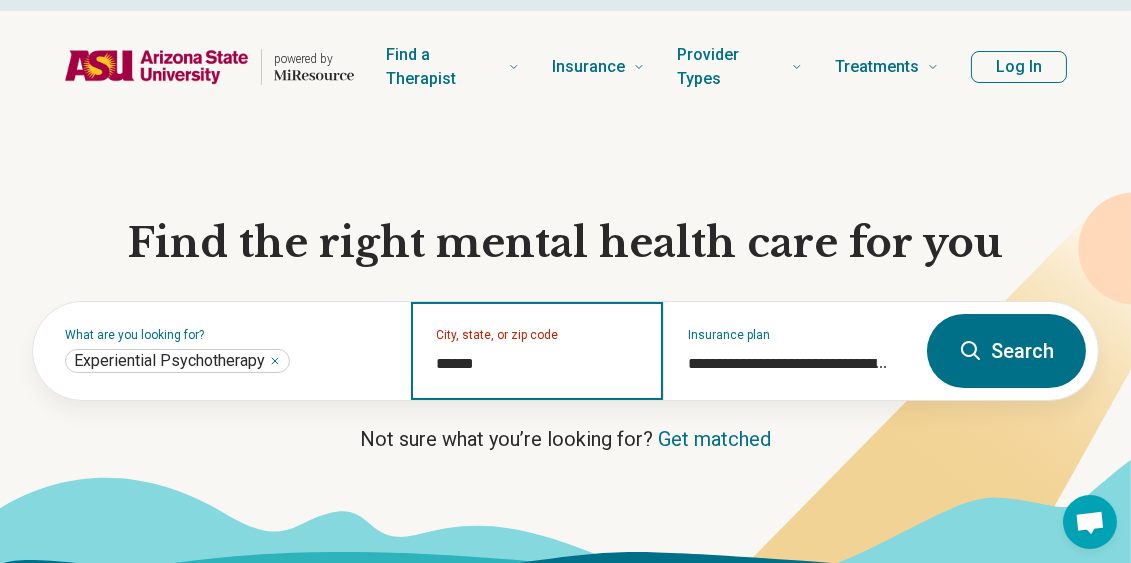 type on "*******" 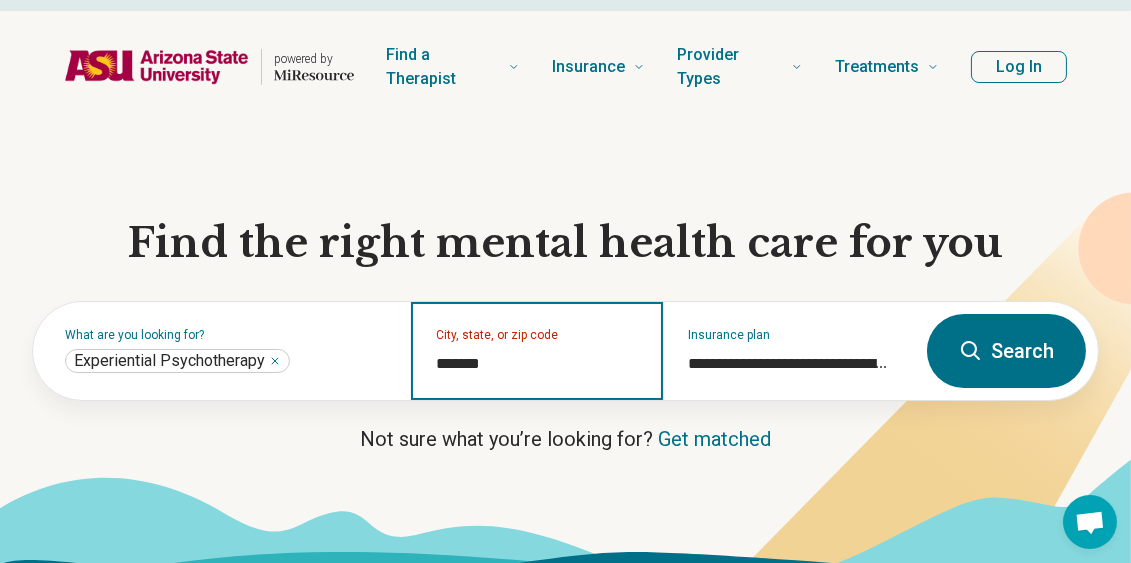 click on "Search" at bounding box center [1006, 351] 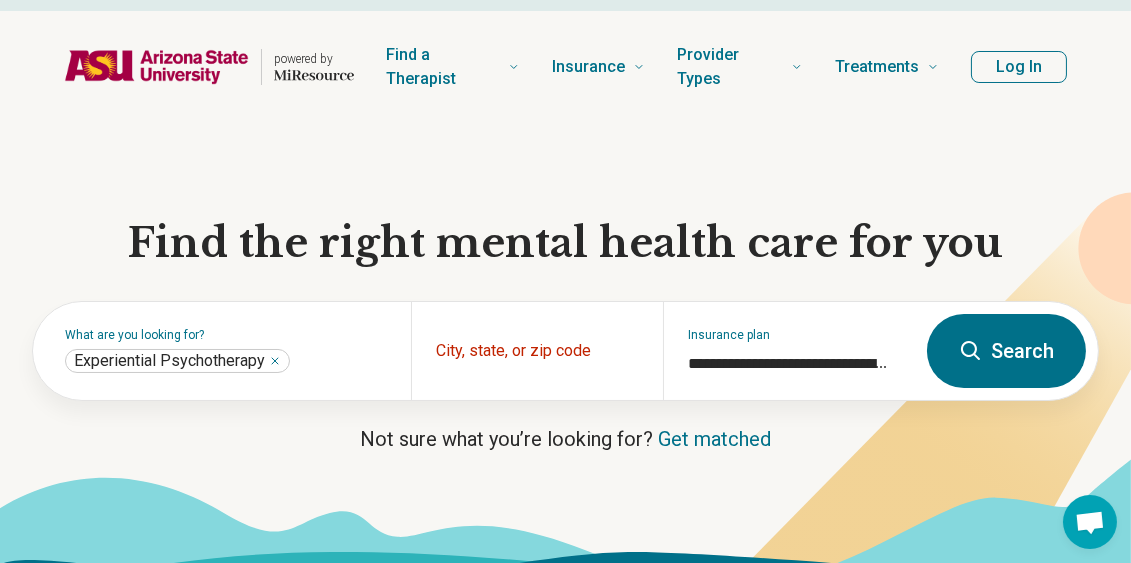 click on "Search" at bounding box center [1006, 351] 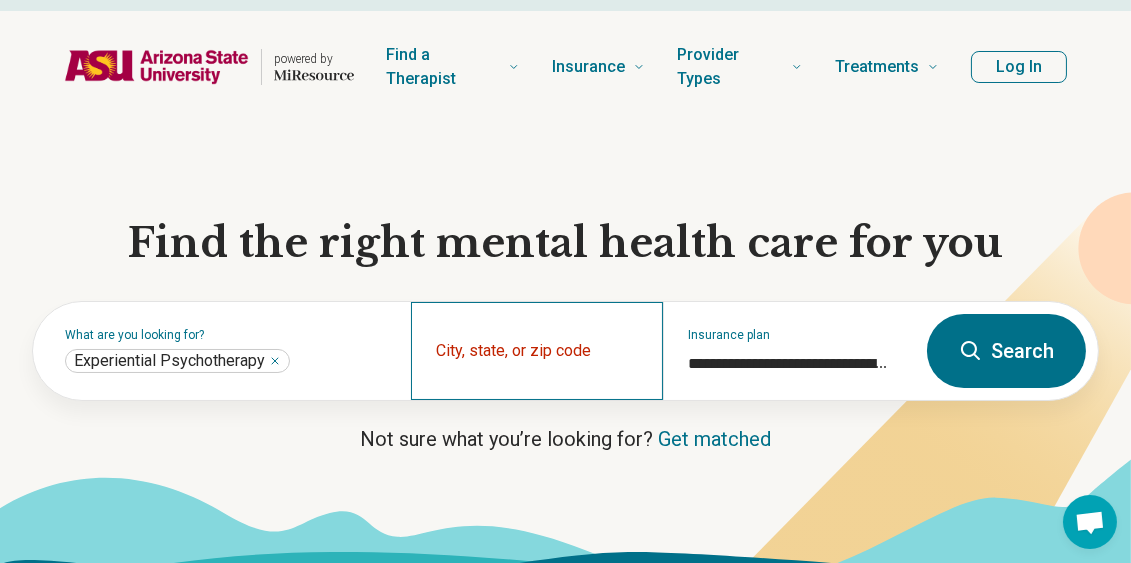 click on "City, state, or zip code" at bounding box center [537, 351] 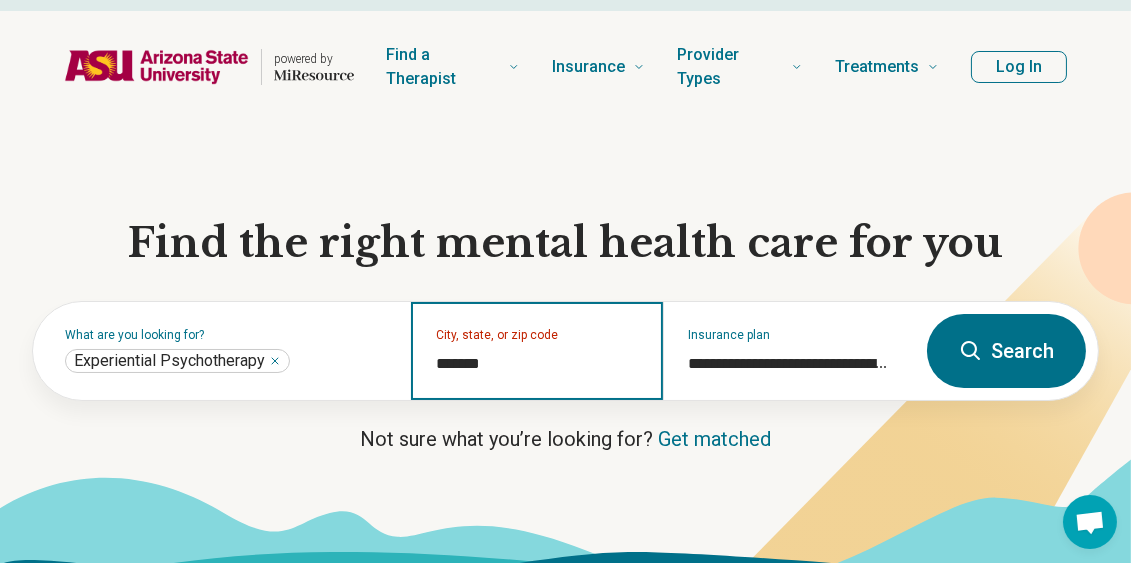 type on "*******" 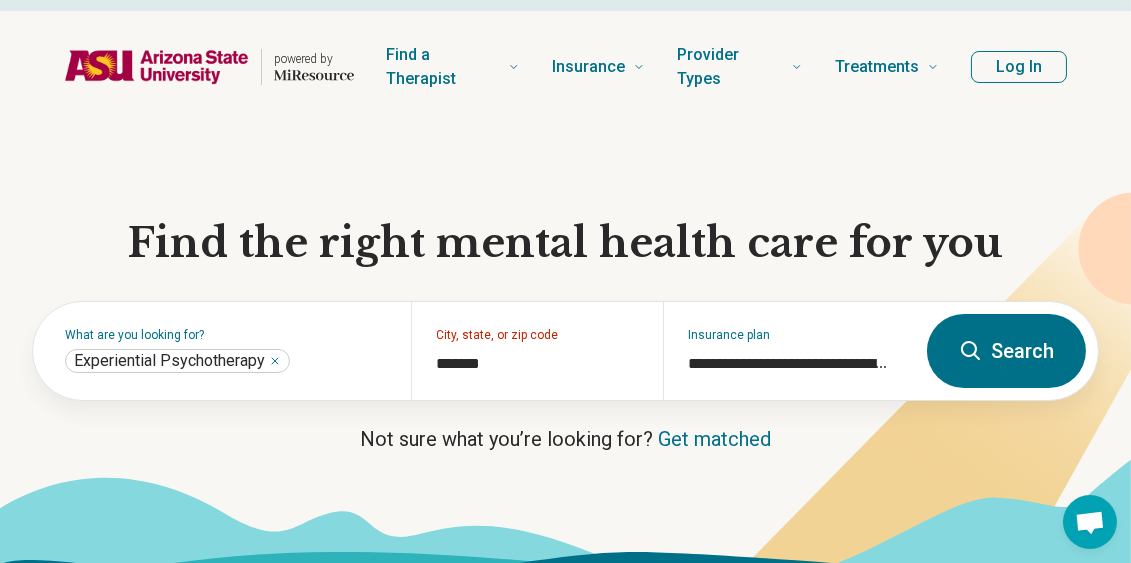 type 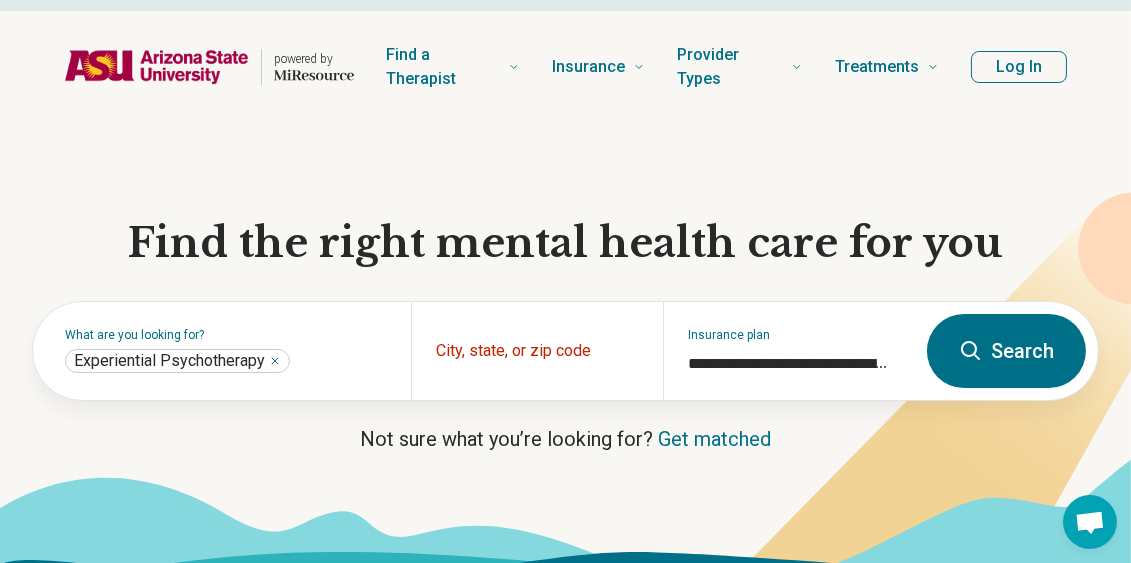 click on "Search" at bounding box center [1006, 351] 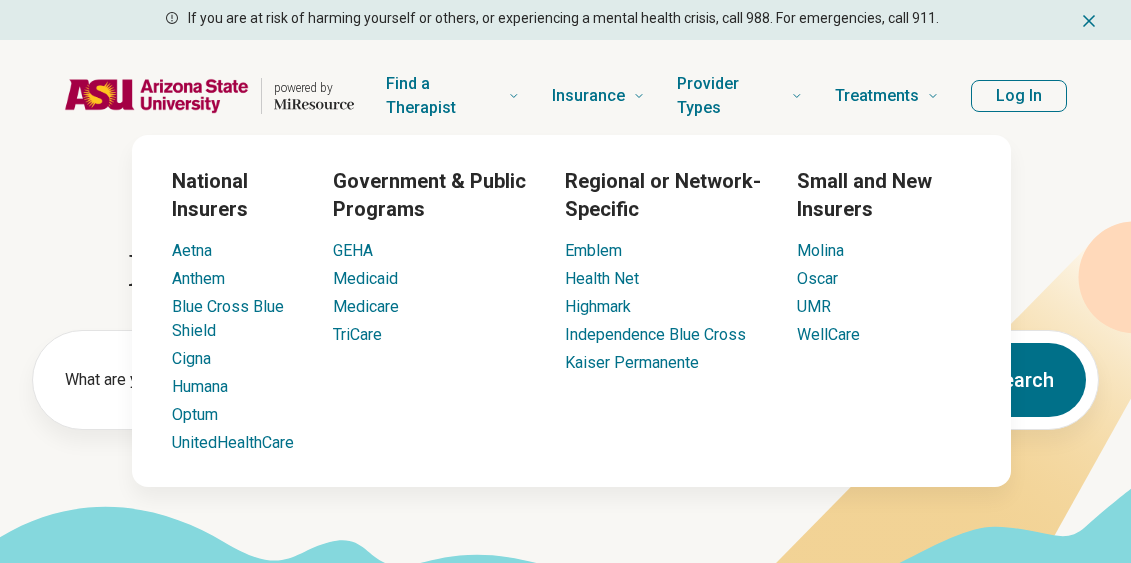 scroll, scrollTop: 0, scrollLeft: 0, axis: both 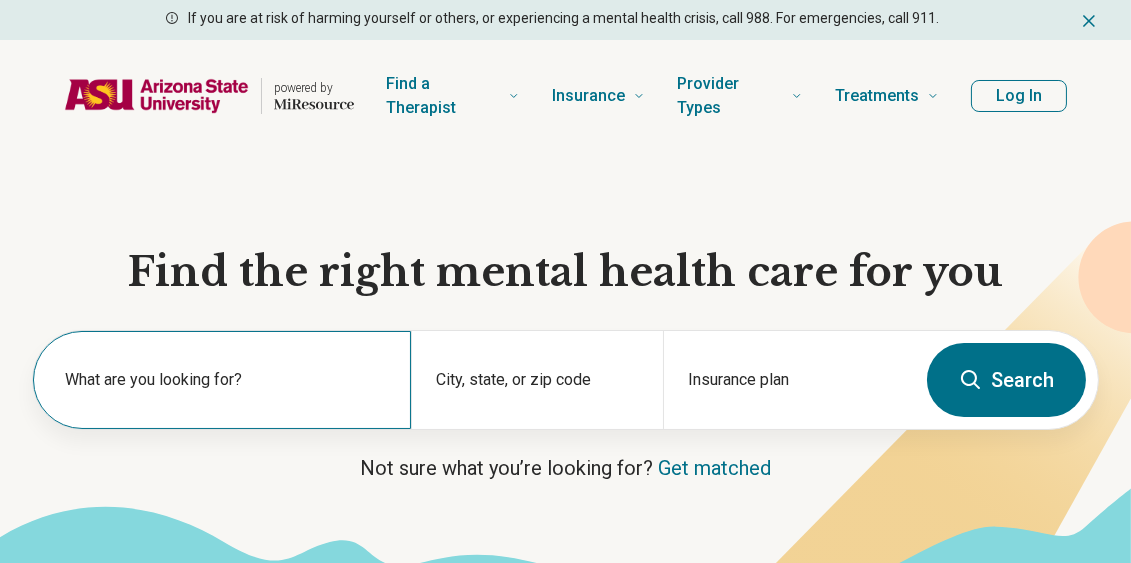 click on "What are you looking for?" at bounding box center [226, 380] 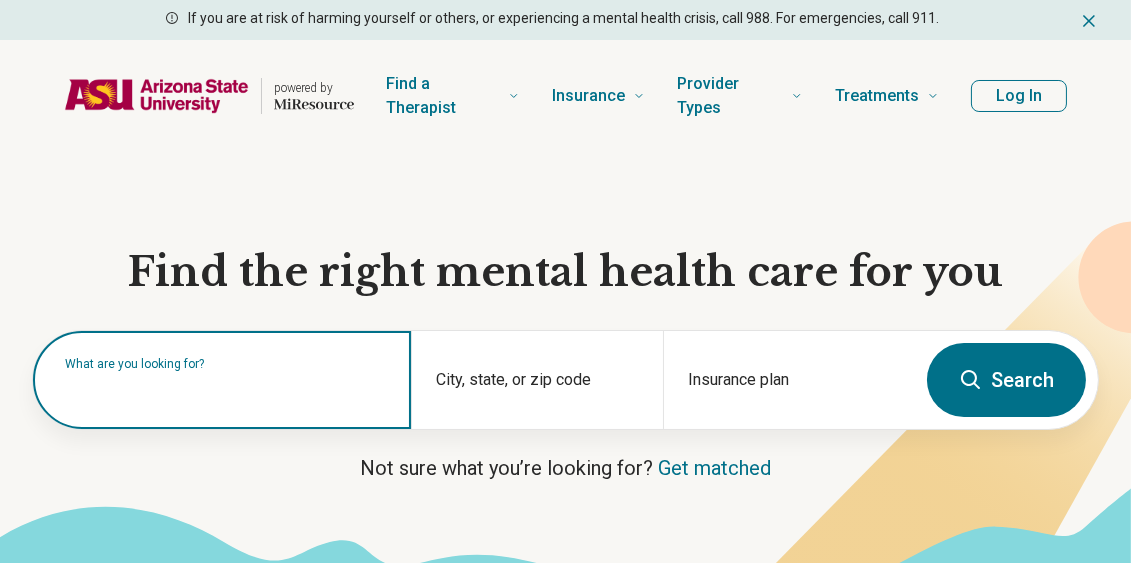 type on "*" 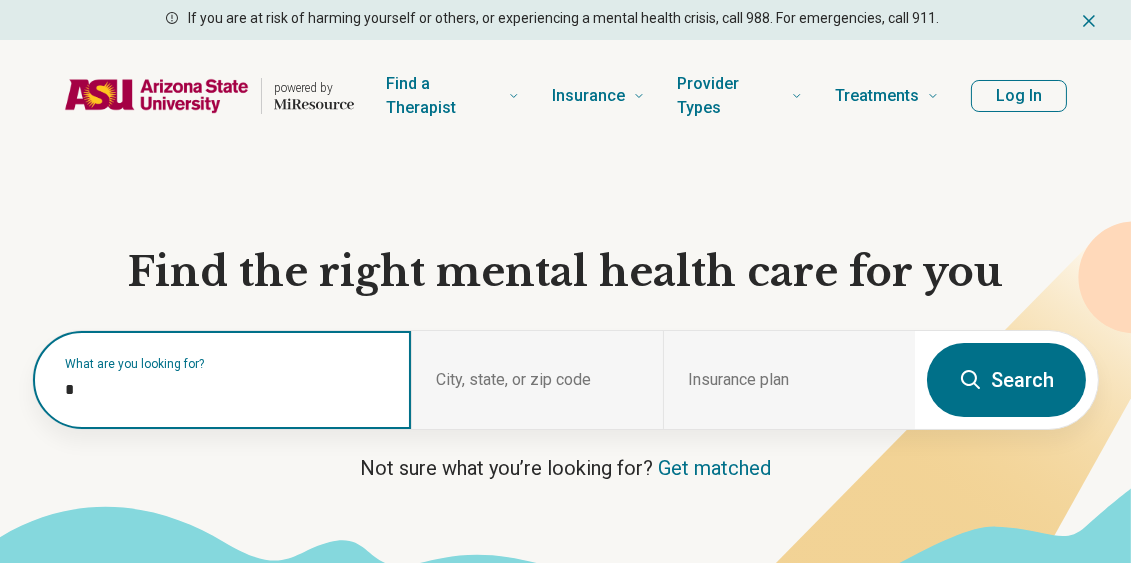 type on "**" 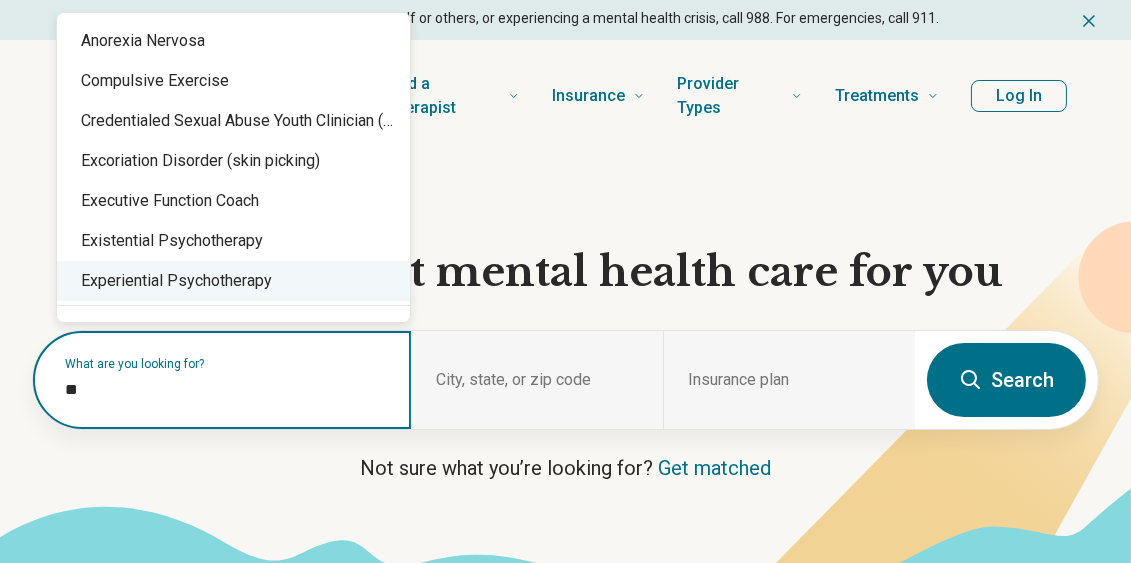 click on "Experiential Psychotherapy" at bounding box center [233, 281] 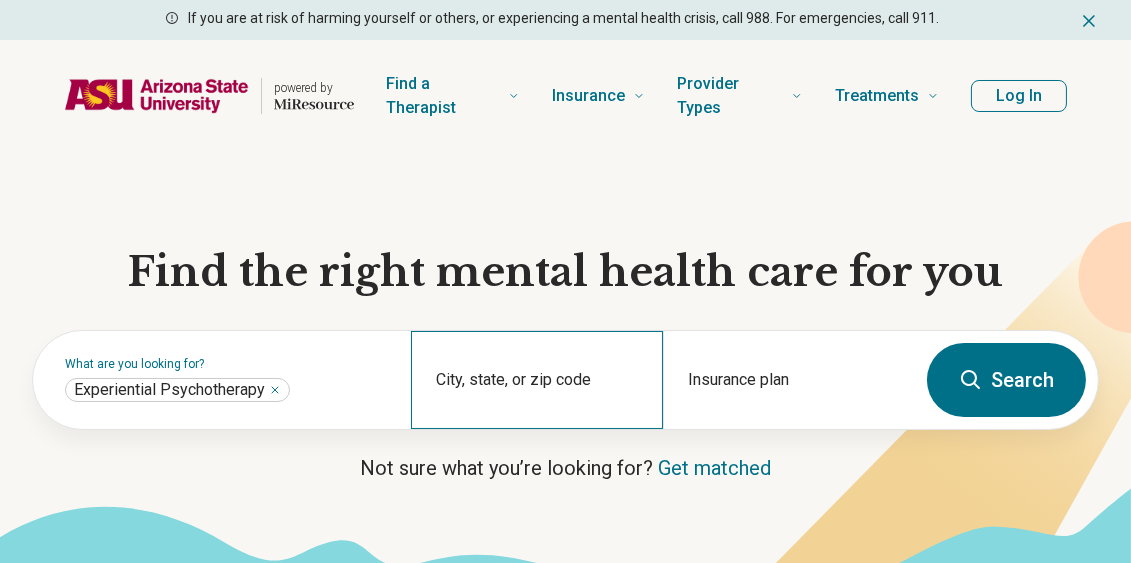 click on "City, state, or zip code" at bounding box center (537, 380) 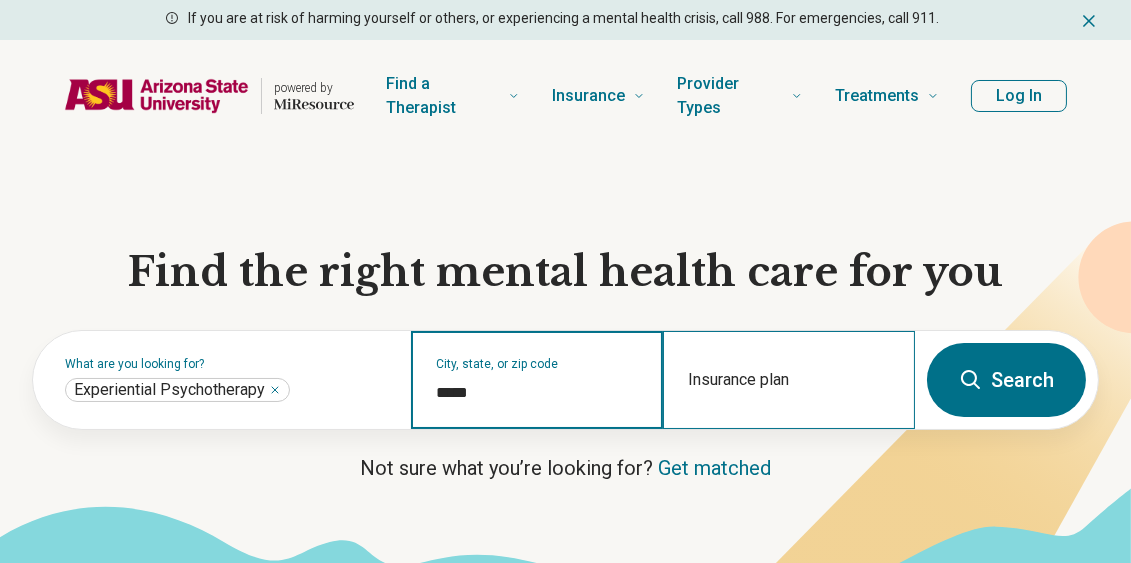 type on "*****" 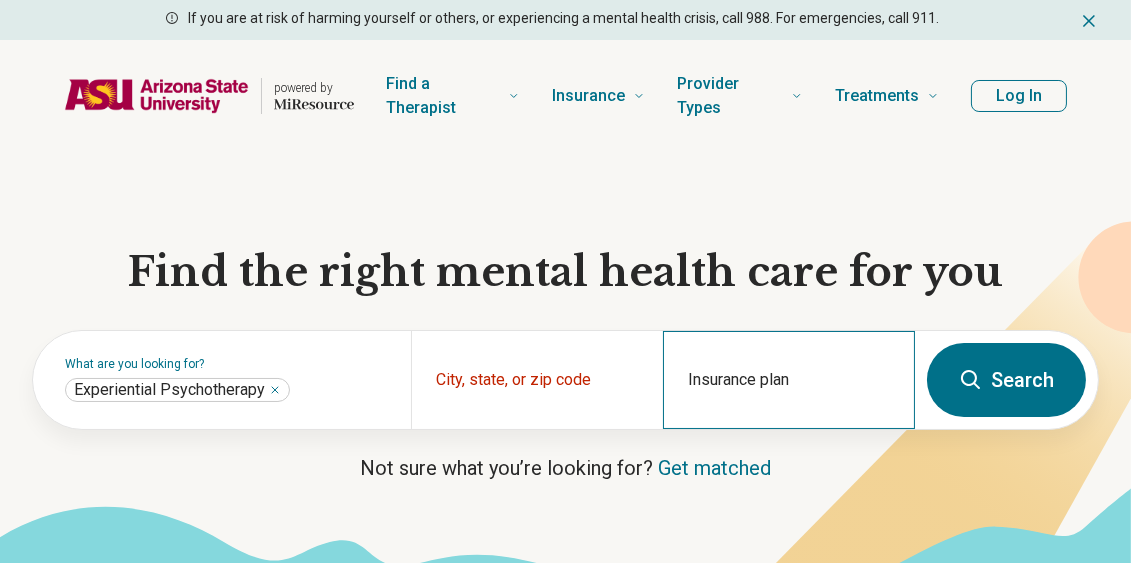 click on "Insurance plan" at bounding box center (789, 380) 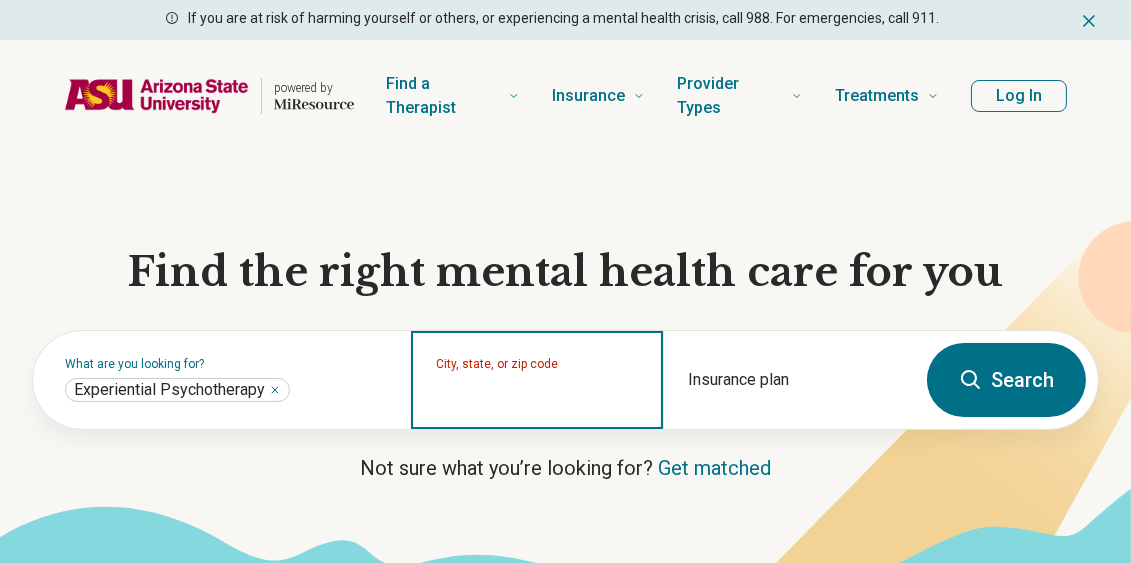 click on "City, state, or zip code" at bounding box center [537, 393] 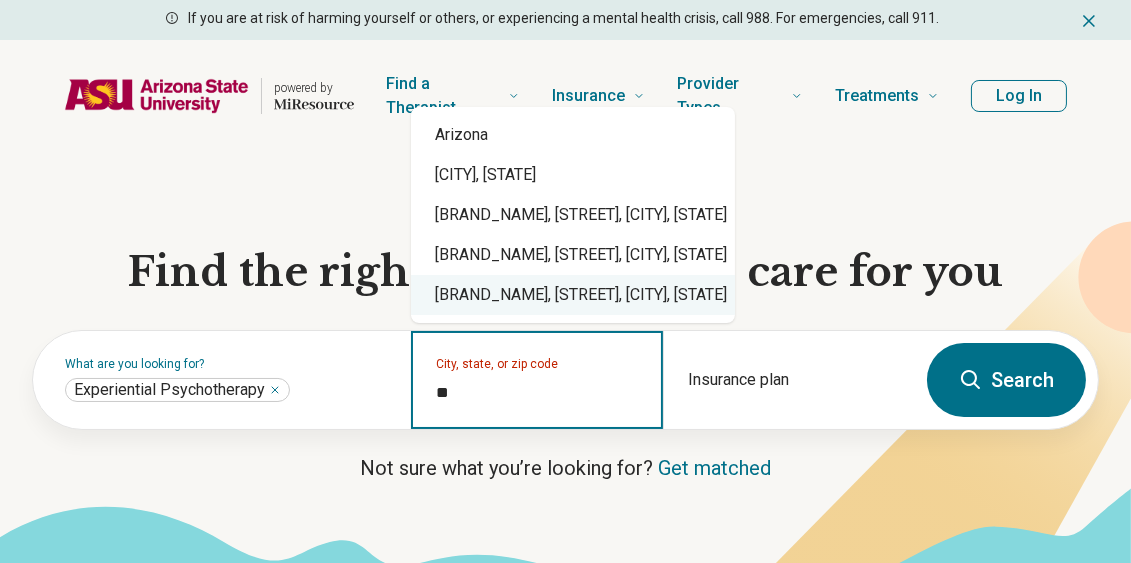 type on "*" 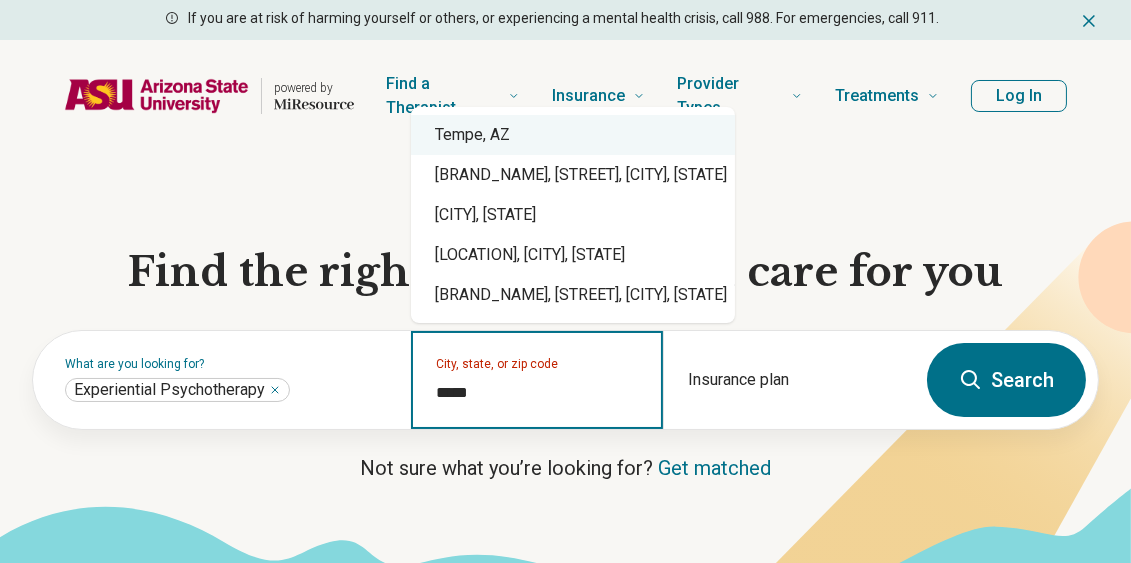 click on "Tempe, AZ" at bounding box center [573, 135] 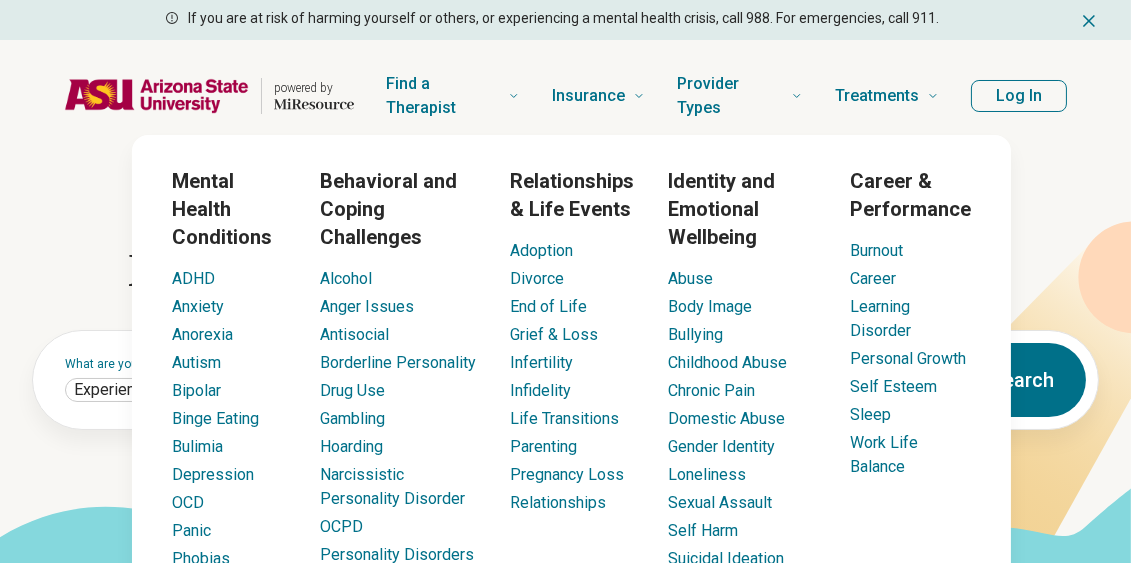 type on "*********" 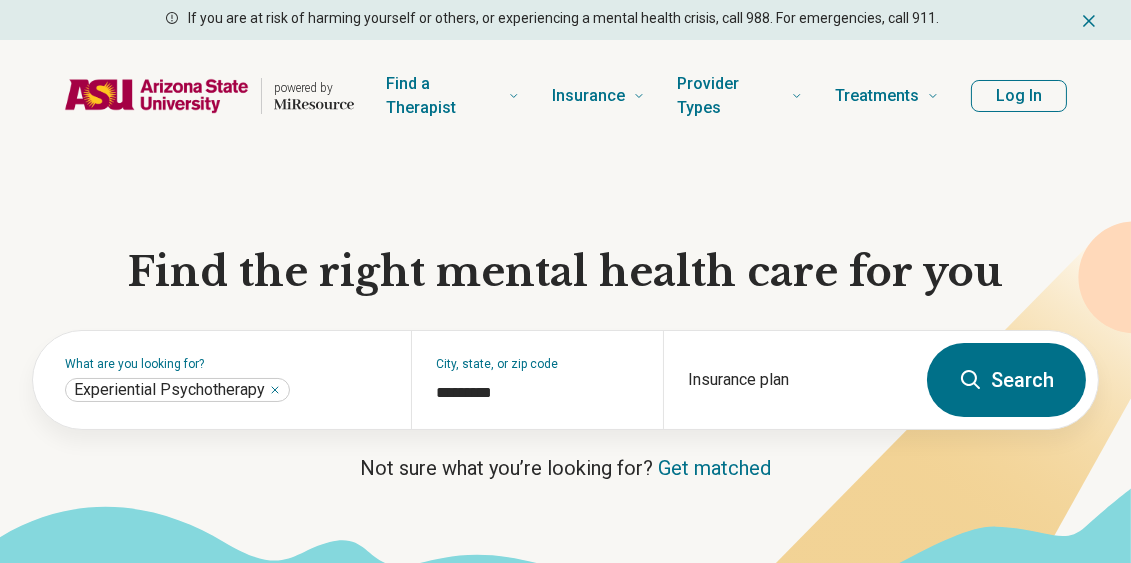 click on "Find the right mental health care for you" at bounding box center (565, 272) 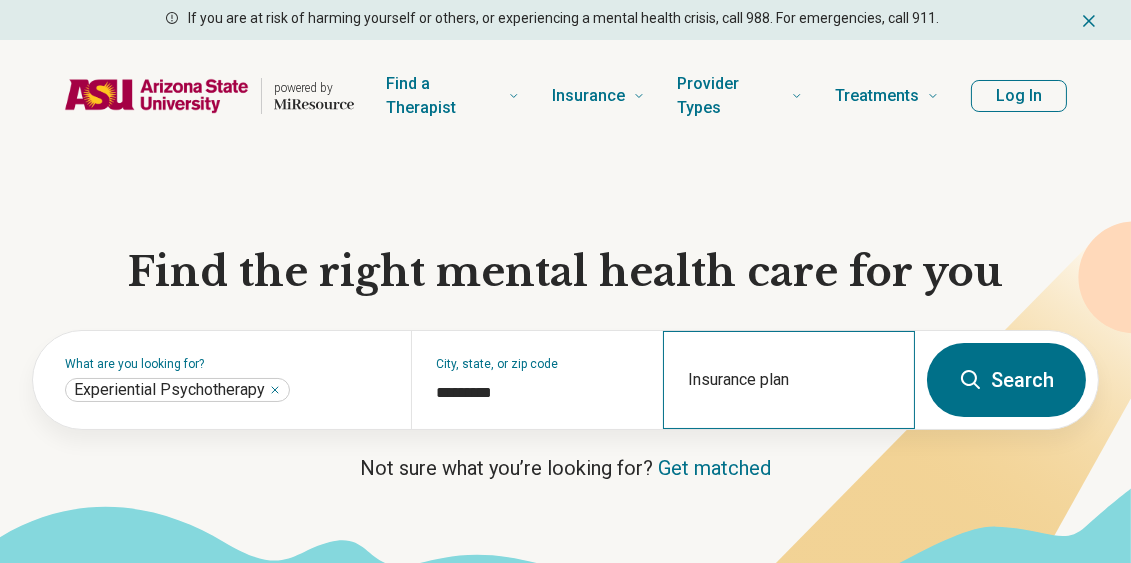 click on "Insurance plan" at bounding box center [789, 380] 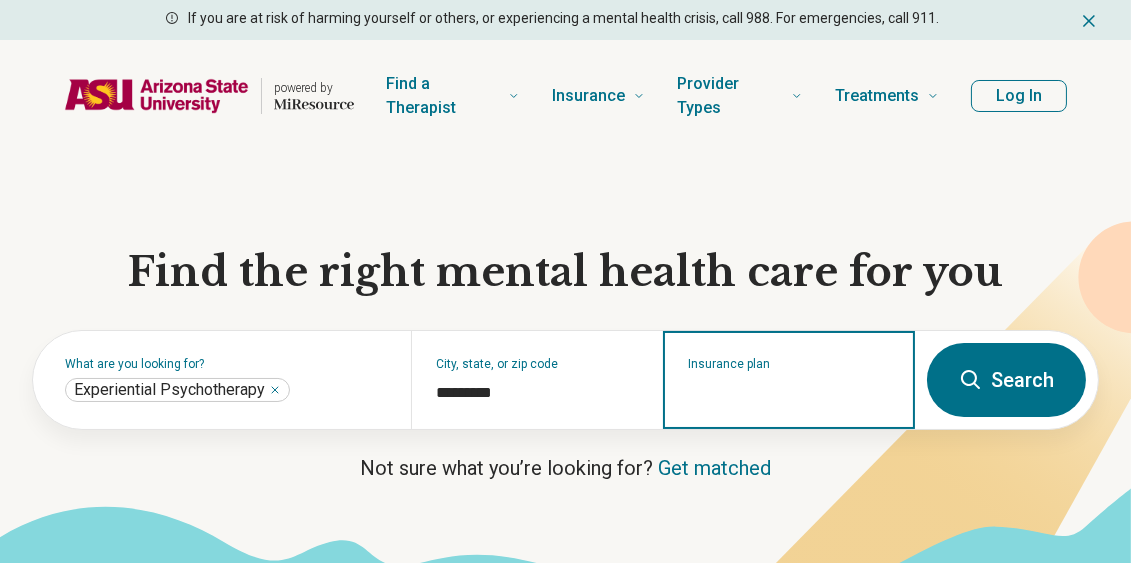 type on "*" 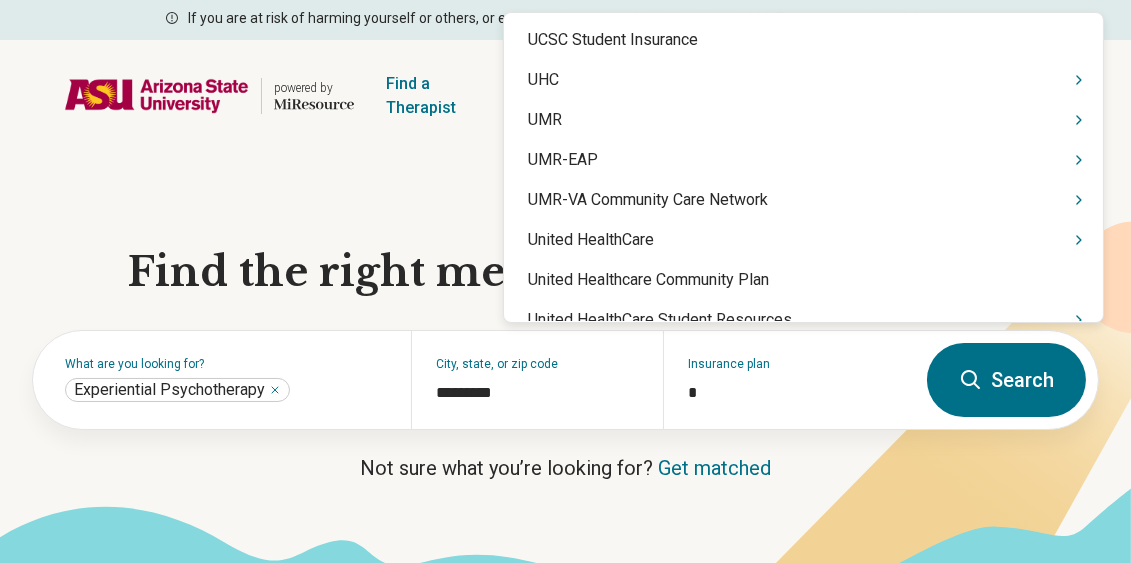scroll, scrollTop: 5739, scrollLeft: 0, axis: vertical 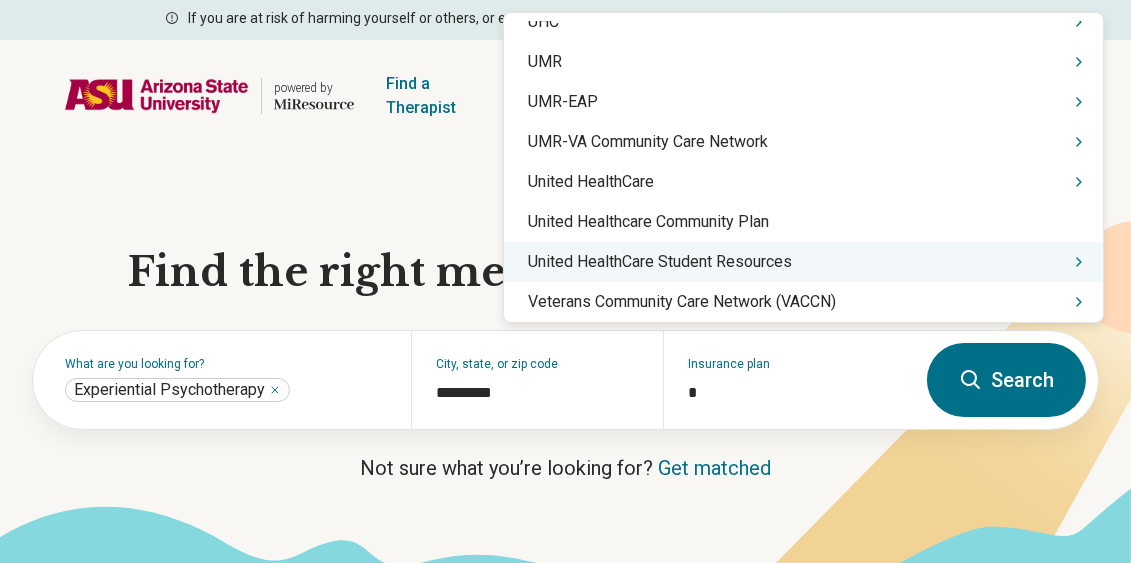 click on "United HealthCare Student Resources" at bounding box center [803, 262] 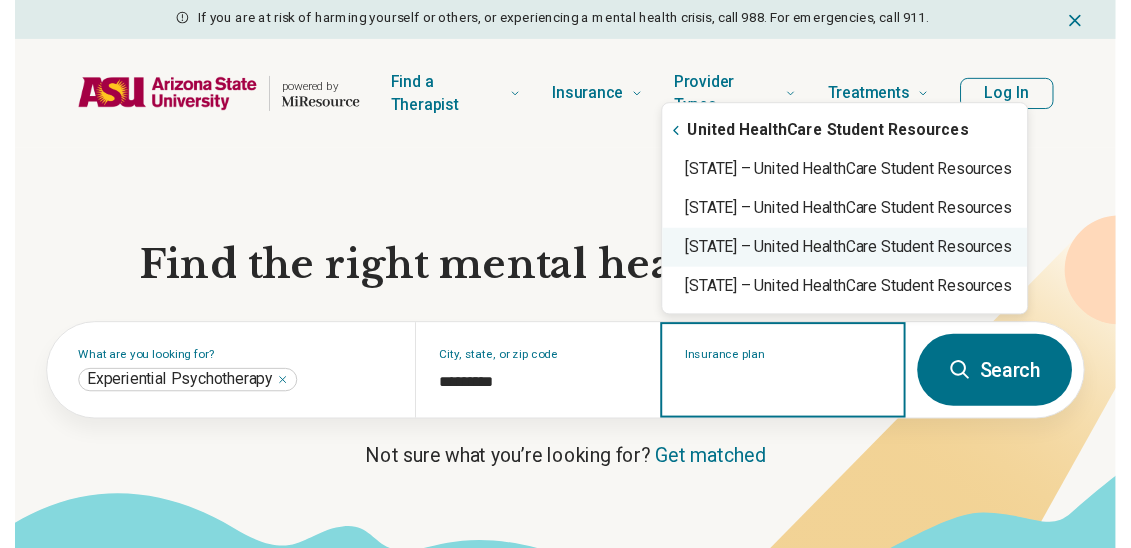 scroll, scrollTop: 0, scrollLeft: 0, axis: both 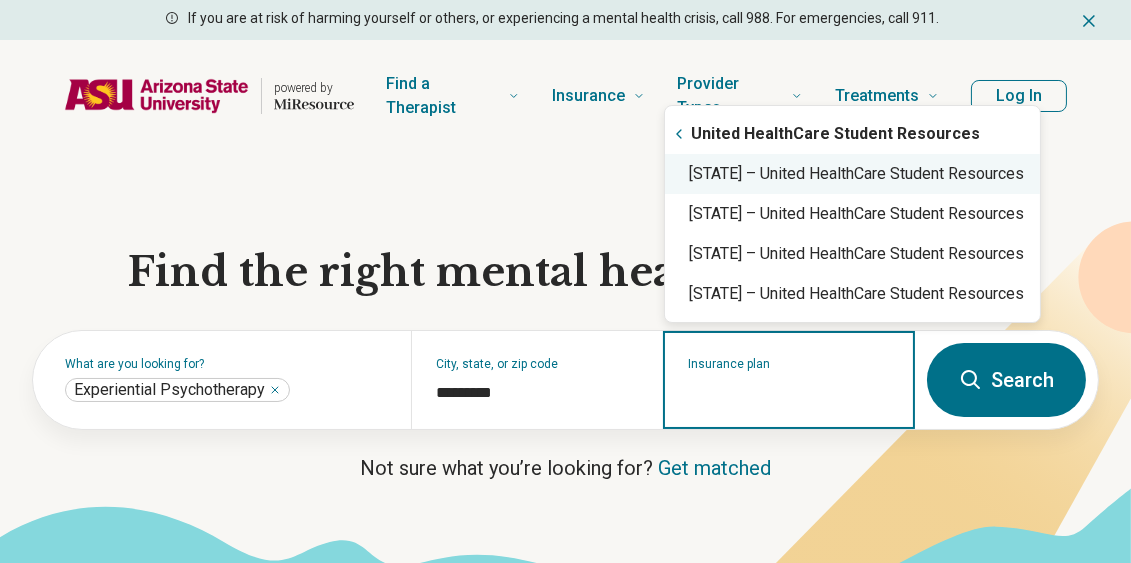 click on "Arizona – United HealthCare Student Resources" at bounding box center (852, 174) 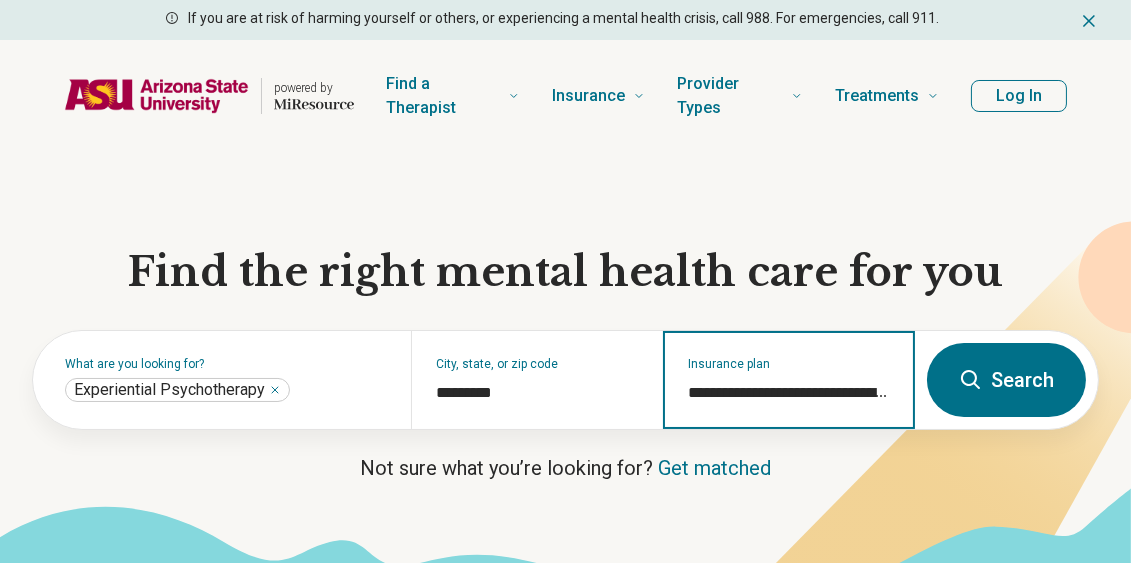 type on "**********" 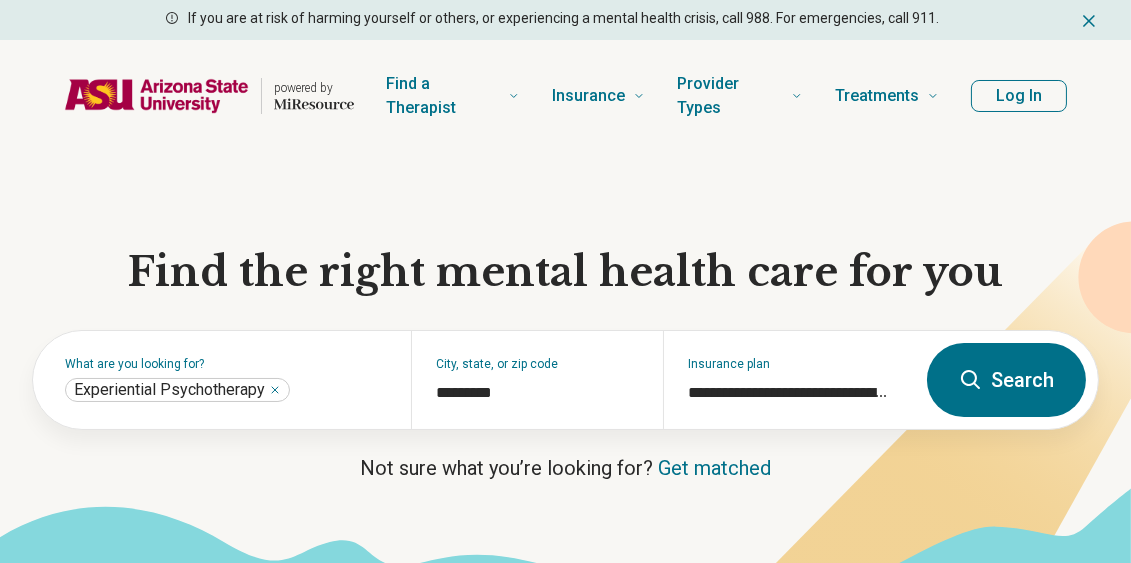 click on "Search" at bounding box center [1006, 380] 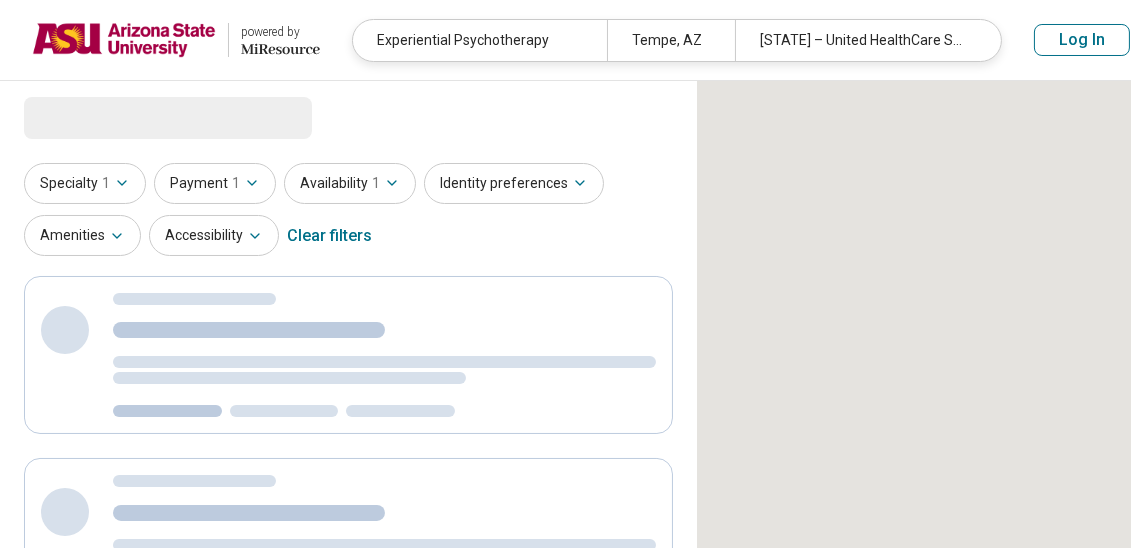 select on "***" 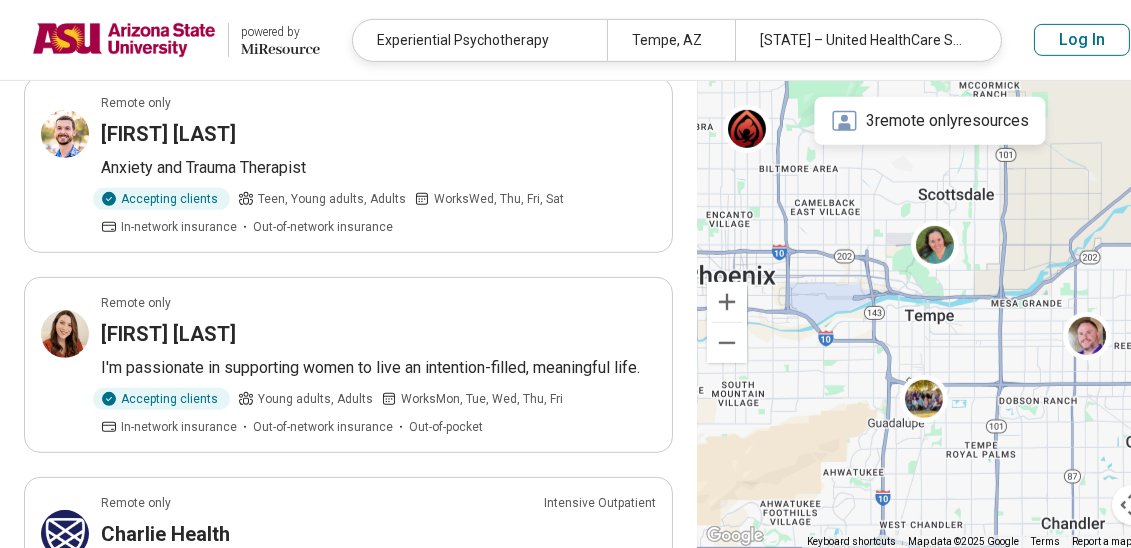 scroll, scrollTop: 1417, scrollLeft: 0, axis: vertical 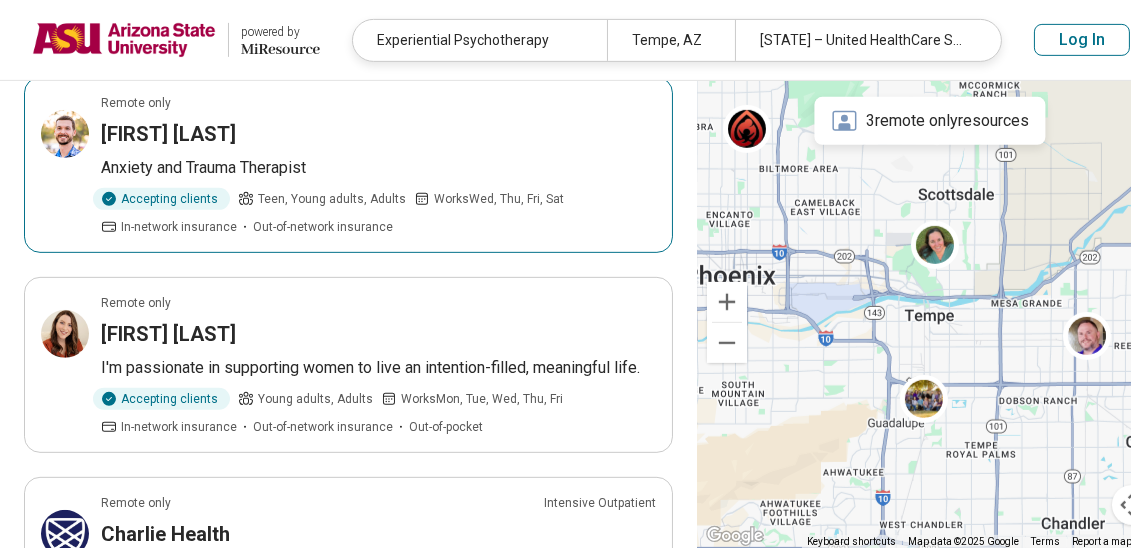 click on "Bryan Gower" at bounding box center (168, 134) 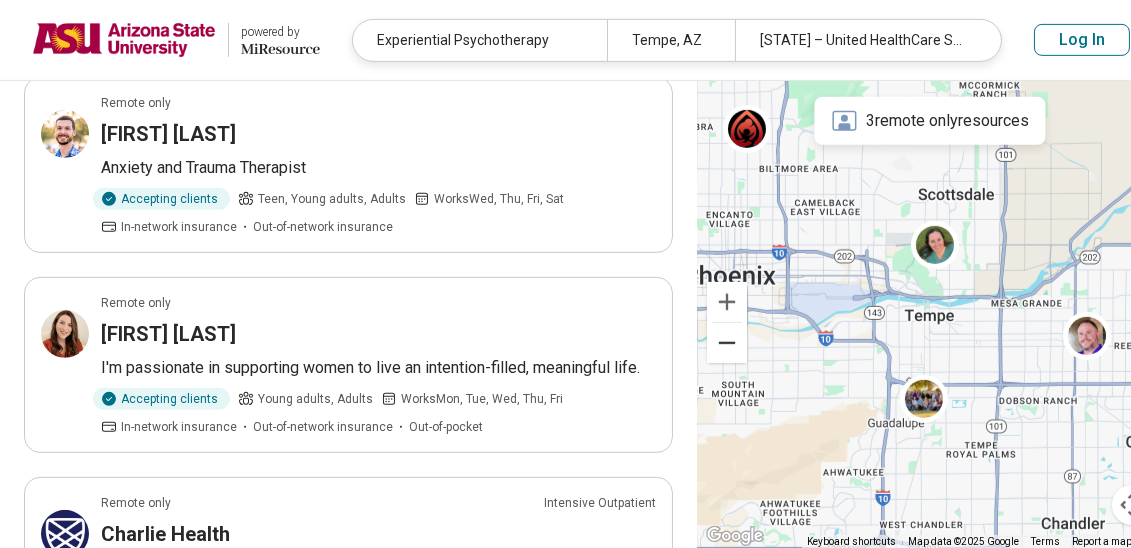 click at bounding box center (727, 343) 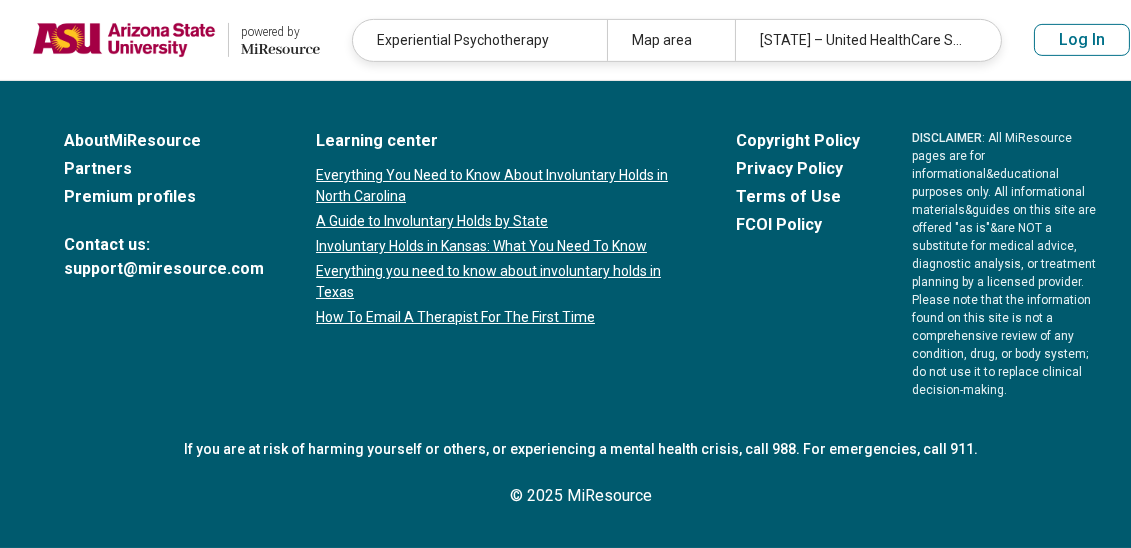scroll, scrollTop: 0, scrollLeft: 0, axis: both 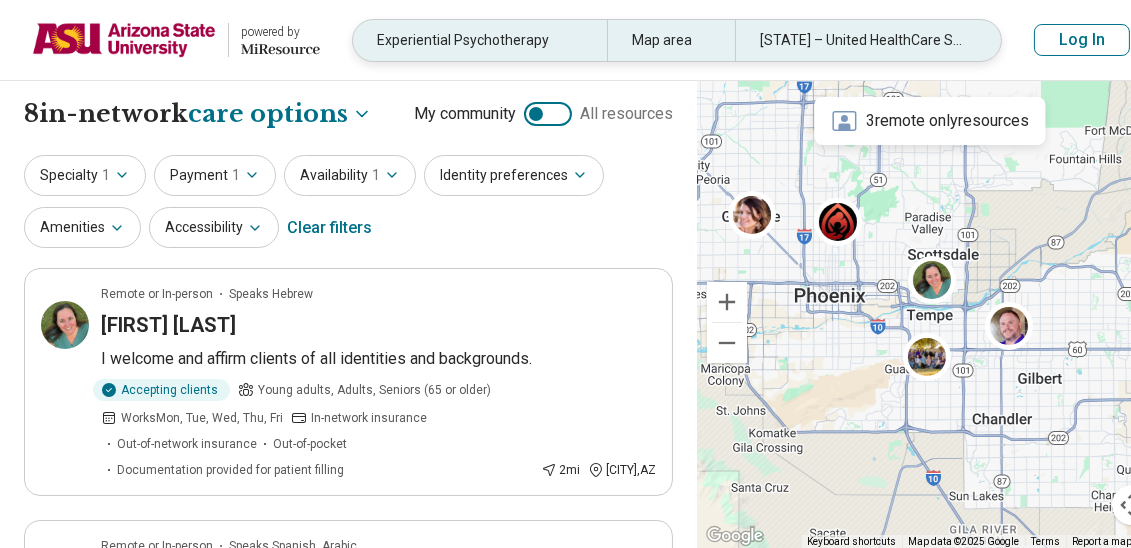 click on "Experiential Psychotherapy" at bounding box center [480, 40] 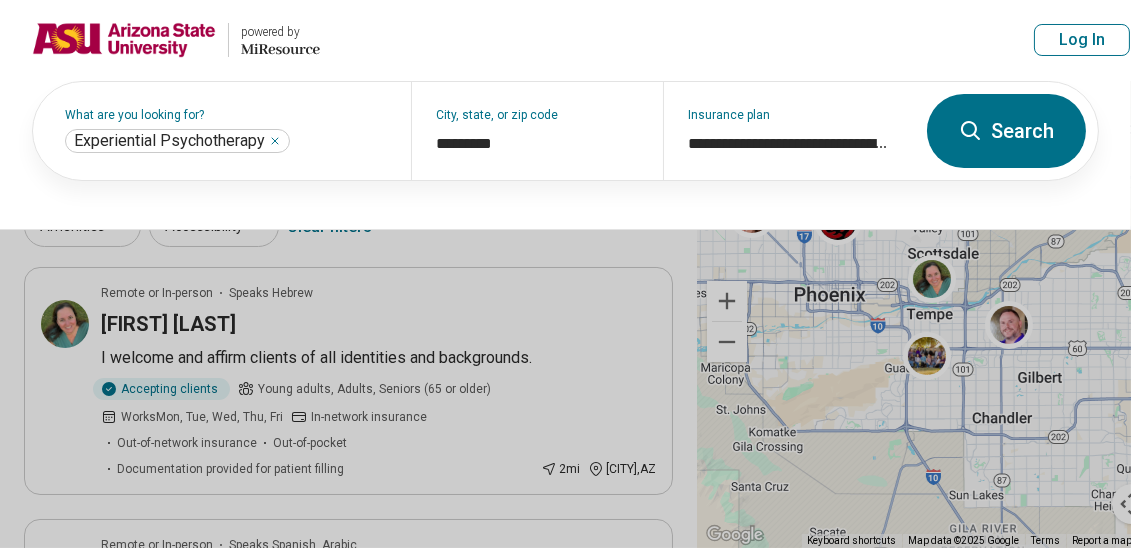 click on "powered by Miresource logo Experiential Psychotherapy Map area Arizona – United HealthCare Student Resources Log In" at bounding box center [581, 40] 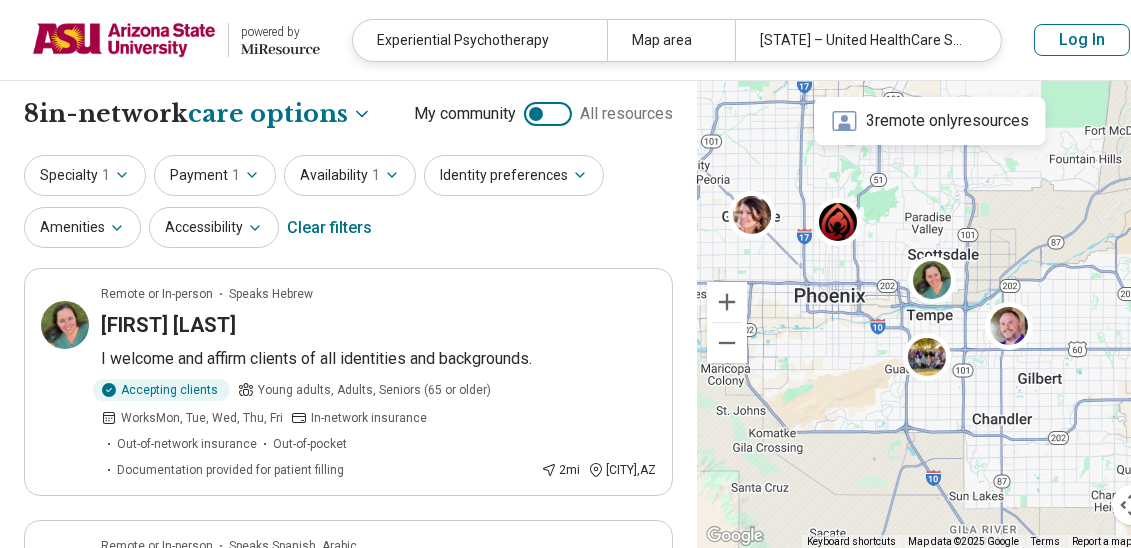 click on "3  remote only  resources" at bounding box center [929, 121] 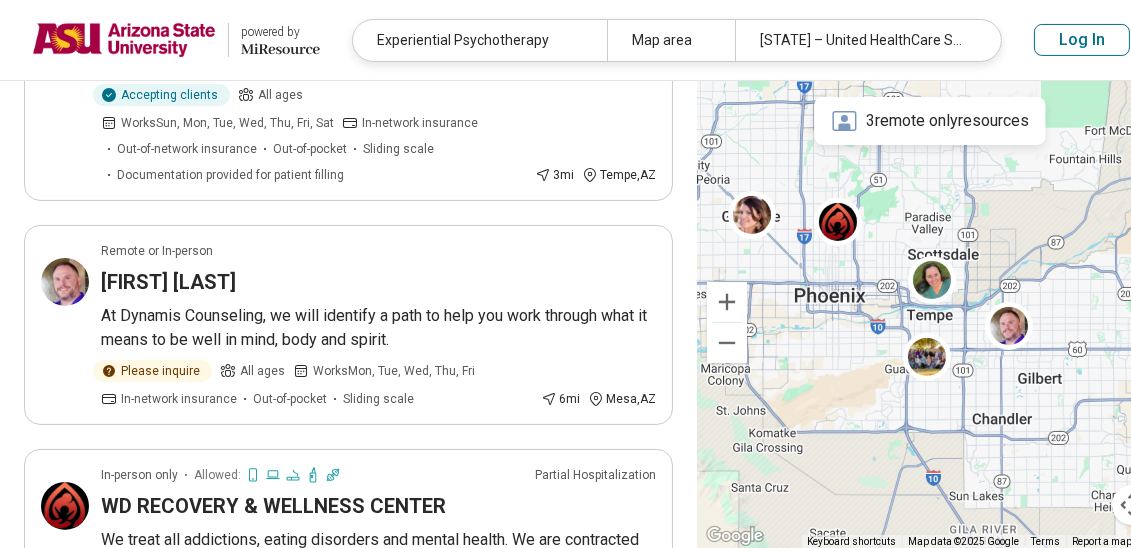 scroll, scrollTop: 561, scrollLeft: 0, axis: vertical 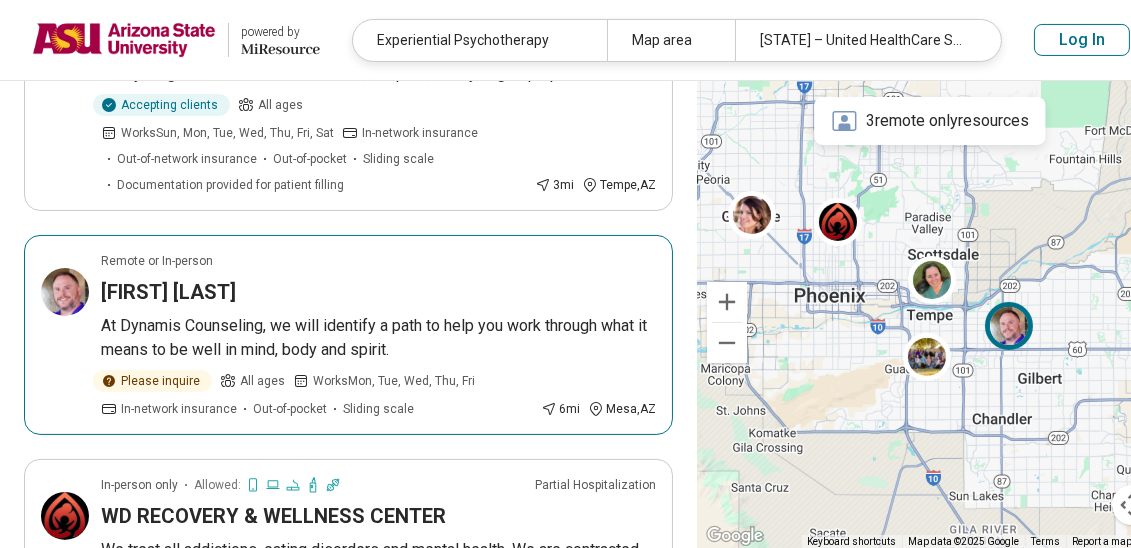 click on "Matthew Rosenkilde" at bounding box center [168, 292] 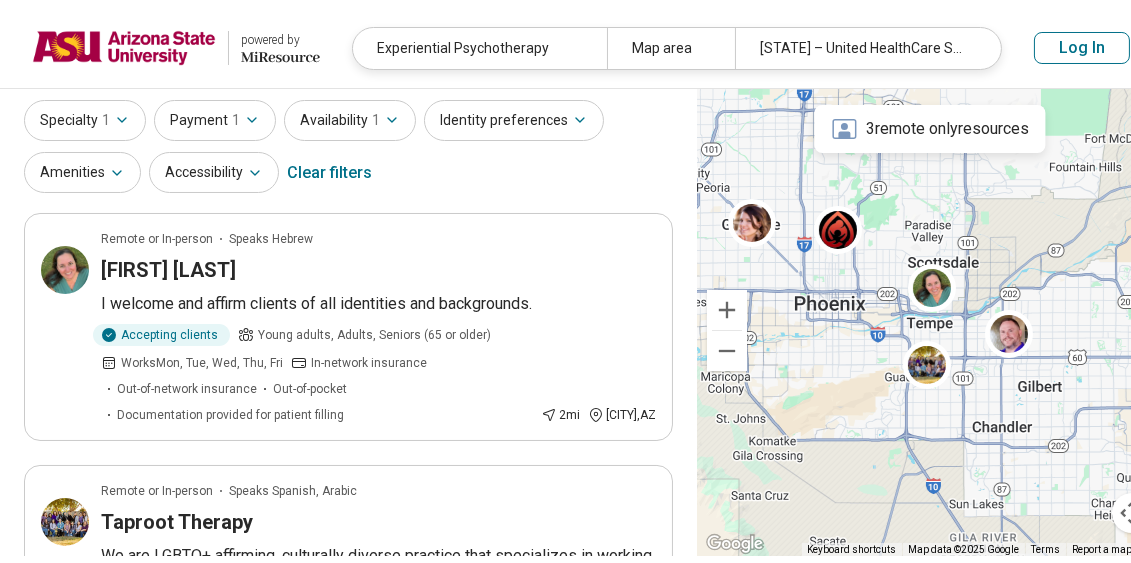 scroll, scrollTop: 0, scrollLeft: 0, axis: both 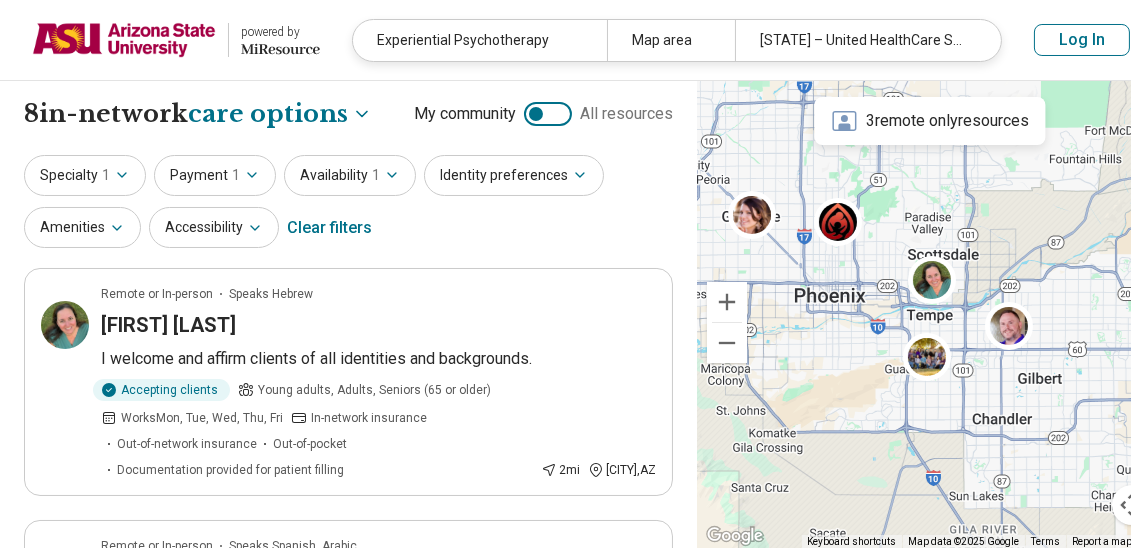 click on "Miresource logo" 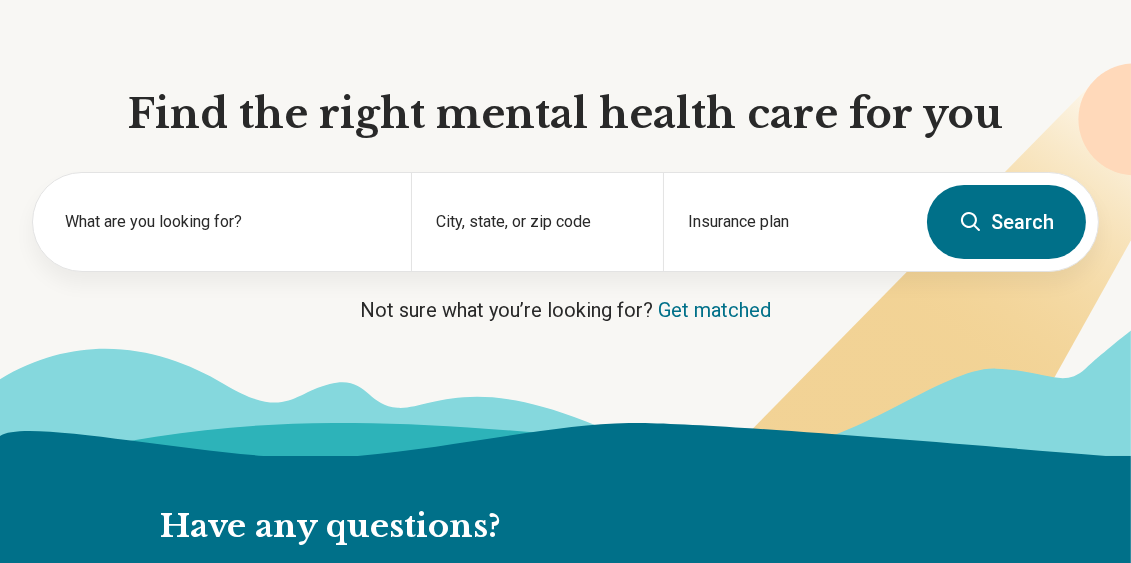 scroll, scrollTop: 161, scrollLeft: 0, axis: vertical 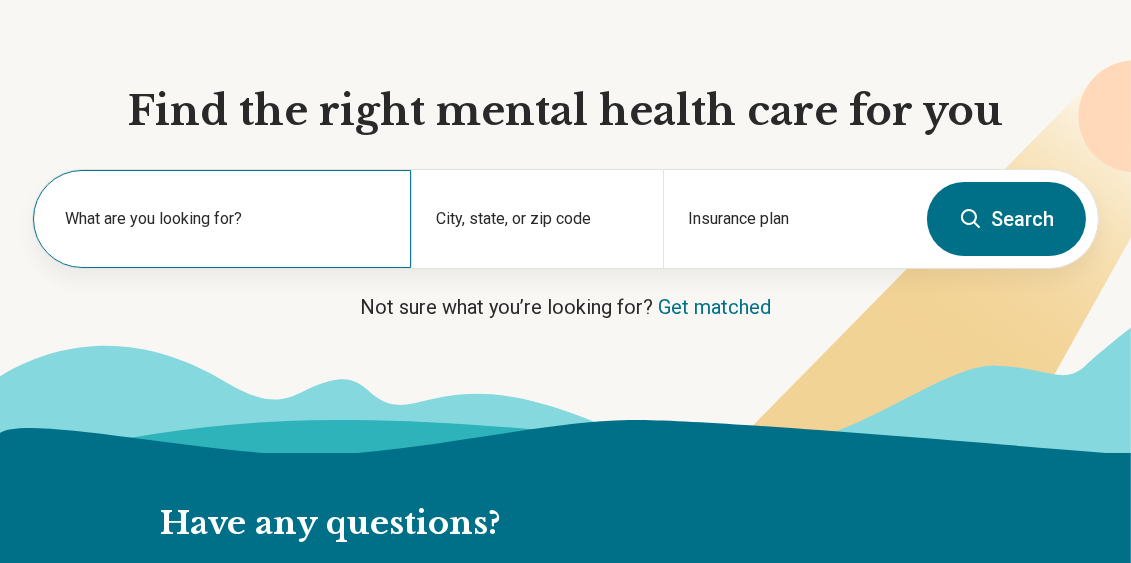 click on "What are you looking for?" at bounding box center (226, 219) 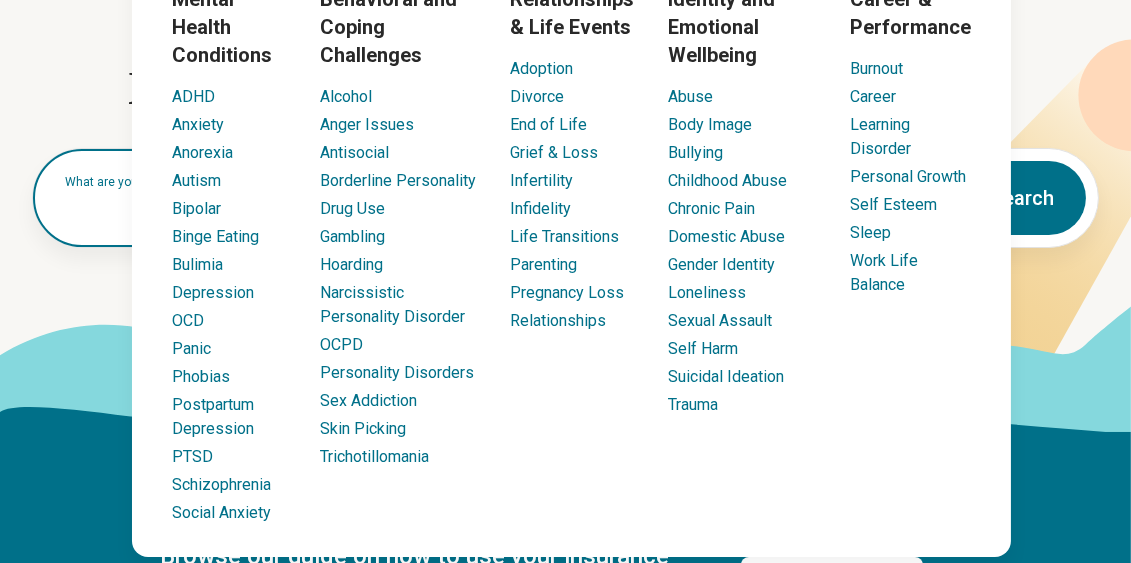 scroll, scrollTop: 174, scrollLeft: 0, axis: vertical 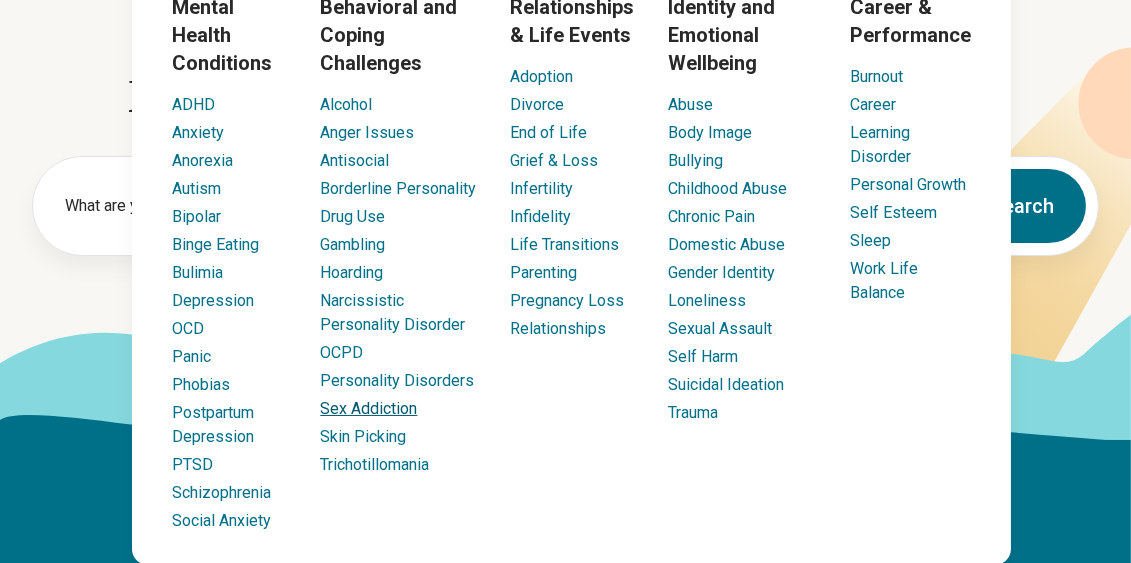 click on "Sex Addiction" at bounding box center [368, 408] 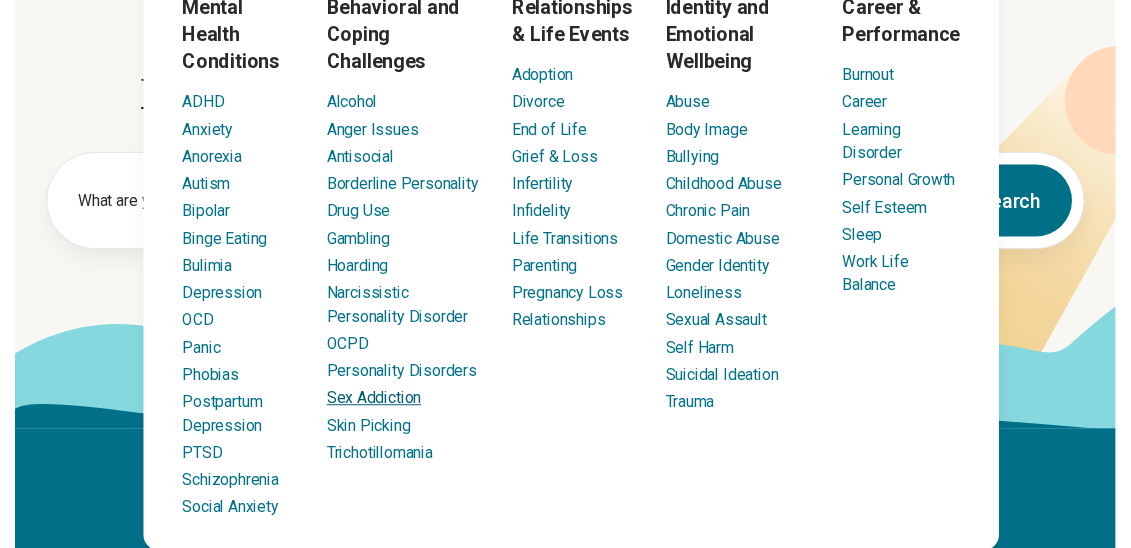 scroll, scrollTop: 0, scrollLeft: 0, axis: both 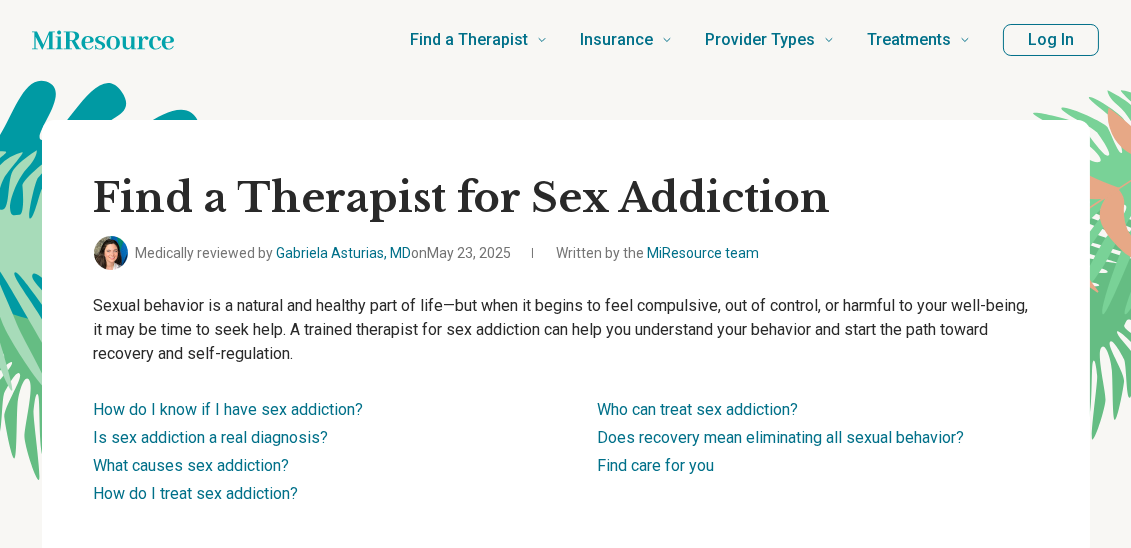 click on "How do I know if I have sex addiction?" at bounding box center [314, 410] 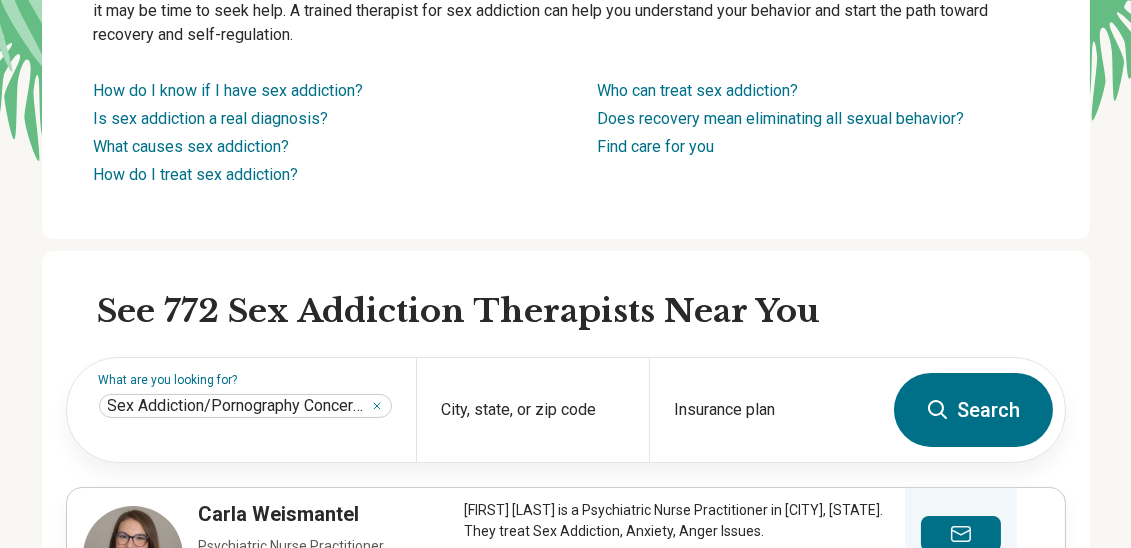 scroll, scrollTop: 318, scrollLeft: 3, axis: both 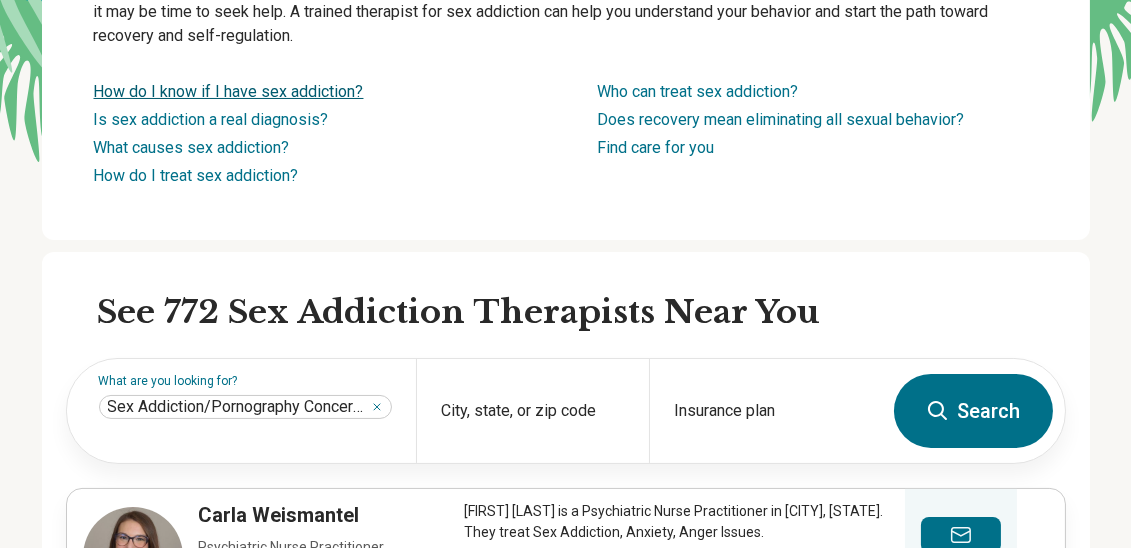 click on "How do I know if I have sex addiction?" at bounding box center (229, 91) 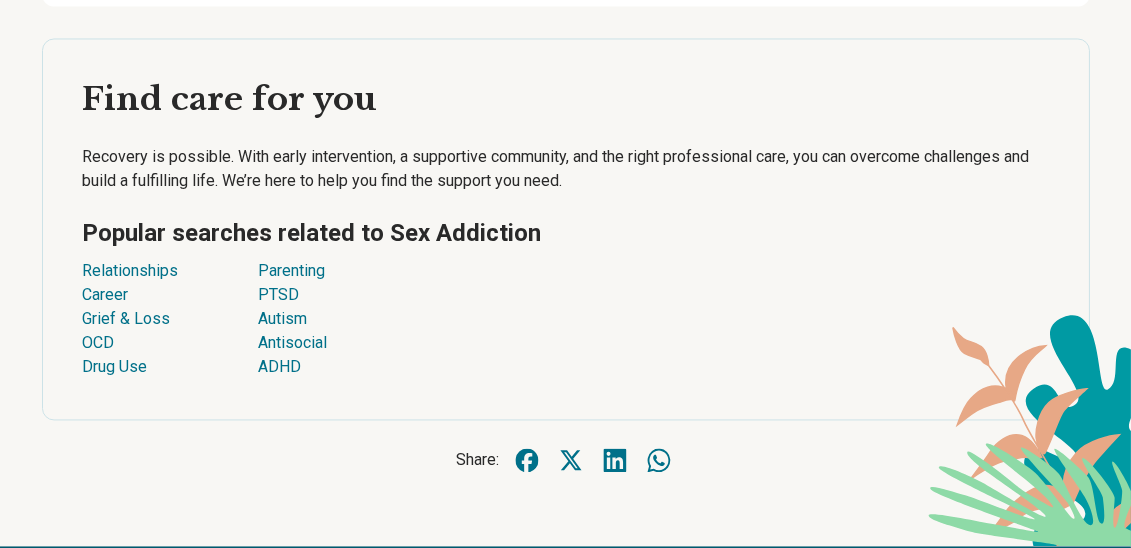 scroll, scrollTop: 6047, scrollLeft: 3, axis: both 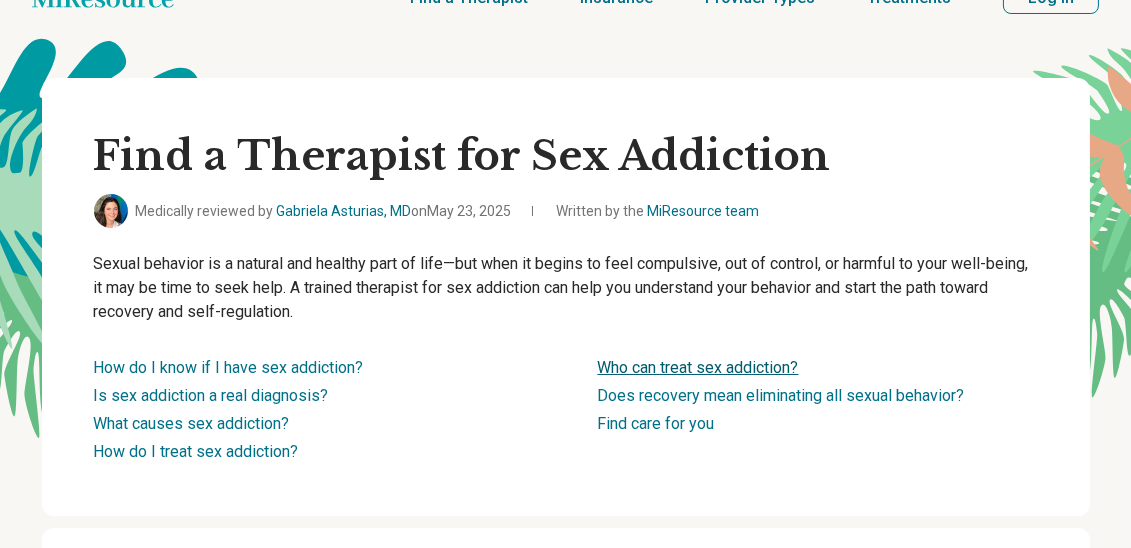 click on "Who can treat sex addiction?" at bounding box center (698, 367) 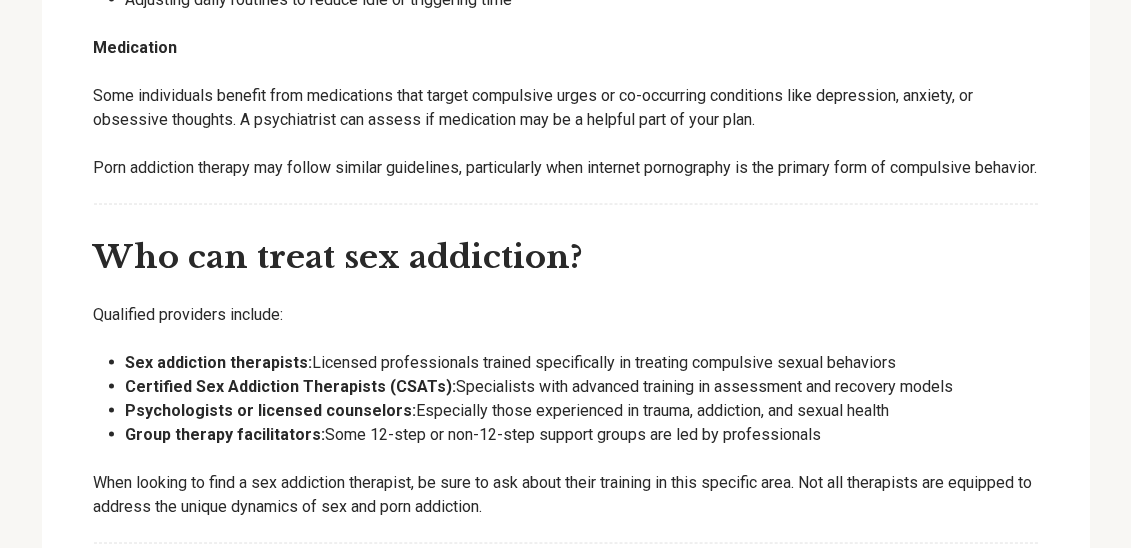 scroll, scrollTop: 5446, scrollLeft: 3, axis: both 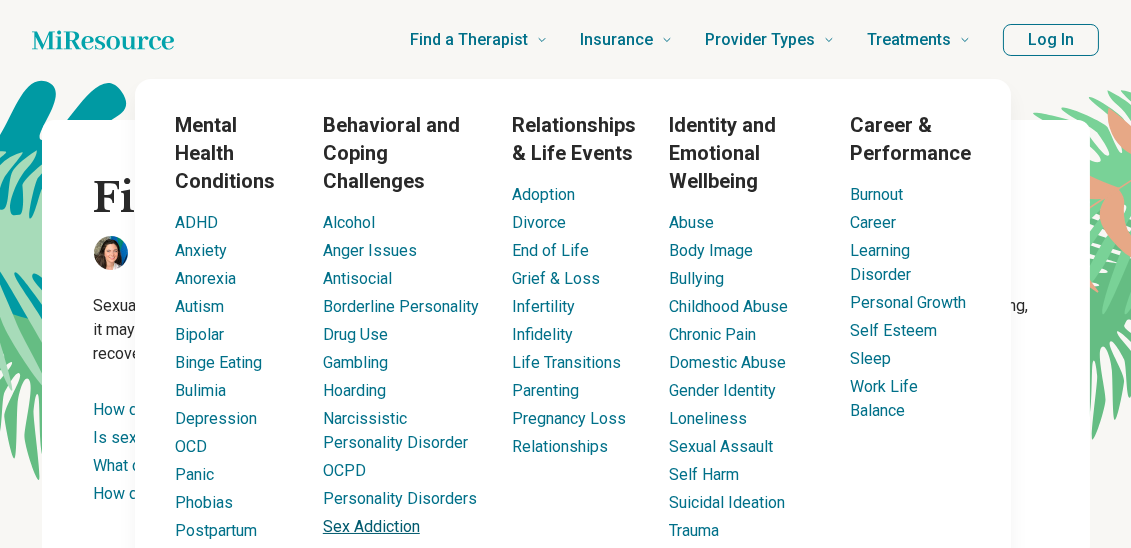 click on "Sex Addiction" at bounding box center (371, 526) 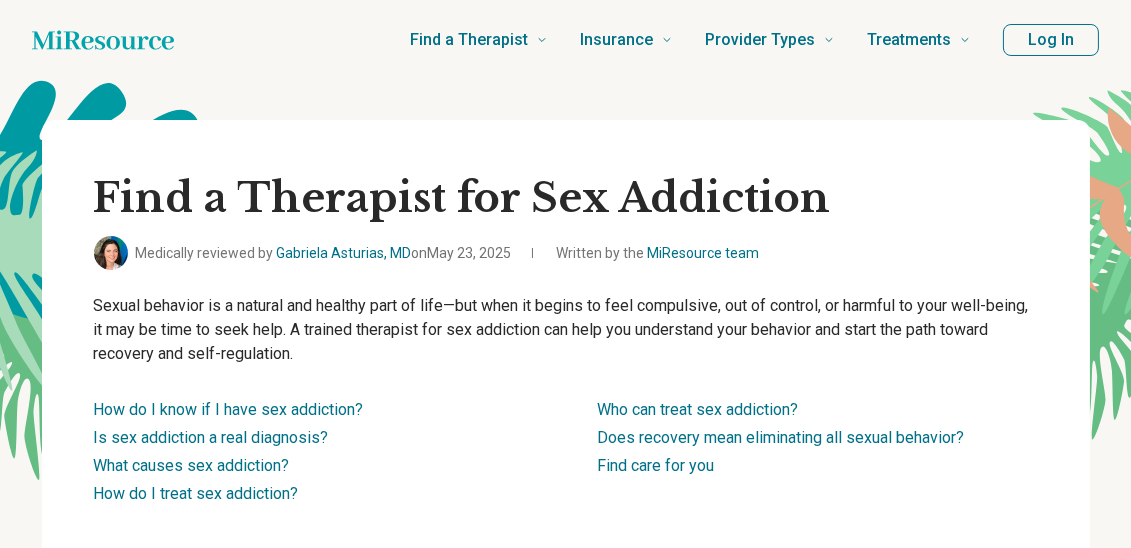 click on "Find a Therapist for Sex Addiction Medically reviewed by   Gabriela Asturias, MD  on  May 23, 2025 Written by the   MiResource team Sexual behavior is a natural and healthy part of life—but when it begins to feel compulsive,
out of control, or harmful to your well-being, it may be time to seek help. A trained therapist for sex addiction can help you
understand your behavior and start the path toward recovery and self-regulation. How do I know if I have sex addiction? Is sex addiction a real diagnosis? What causes sex addiction? How do I treat sex addiction? Who can treat sex addiction? Does recovery mean eliminating all sexual behavior? Find care for you See 772 Sex Addiction Therapists Near You What are you looking for? Sex Addiction/Pornography Concerns **** City, state, or zip code Insurance plan Search Carla Weismantel Psychiatric Nurse Practitioner 9000 West Chester Street, Milwaukee, Wisconsin 53214 View profile Katy Jones Licensed Professional Counselor (LPC) View profile Fabian Kuttner View profile" at bounding box center [565, 3339] 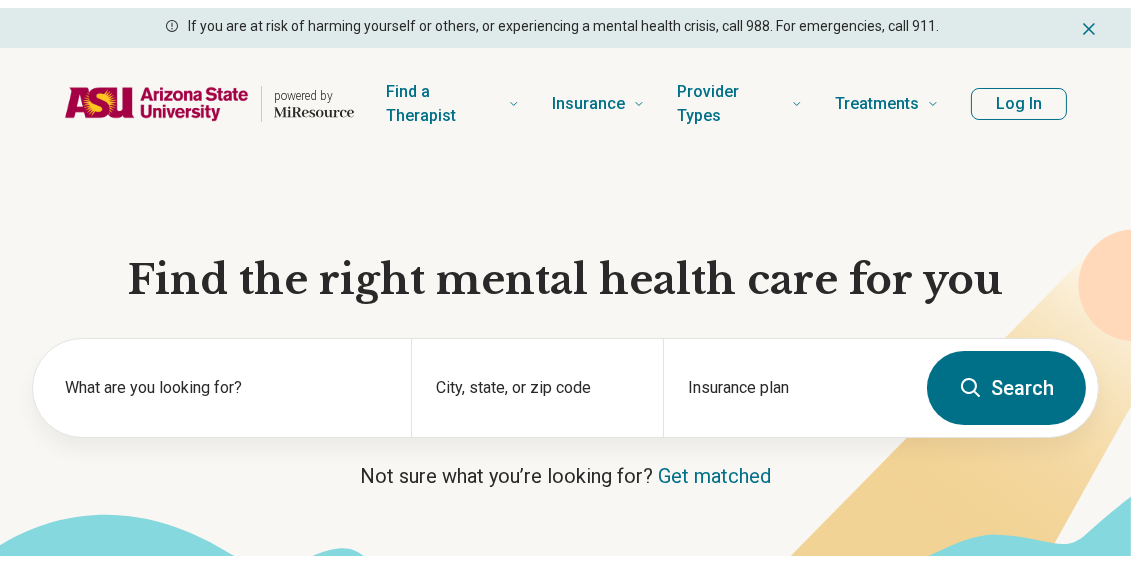 scroll, scrollTop: 0, scrollLeft: 0, axis: both 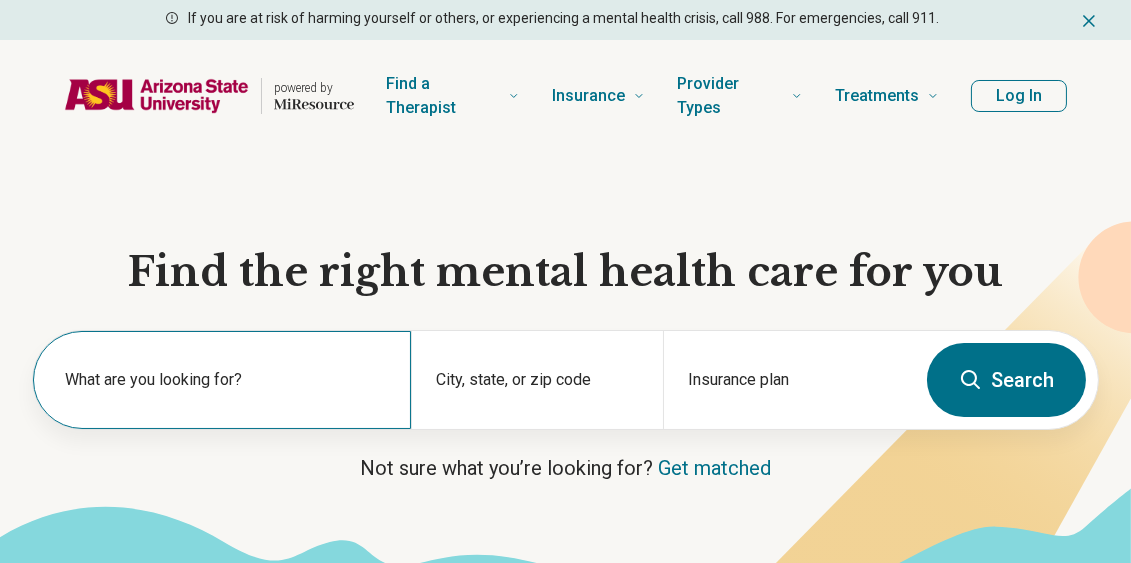 click on "What are you looking for?" at bounding box center [226, 380] 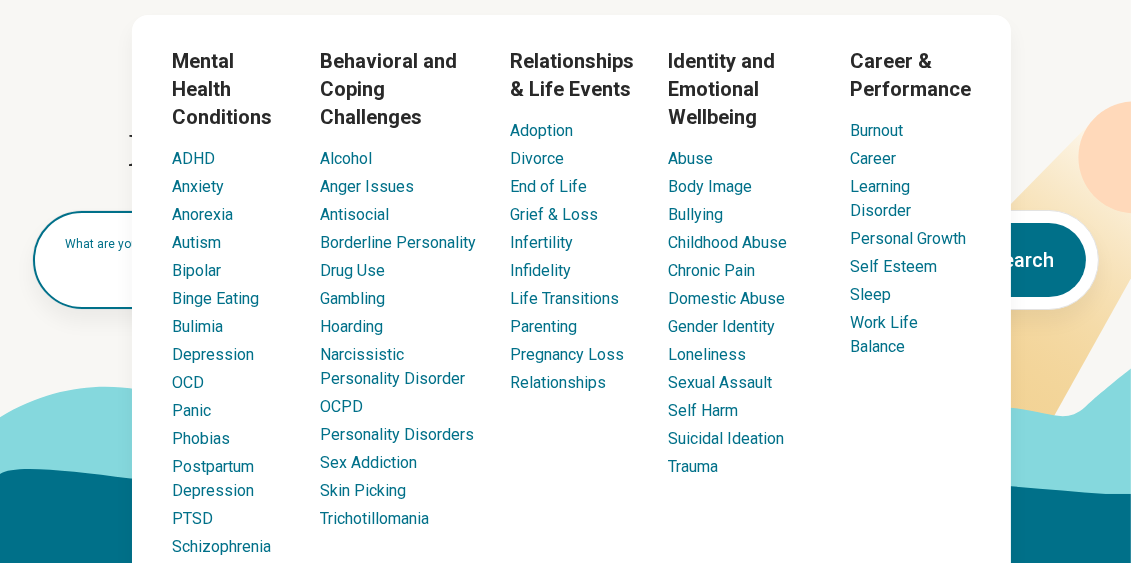 scroll, scrollTop: 123, scrollLeft: 0, axis: vertical 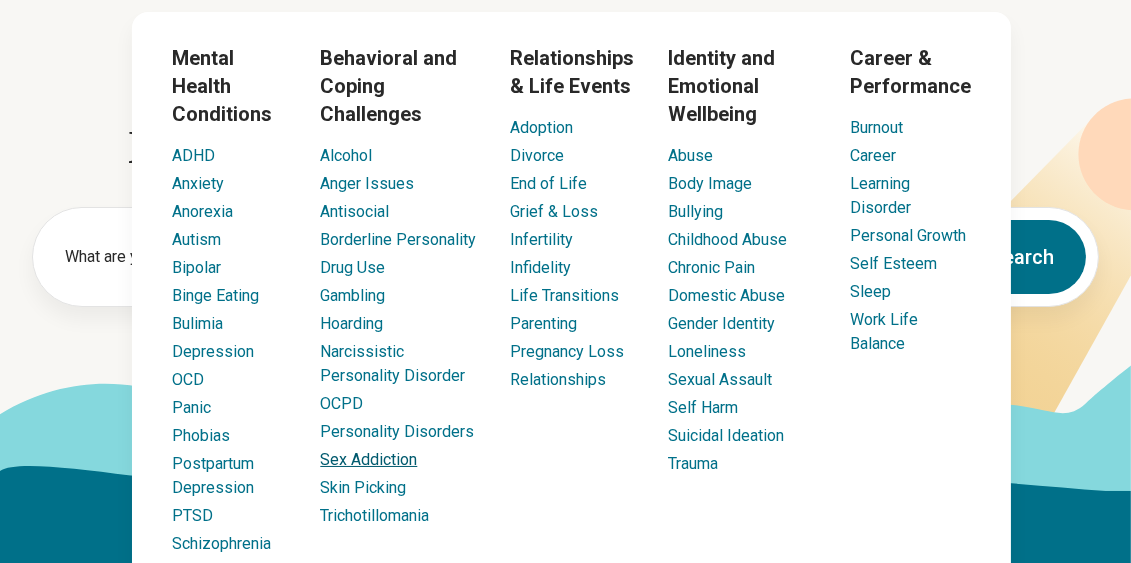 click on "Sex Addiction" at bounding box center (368, 459) 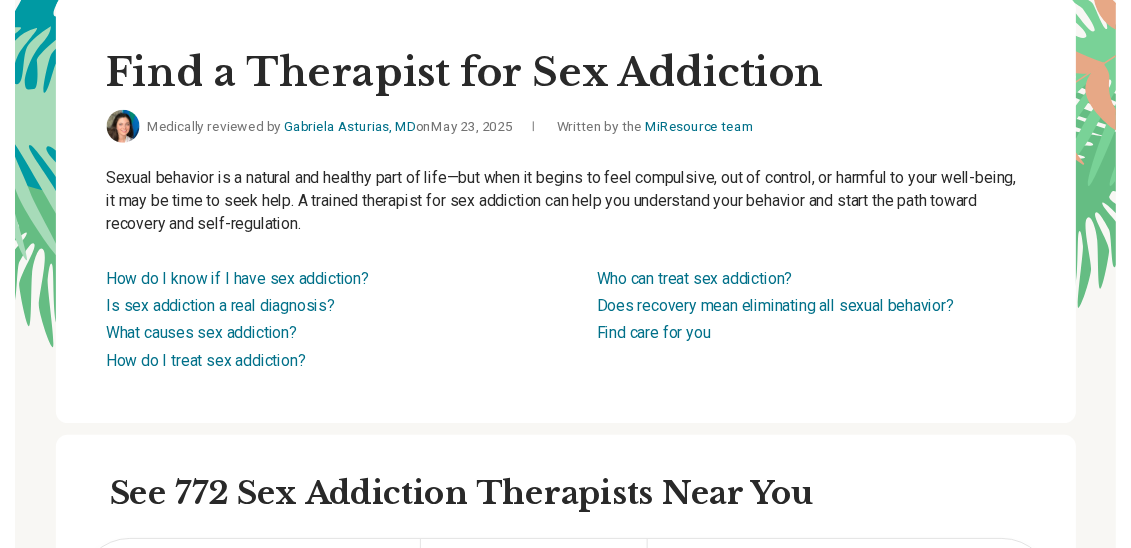 scroll, scrollTop: 0, scrollLeft: 0, axis: both 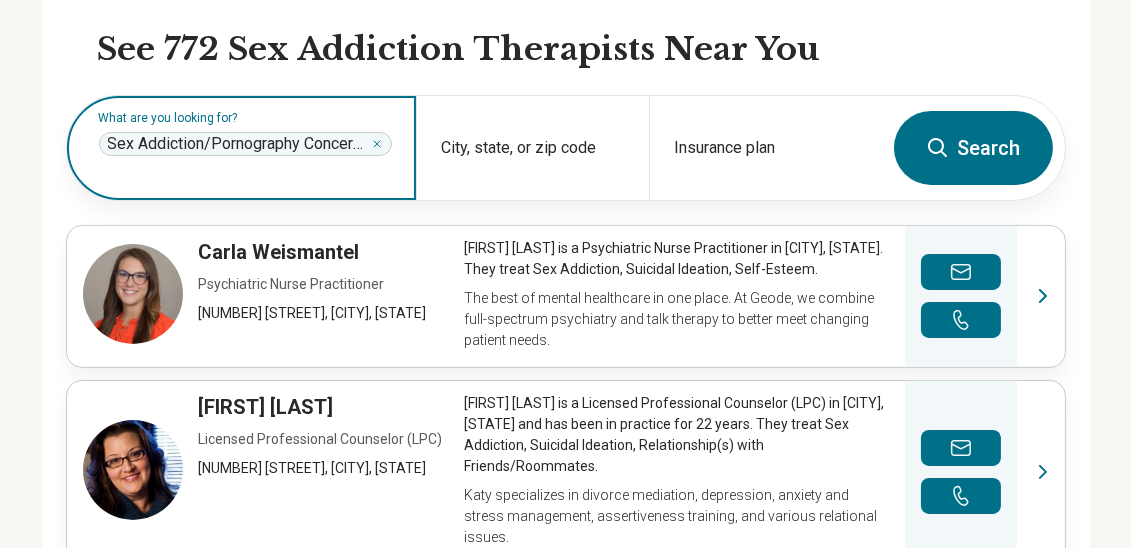 click on "Sex Addiction/Pornography Concerns" at bounding box center [237, 144] 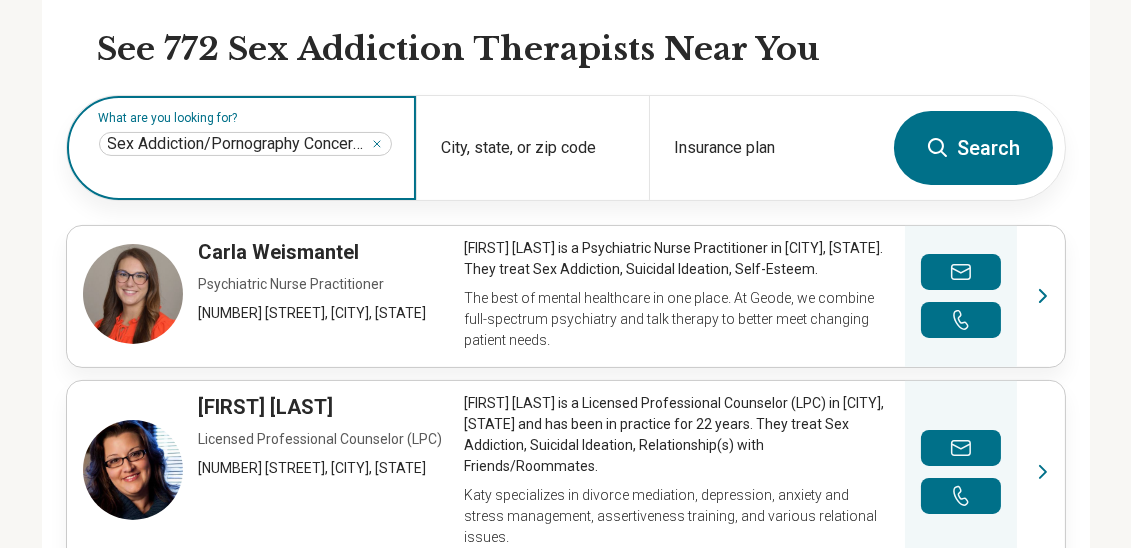 click on "Sex Addiction/Pornography Concerns" at bounding box center [237, 144] 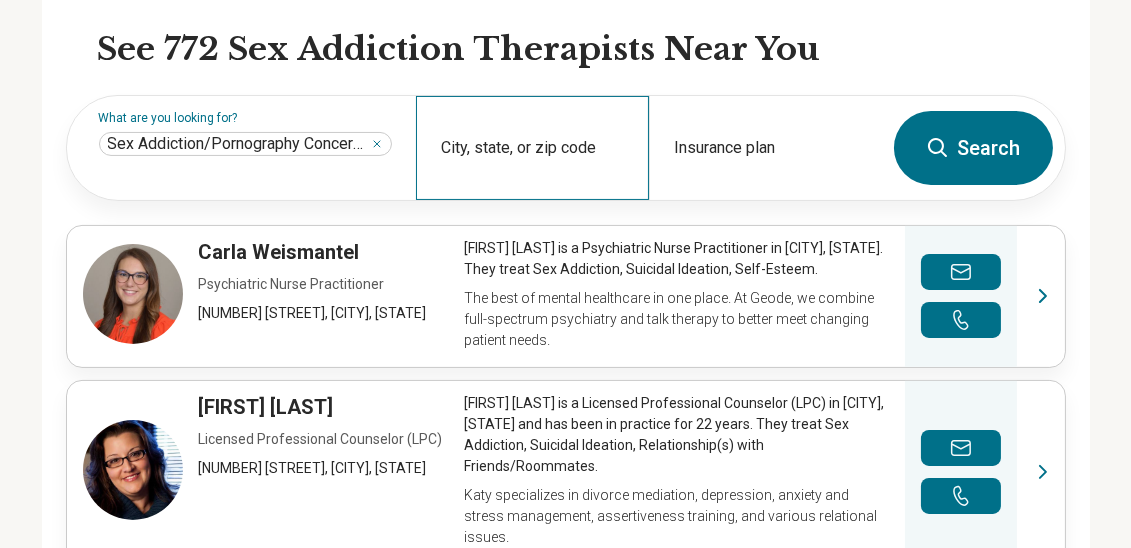 click on "City, state, or zip code" at bounding box center (532, 148) 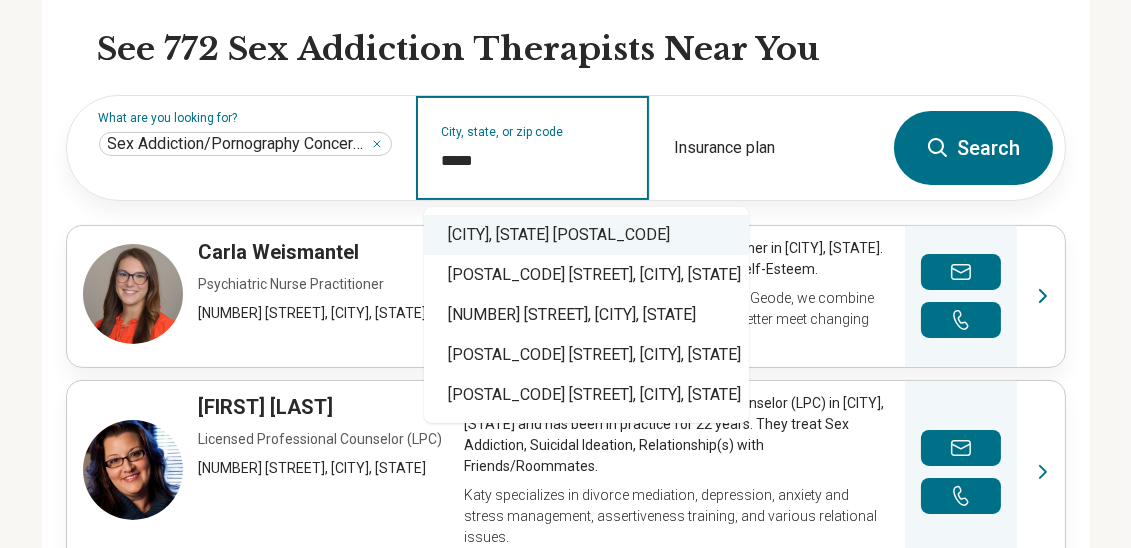 click on "Tempe, AZ 85282" at bounding box center (586, 235) 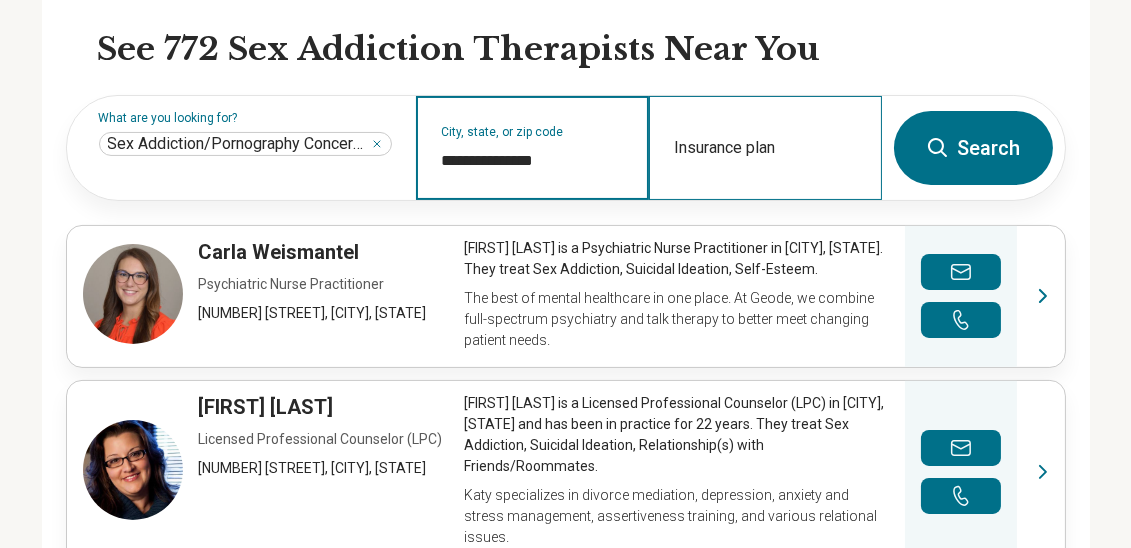 type on "**********" 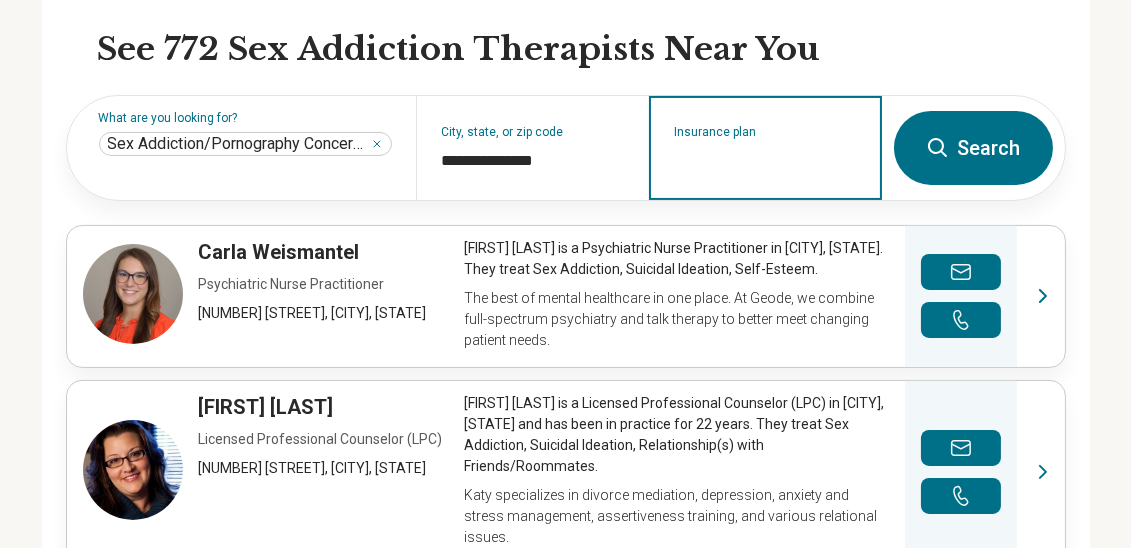 click on "Insurance plan" at bounding box center [766, 161] 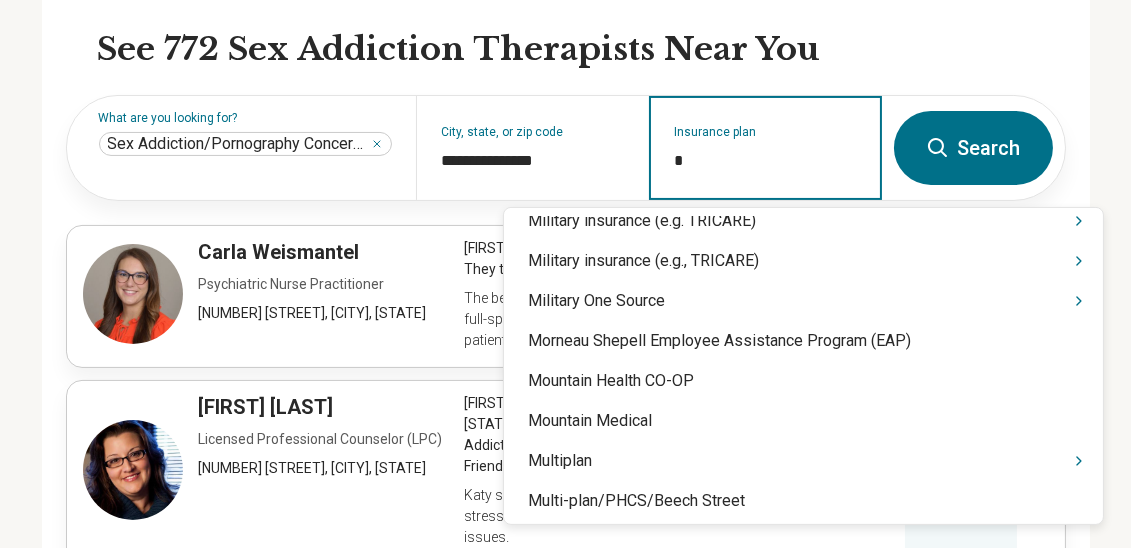 scroll, scrollTop: 5739, scrollLeft: 0, axis: vertical 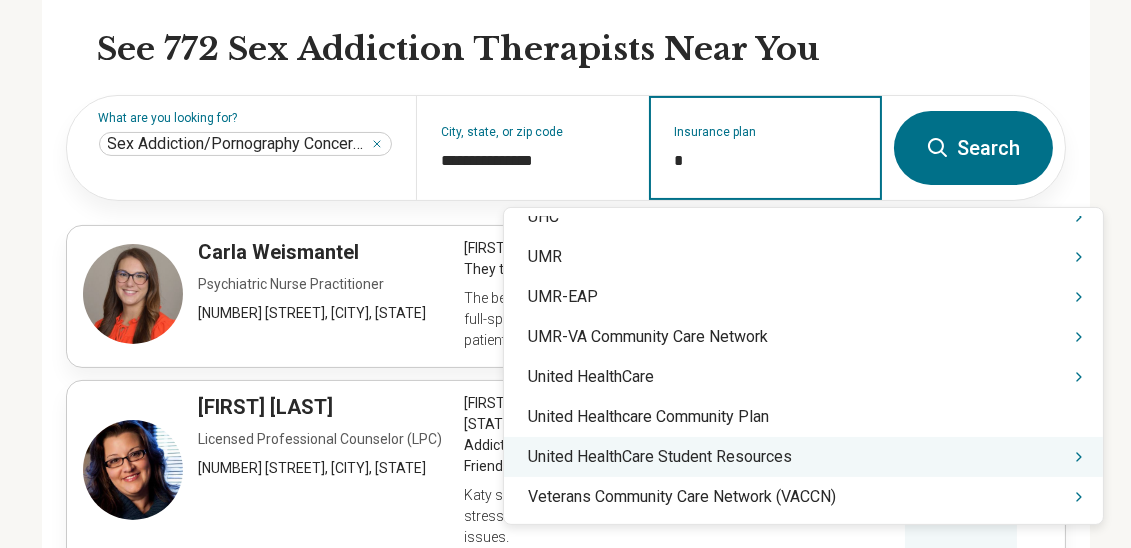 click on "United HealthCare Student Resources" at bounding box center [803, 457] 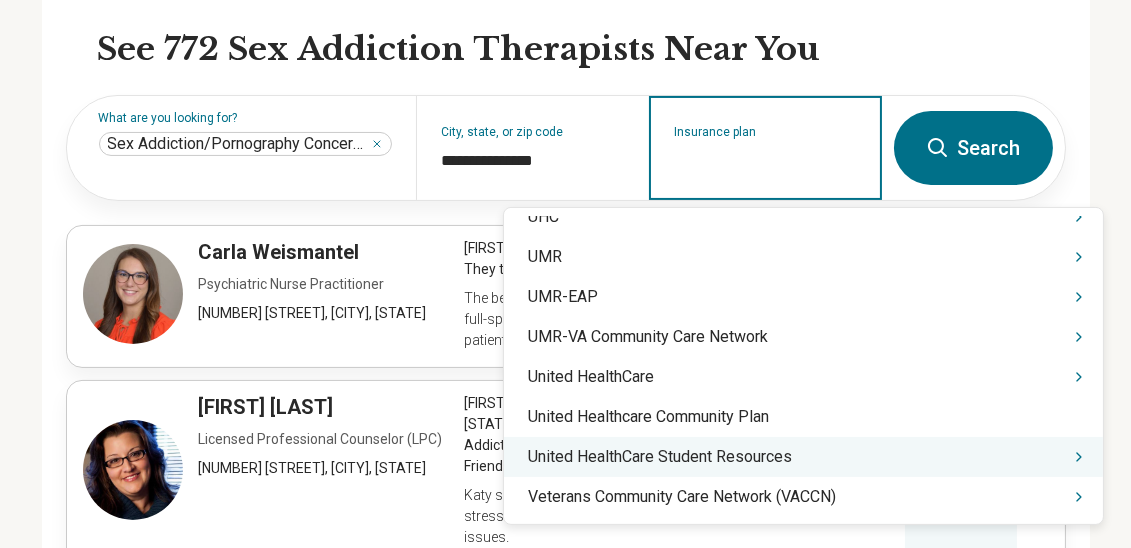 scroll, scrollTop: 0, scrollLeft: 0, axis: both 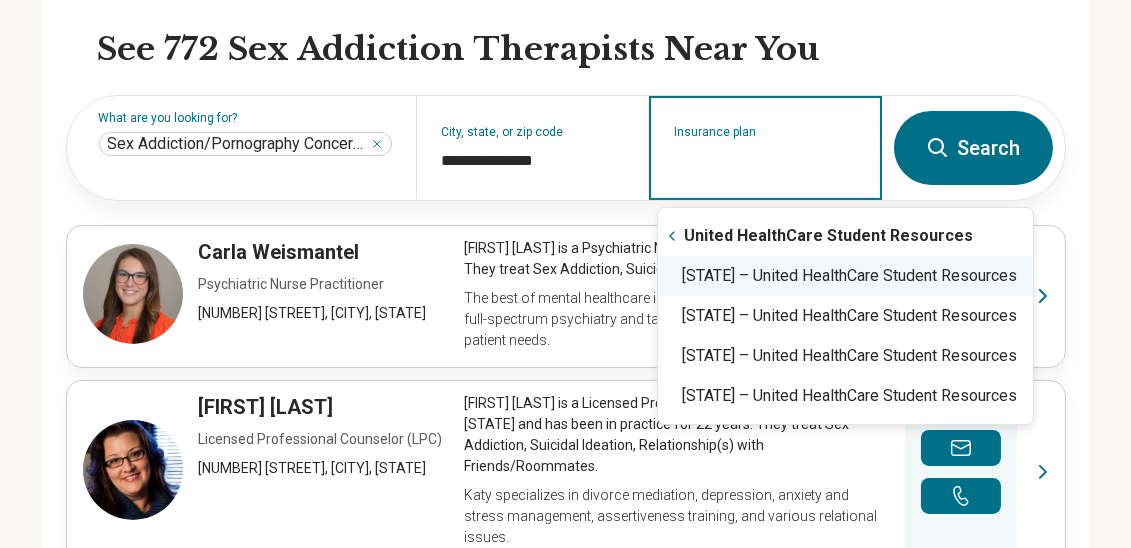 click on "Arizona – United HealthCare Student Resources" at bounding box center (845, 276) 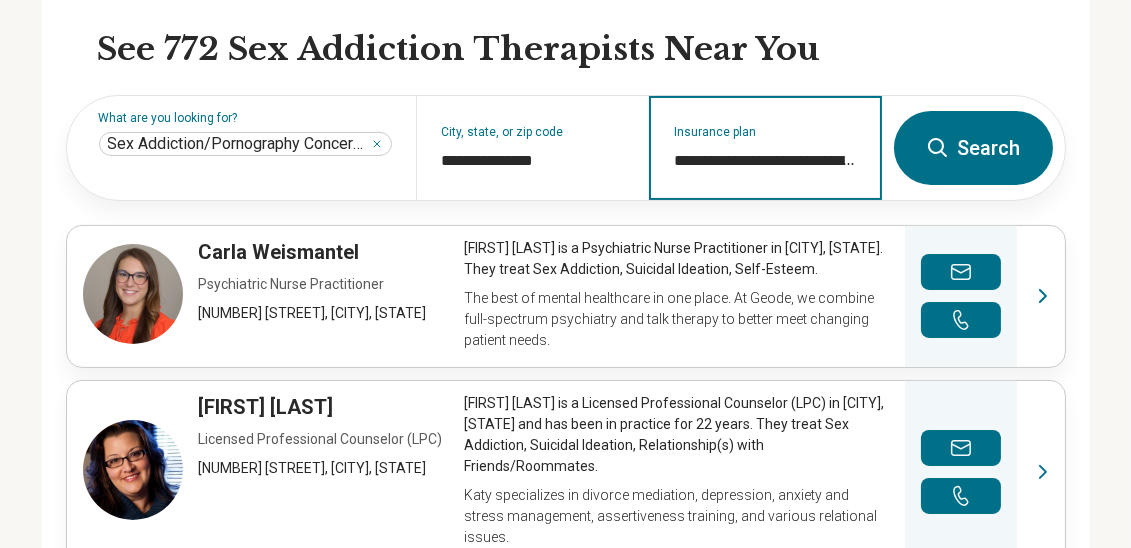 type on "**********" 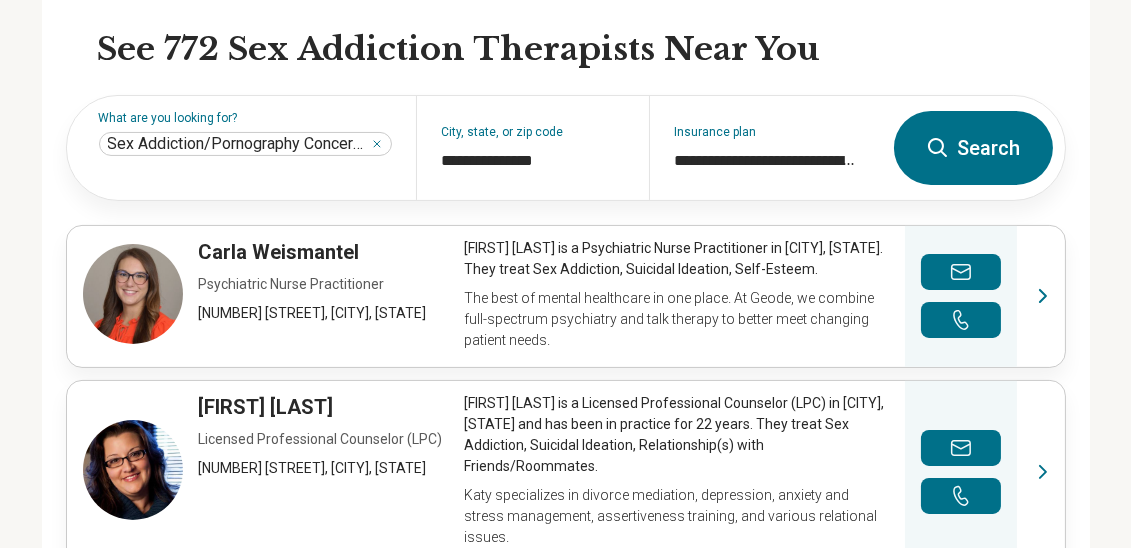 click on "Search" at bounding box center (973, 148) 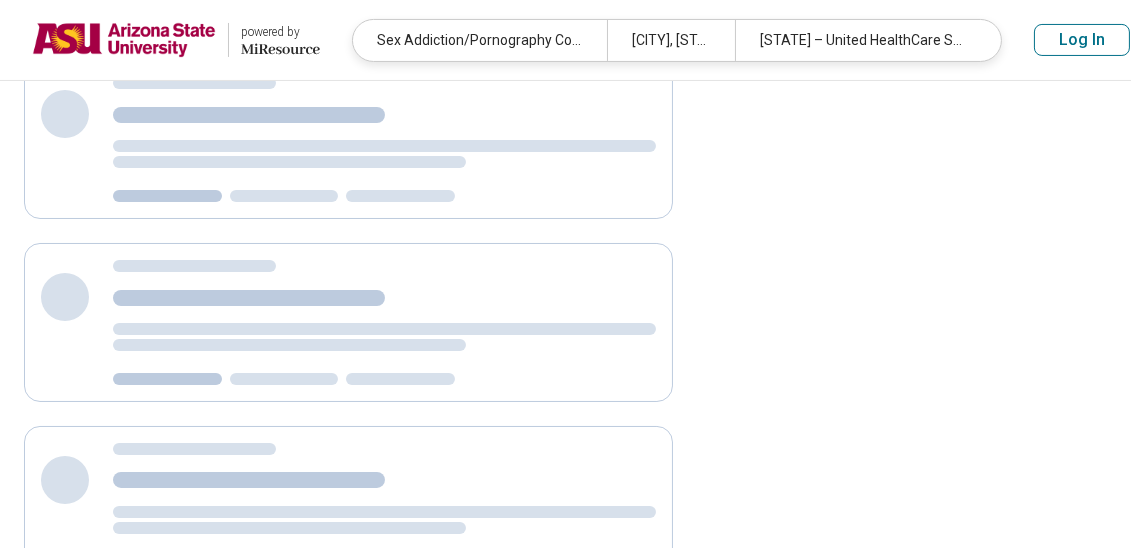 scroll, scrollTop: 0, scrollLeft: 0, axis: both 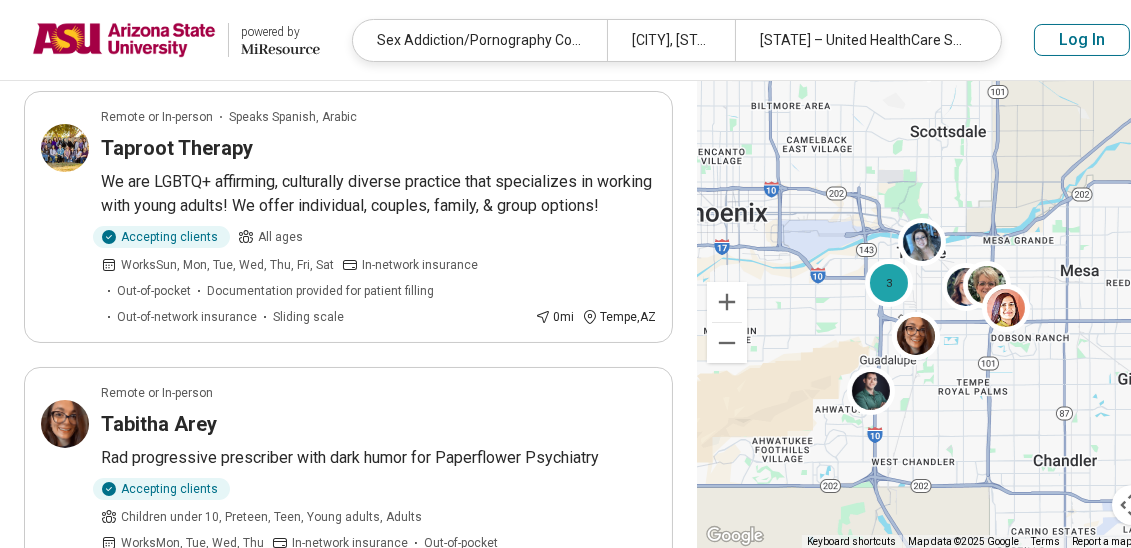 click on "**********" at bounding box center [348, 1277] 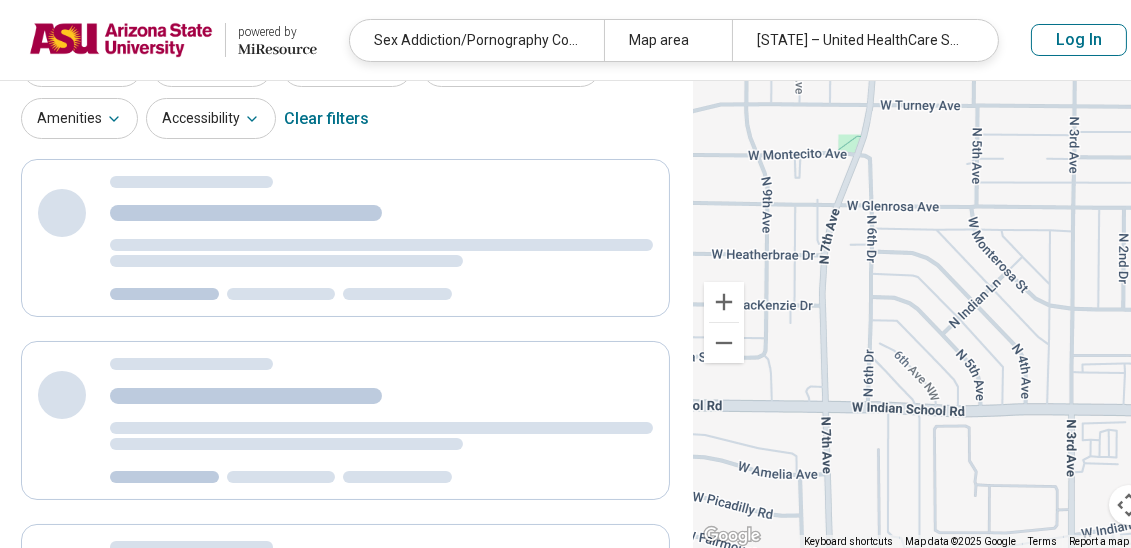 scroll, scrollTop: 10, scrollLeft: 0, axis: vertical 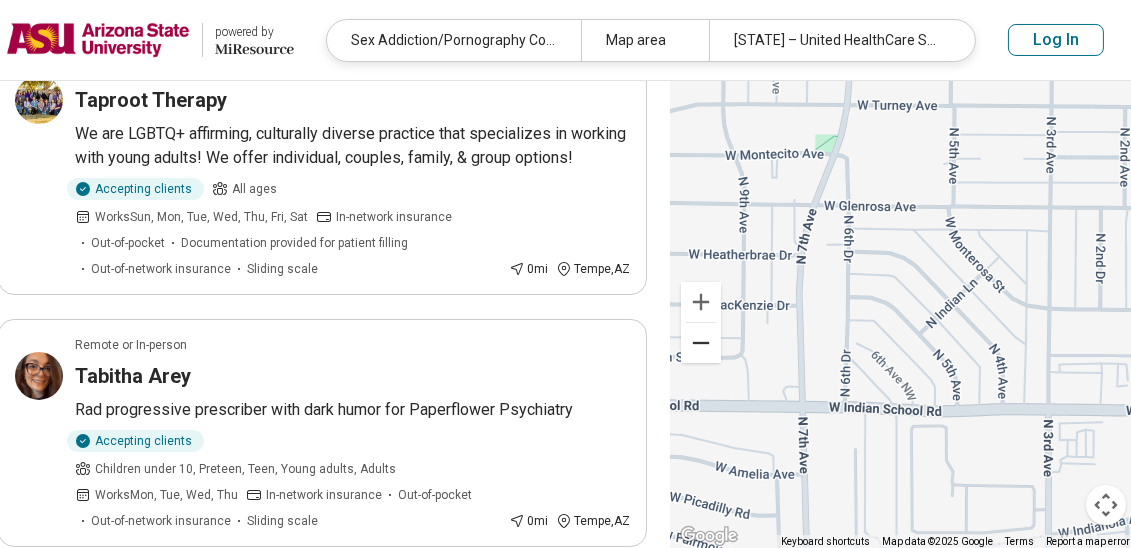 click at bounding box center [701, 343] 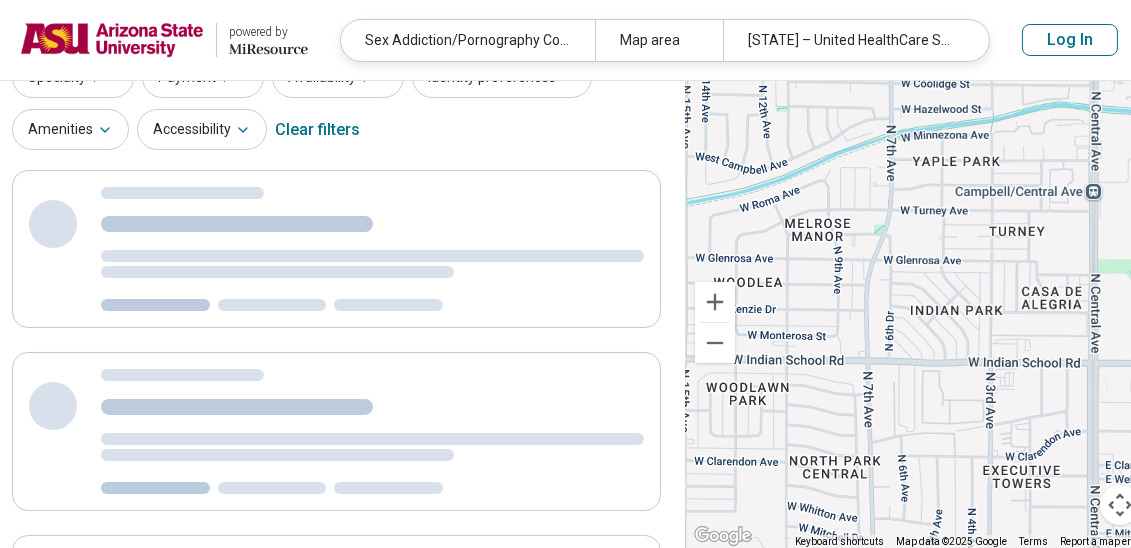 scroll, scrollTop: 0, scrollLeft: 0, axis: both 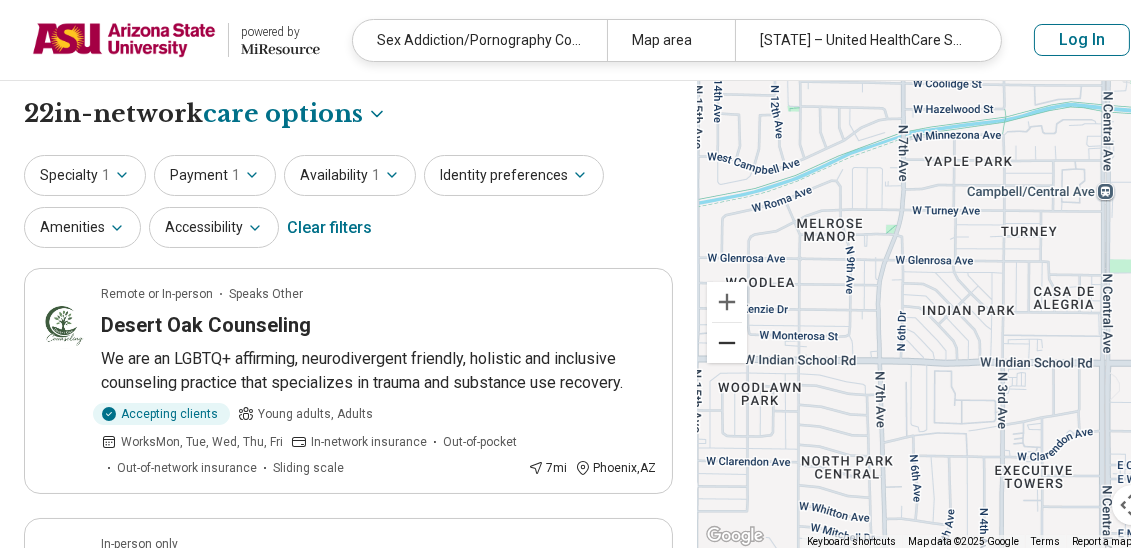 click at bounding box center [727, 343] 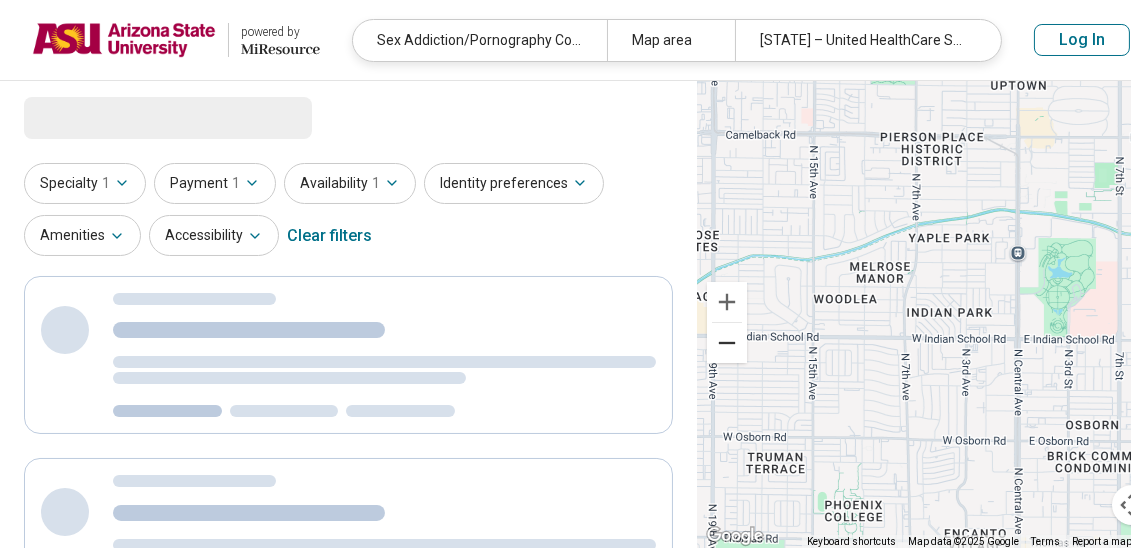 select on "***" 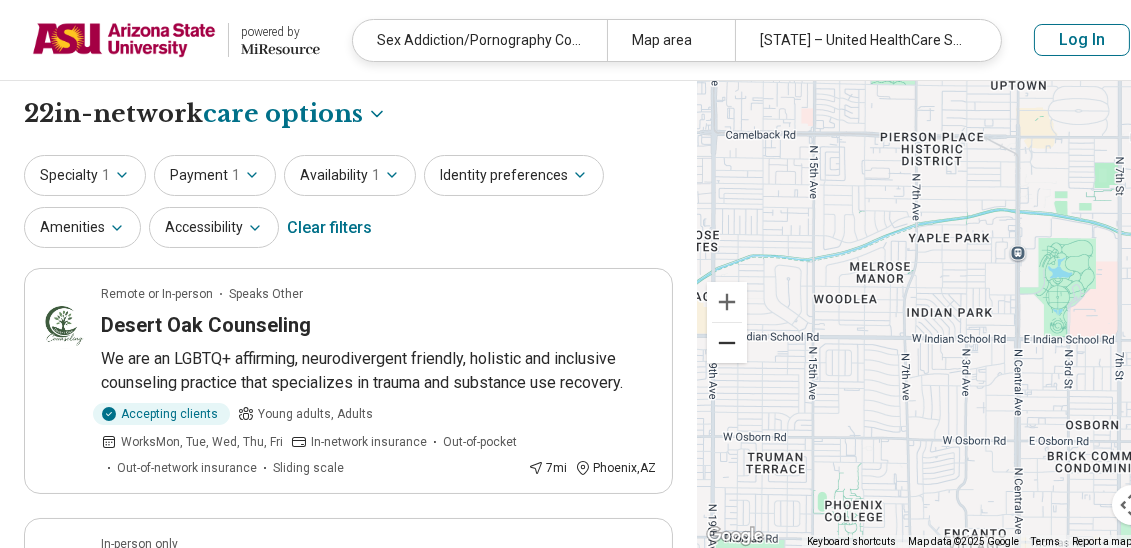 click at bounding box center (727, 343) 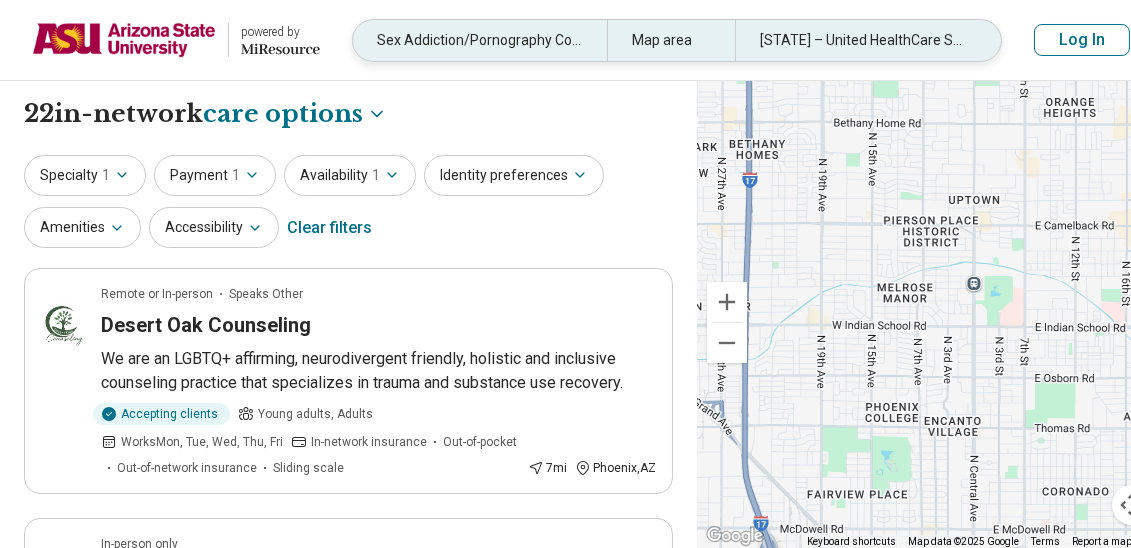 click on "Map area" at bounding box center [670, 40] 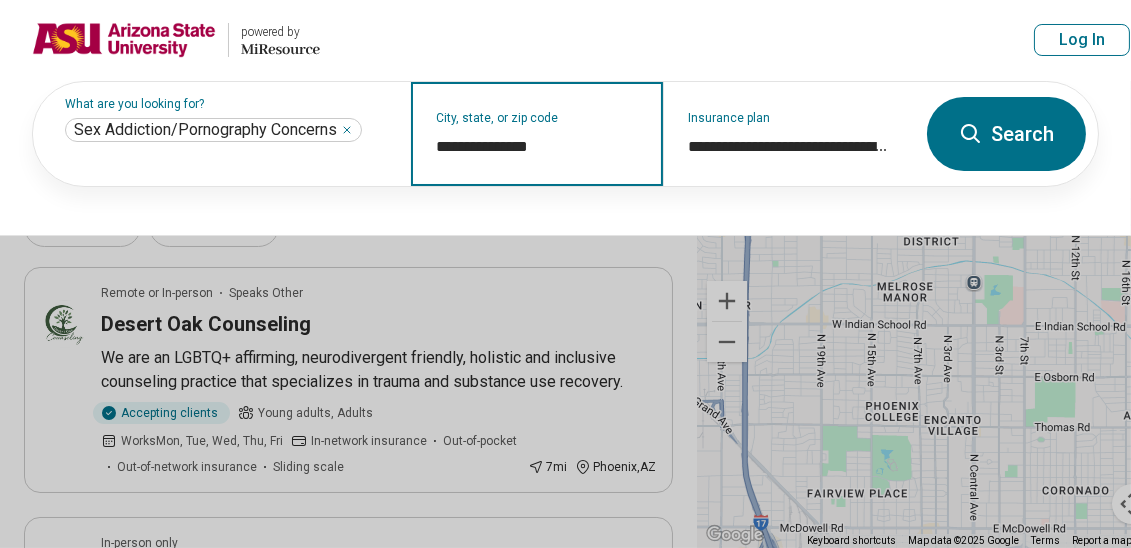 click on "**********" at bounding box center (537, 147) 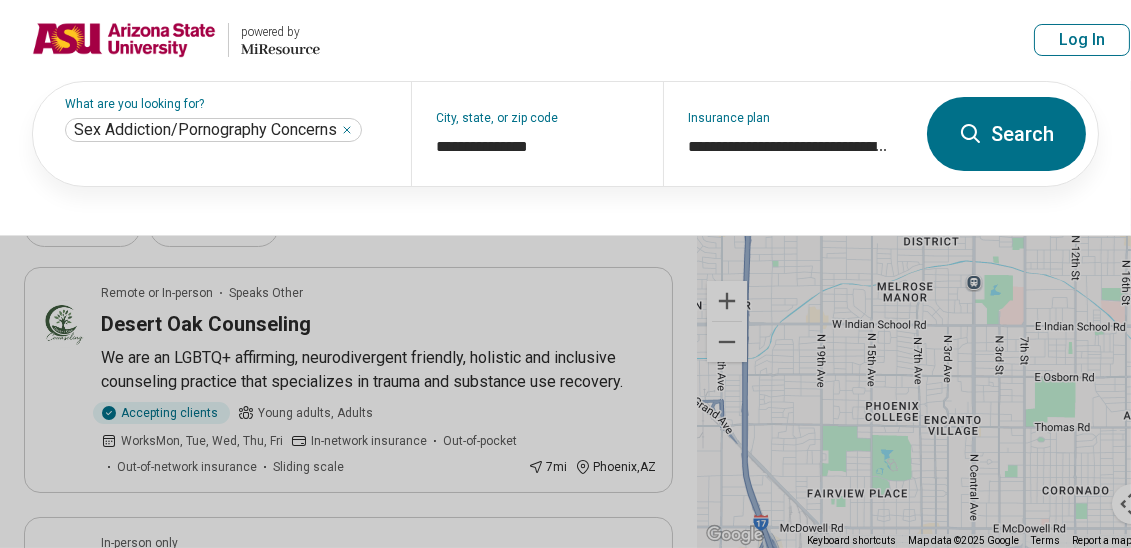 click on "Search" at bounding box center [1006, 134] 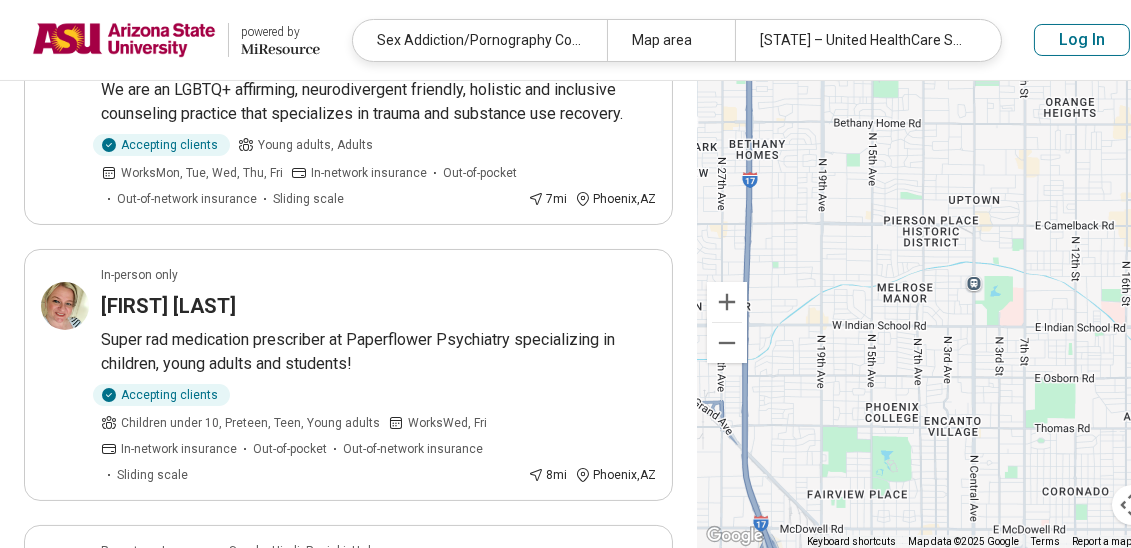 scroll, scrollTop: 272, scrollLeft: 0, axis: vertical 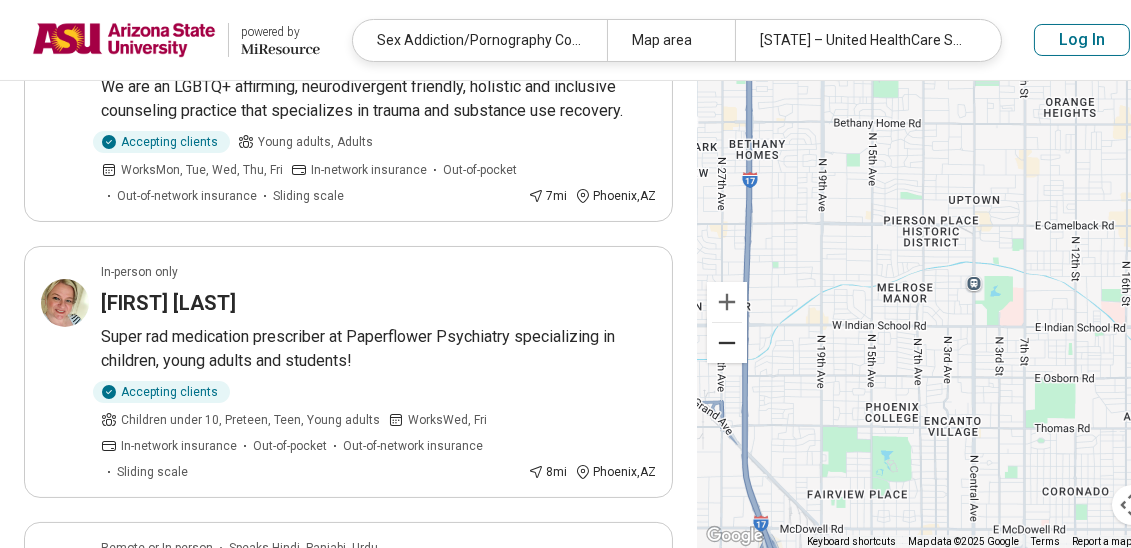 click at bounding box center [727, 343] 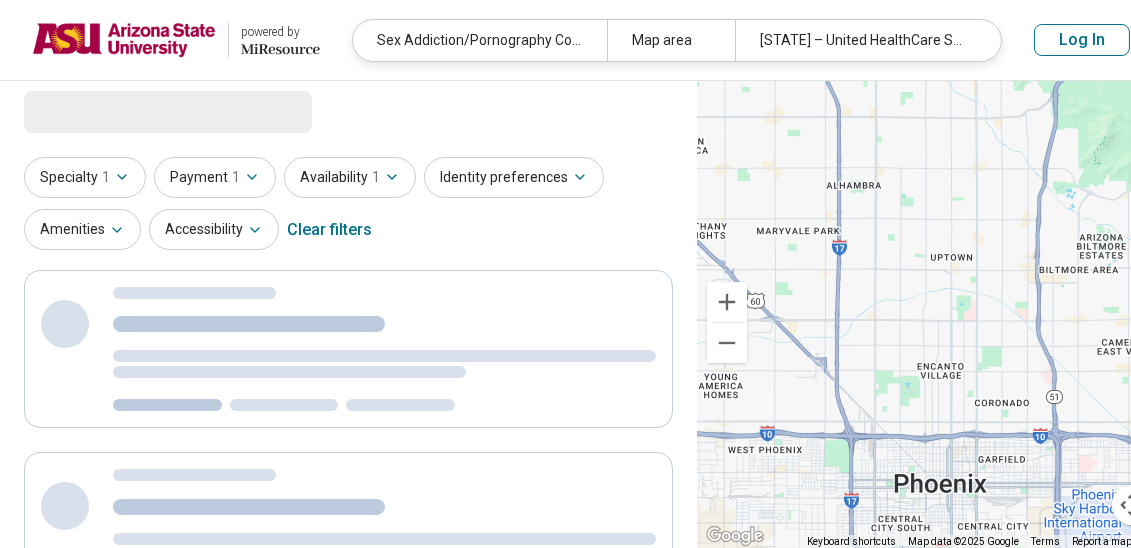 scroll, scrollTop: 0, scrollLeft: 0, axis: both 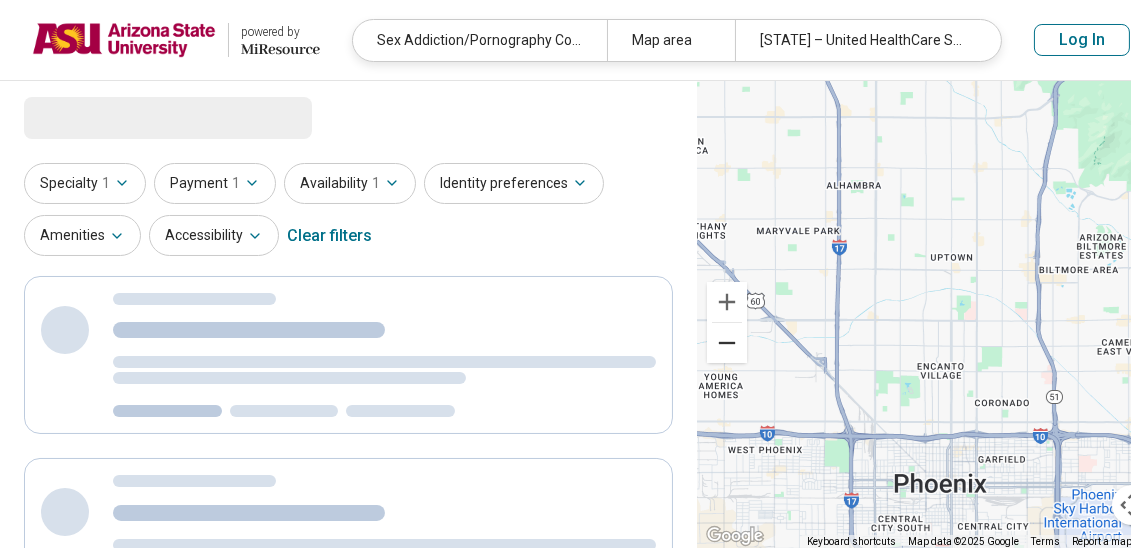 click at bounding box center [727, 343] 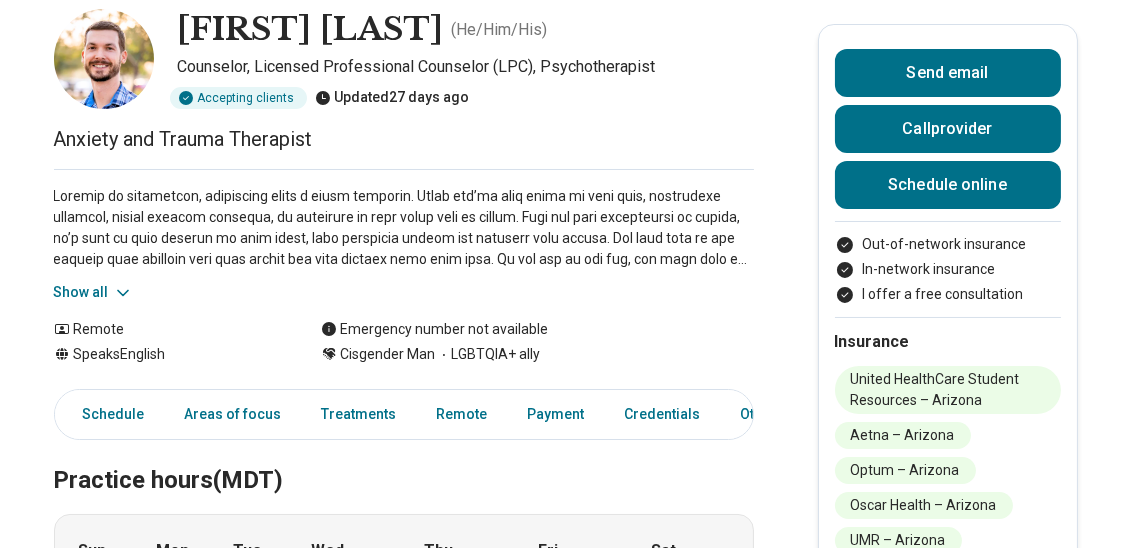 scroll, scrollTop: 109, scrollLeft: 0, axis: vertical 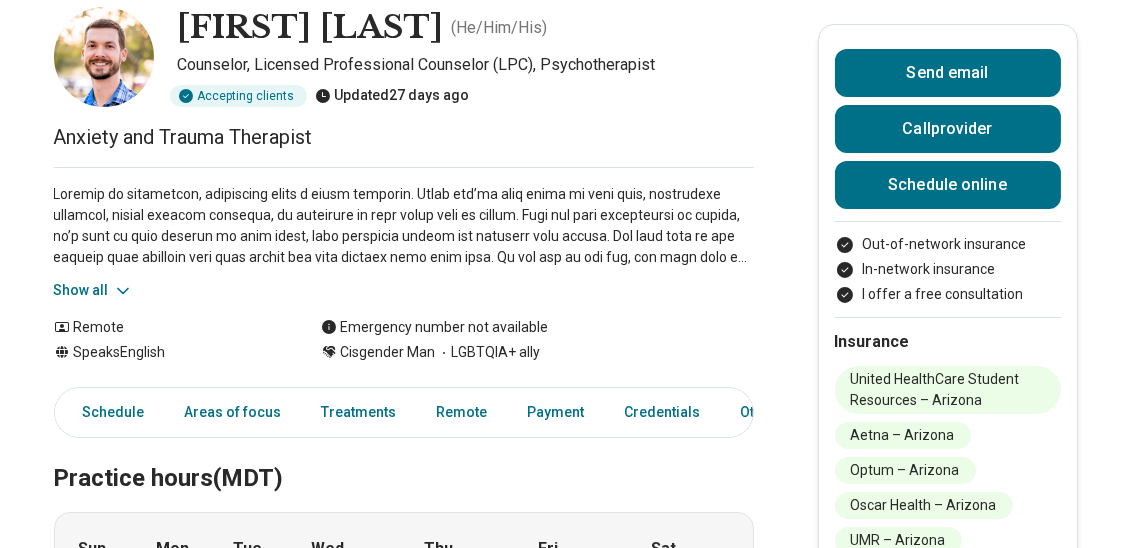 click 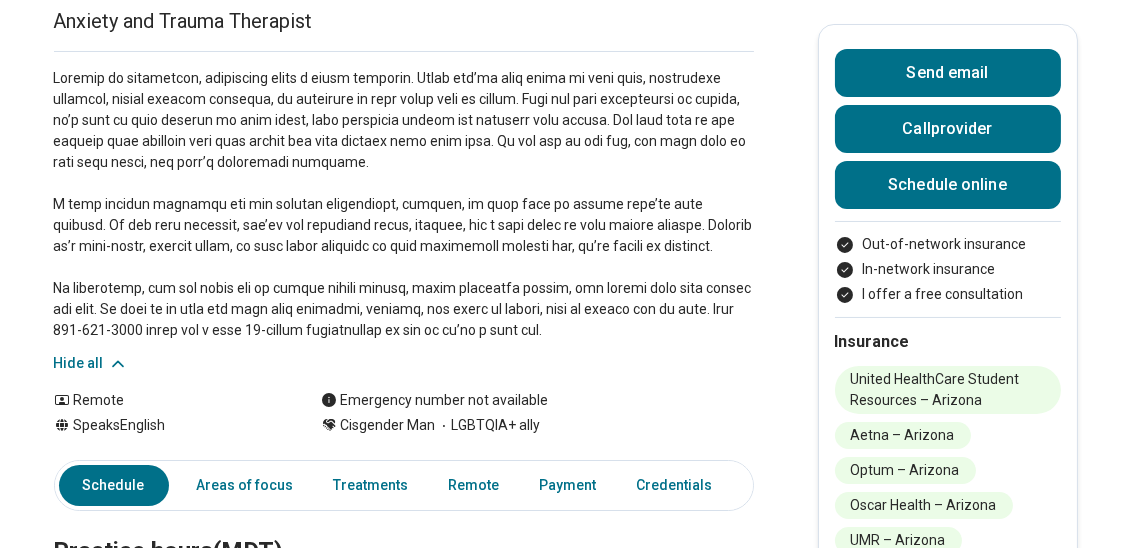 scroll, scrollTop: 226, scrollLeft: 15, axis: both 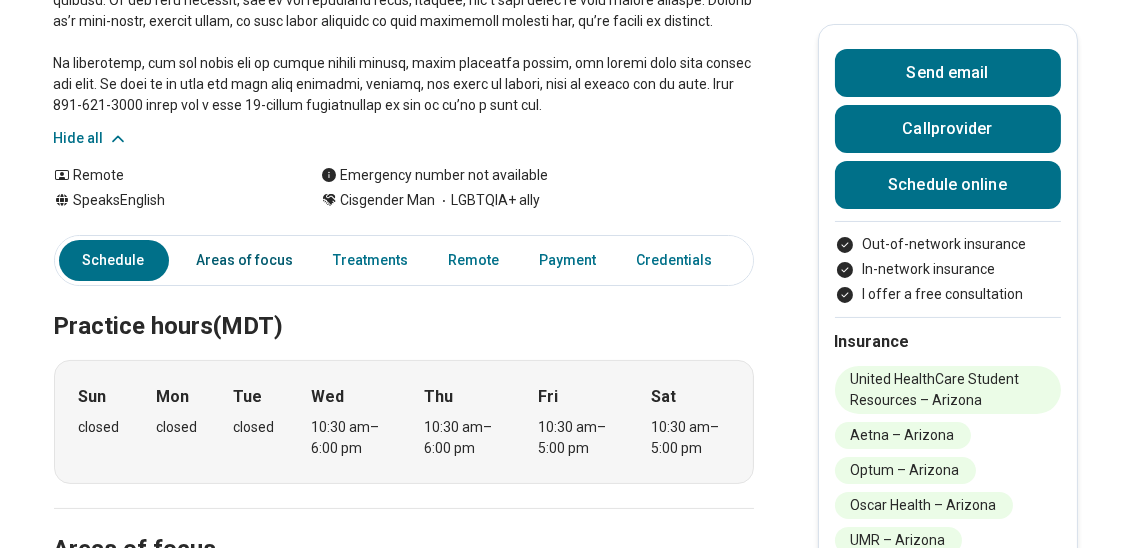 click on "Areas of focus" at bounding box center (245, 260) 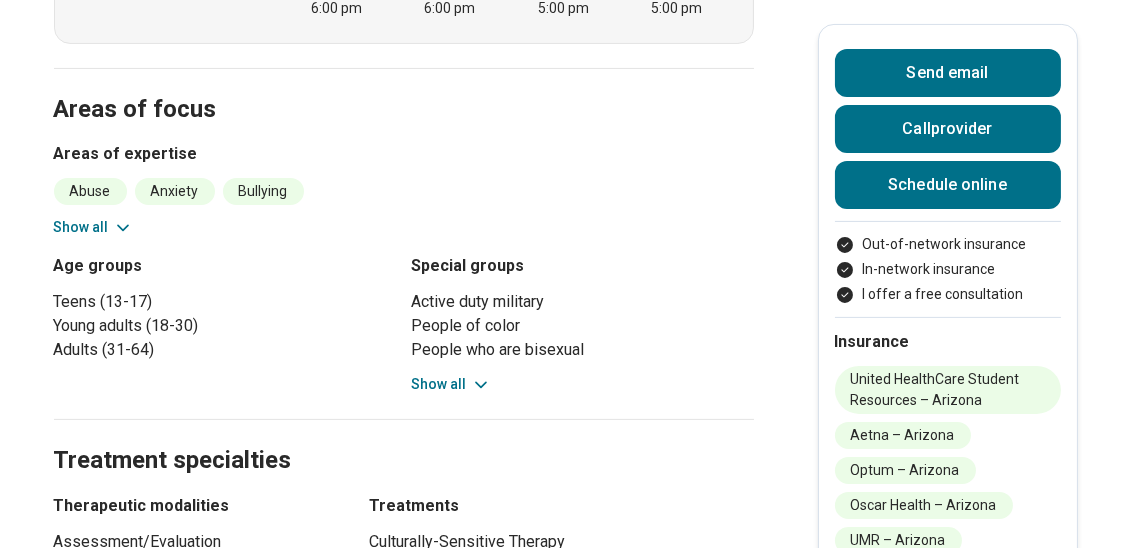 scroll, scrollTop: 933, scrollLeft: 15, axis: both 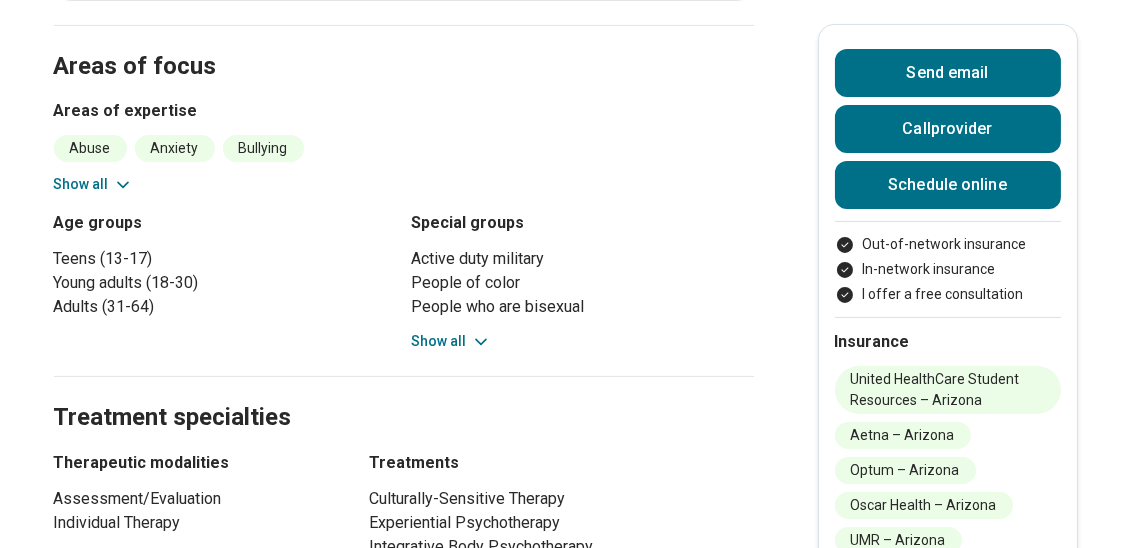 click 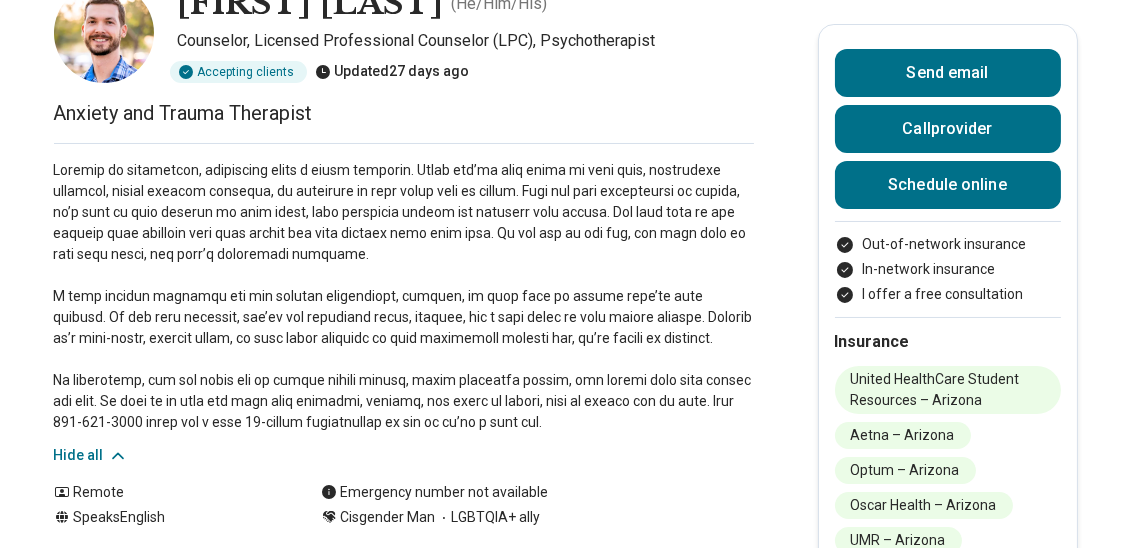 scroll, scrollTop: 0, scrollLeft: 15, axis: horizontal 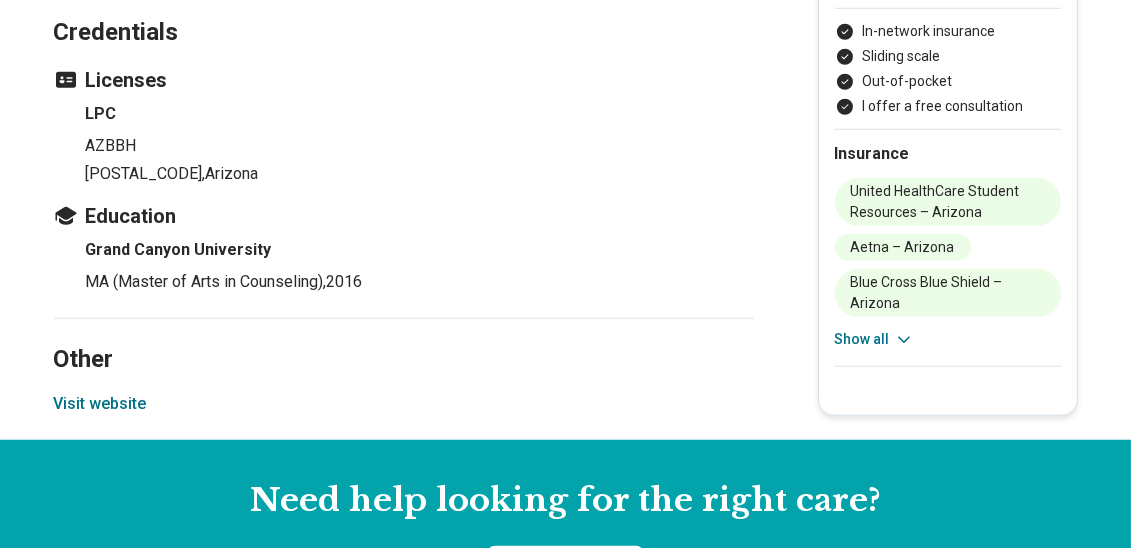 click on "Visit website" at bounding box center (100, 404) 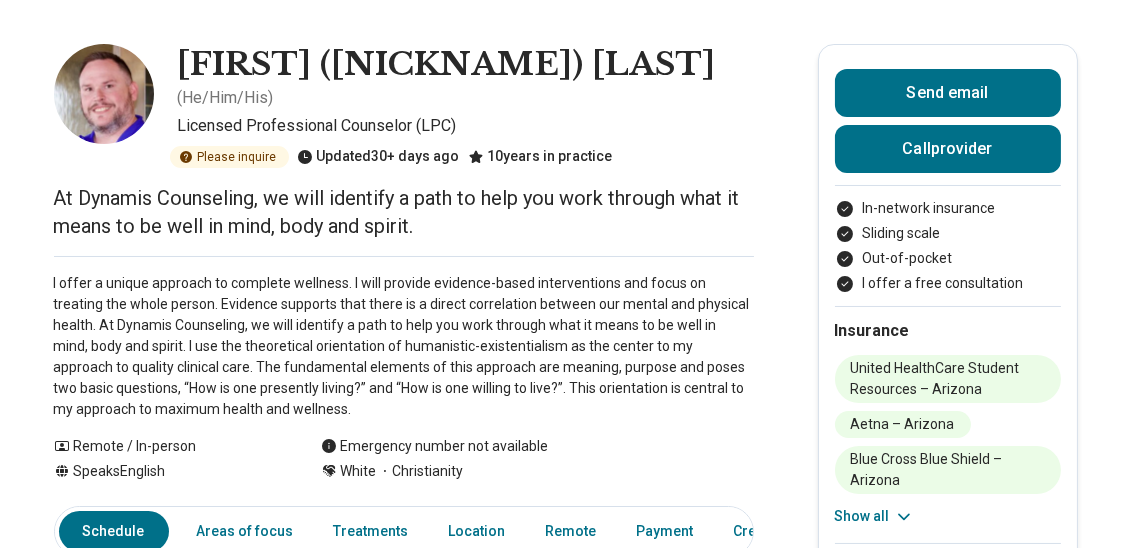 scroll, scrollTop: 0, scrollLeft: 0, axis: both 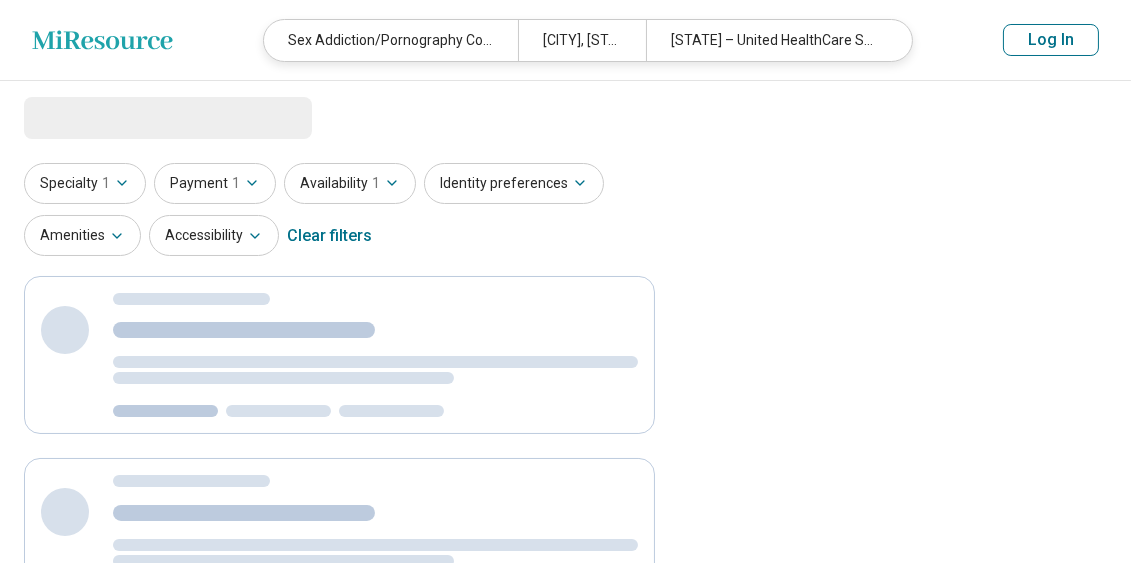 select on "***" 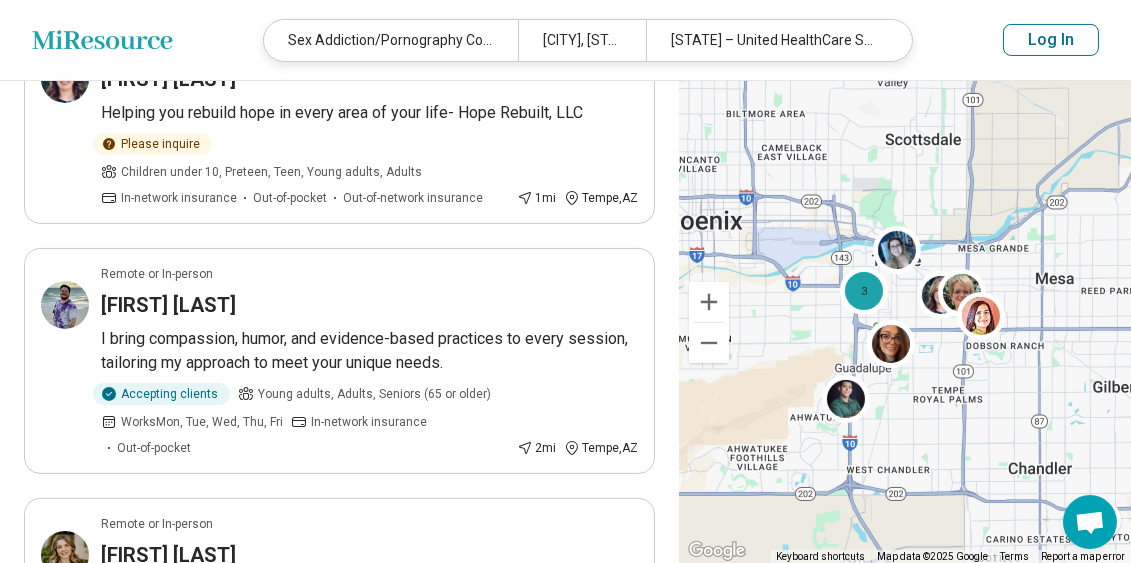 scroll, scrollTop: 804, scrollLeft: 0, axis: vertical 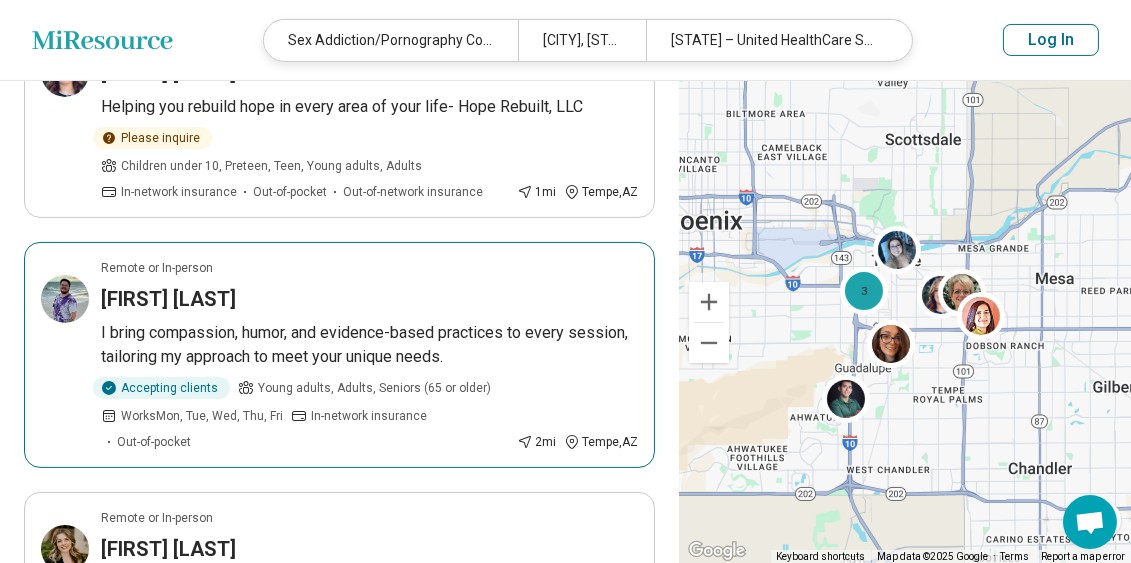 click on "[FIRST] [LAST]" at bounding box center [168, 299] 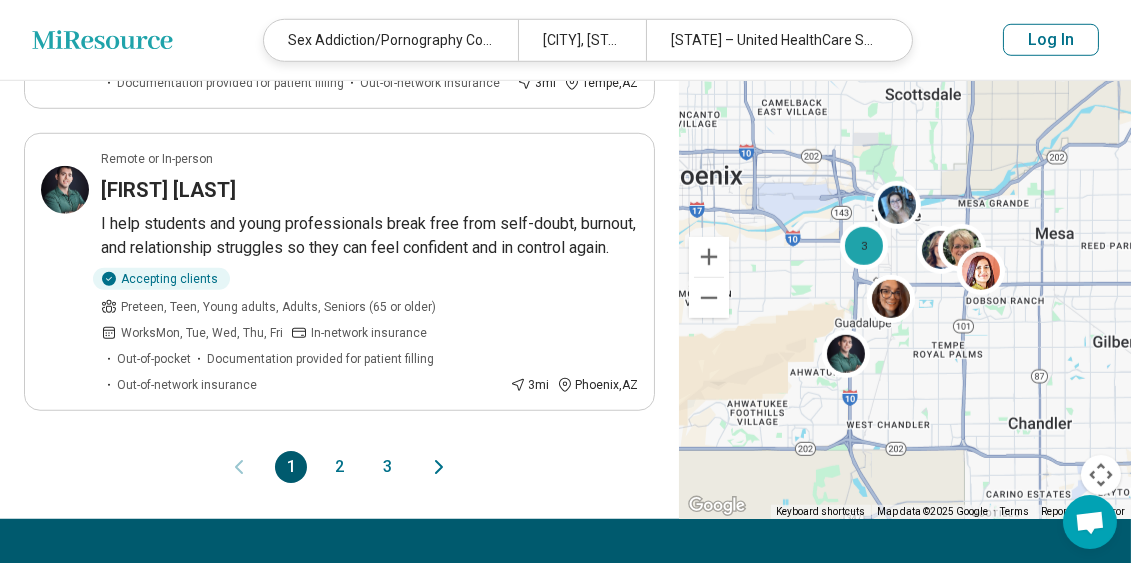 scroll, scrollTop: 2391, scrollLeft: 0, axis: vertical 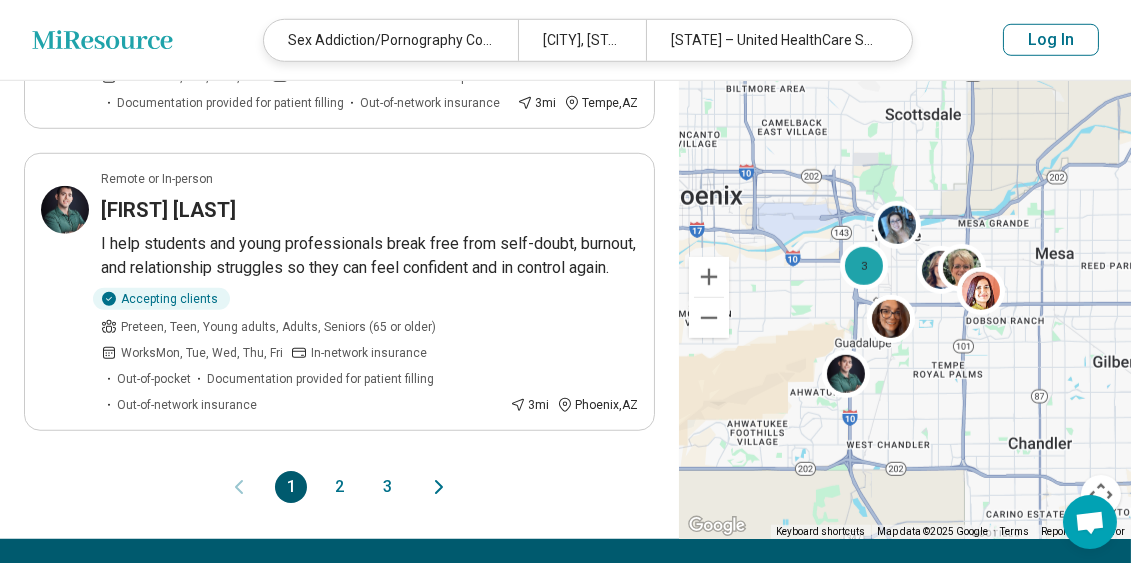 click 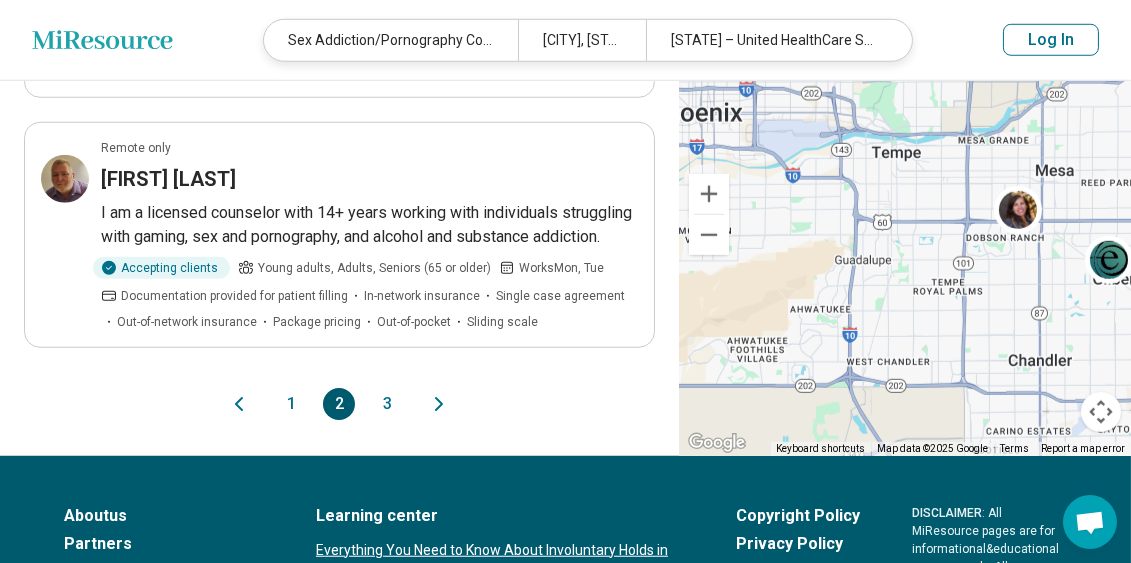 scroll, scrollTop: 2523, scrollLeft: 0, axis: vertical 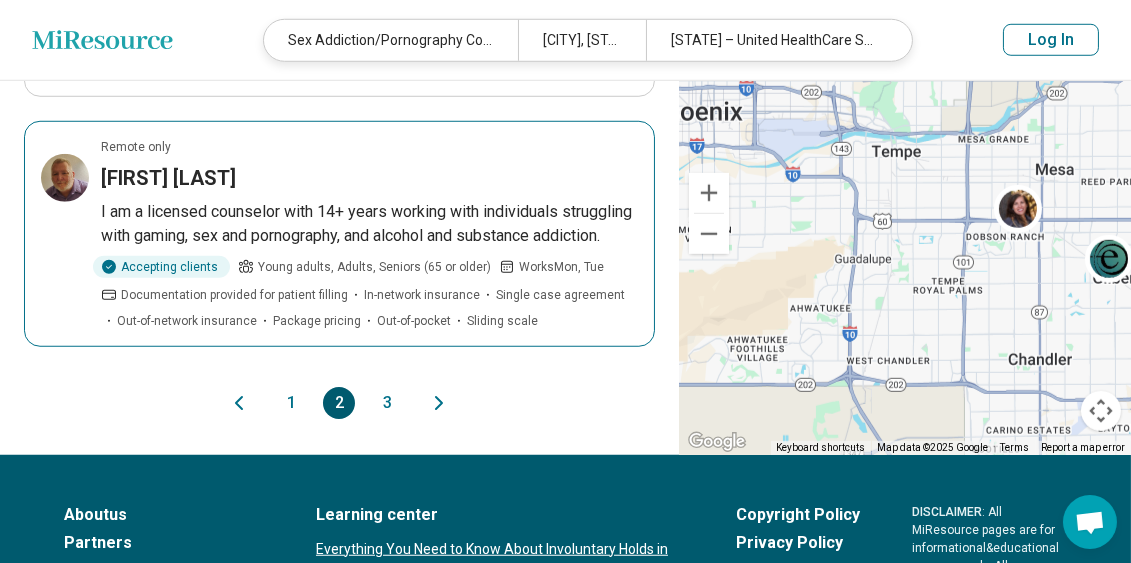 click on "[FIRST] [LAST]" at bounding box center [168, 178] 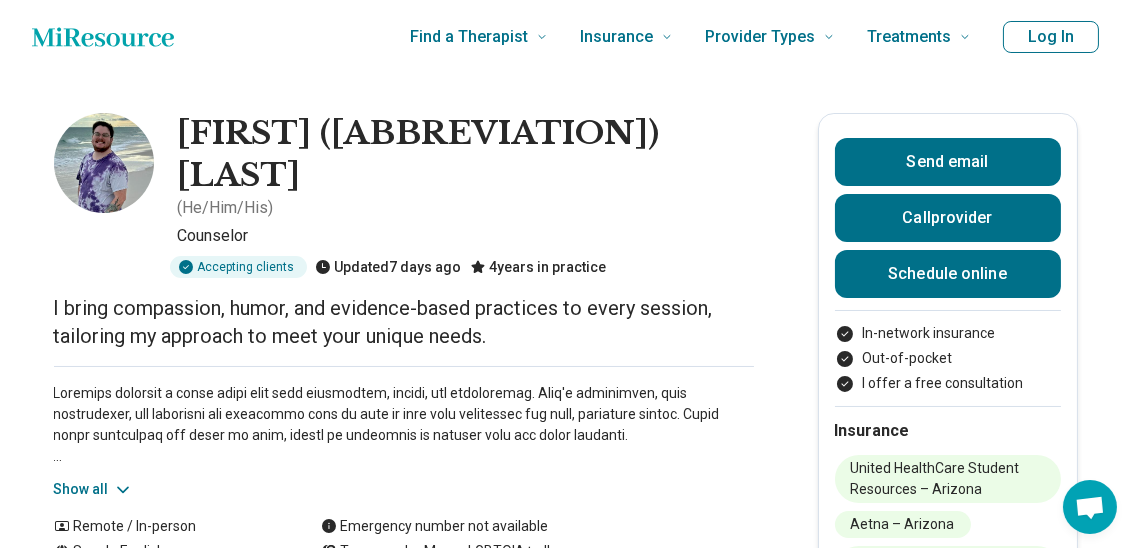 scroll, scrollTop: 0, scrollLeft: 0, axis: both 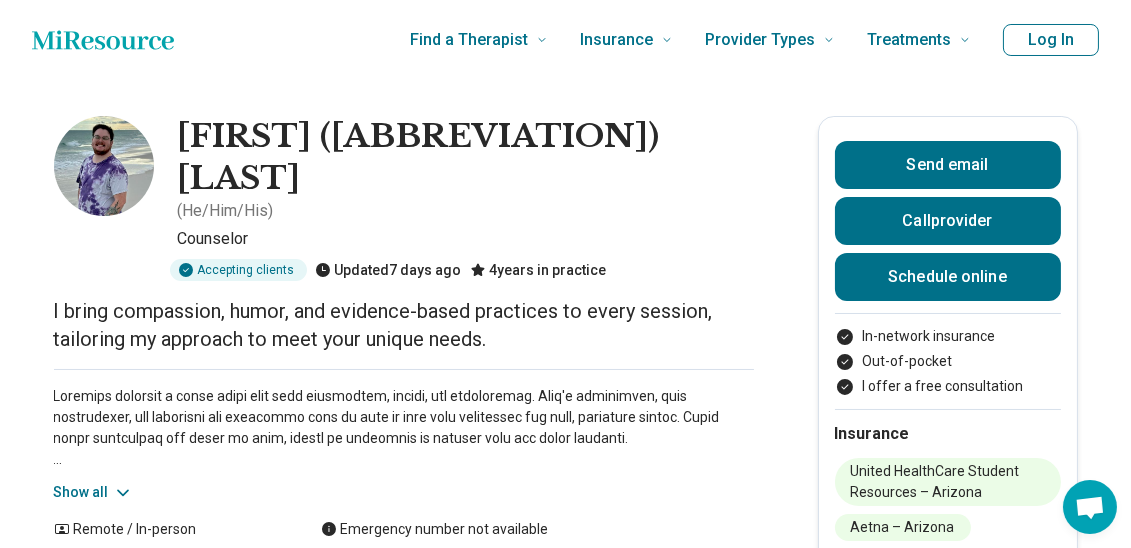 click at bounding box center (104, 166) 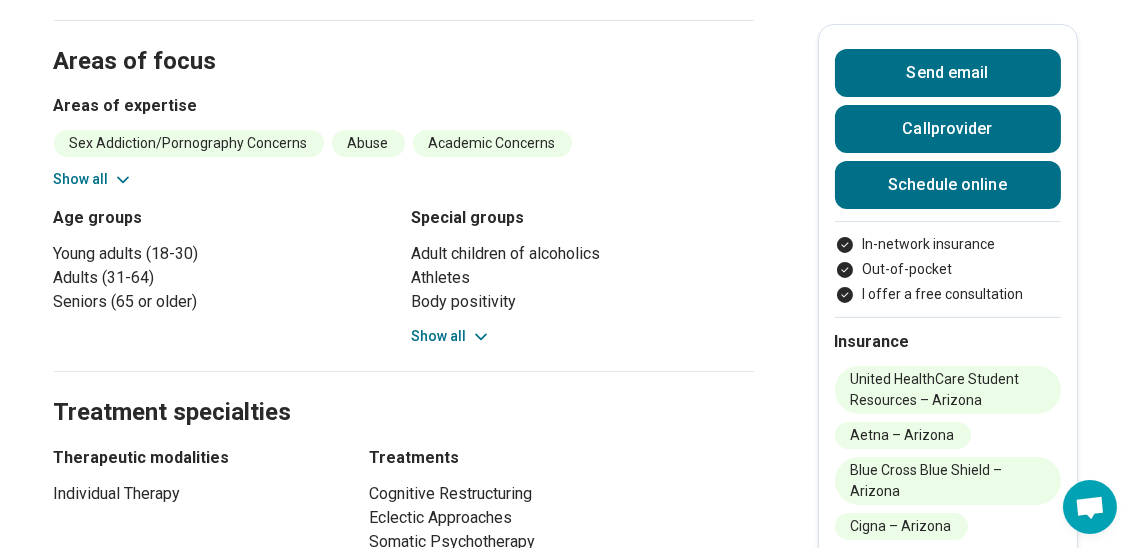 scroll, scrollTop: 846, scrollLeft: 0, axis: vertical 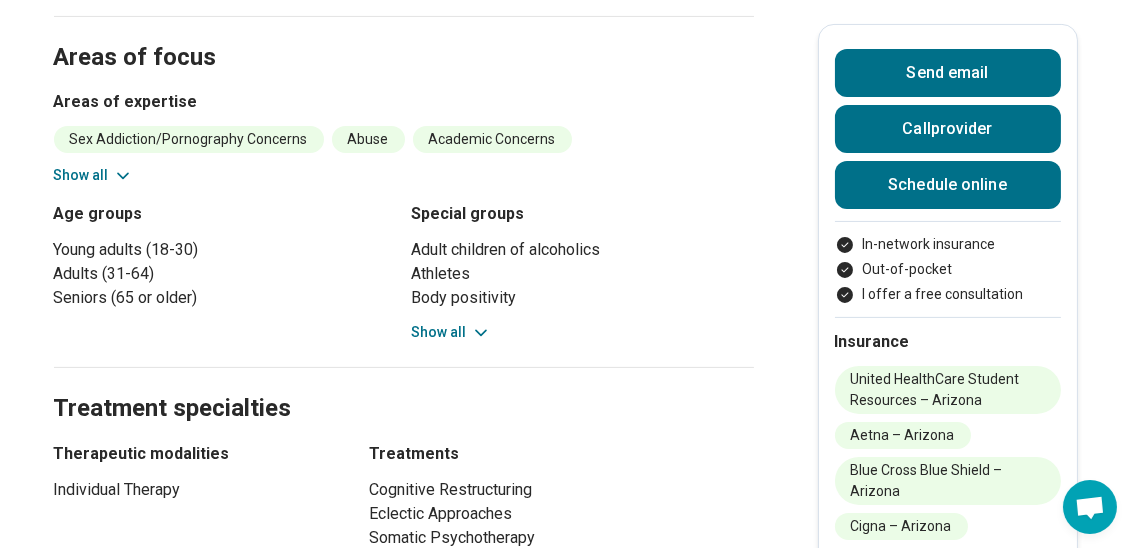 click 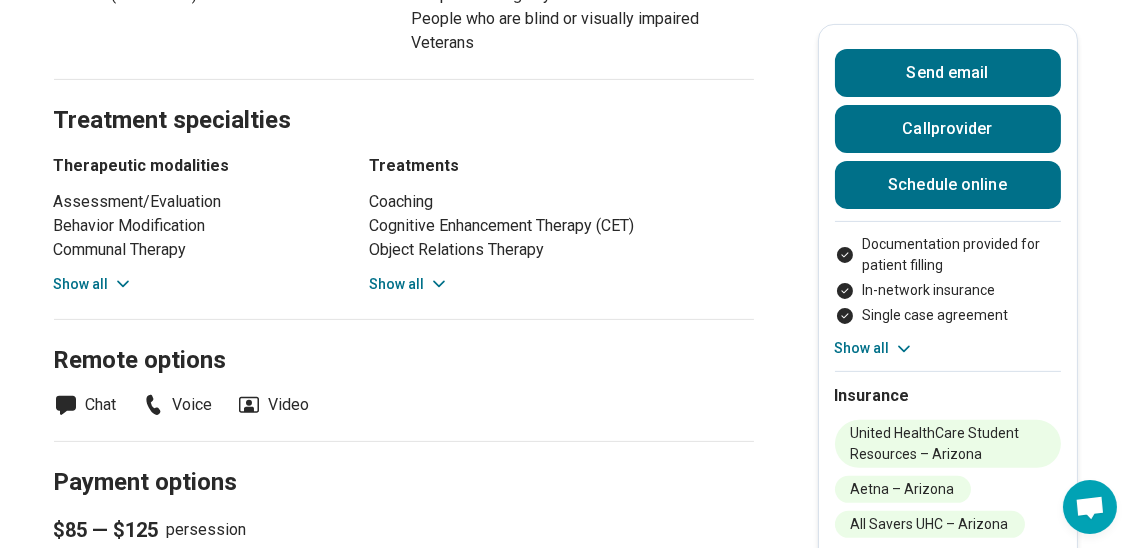 scroll, scrollTop: 1136, scrollLeft: 0, axis: vertical 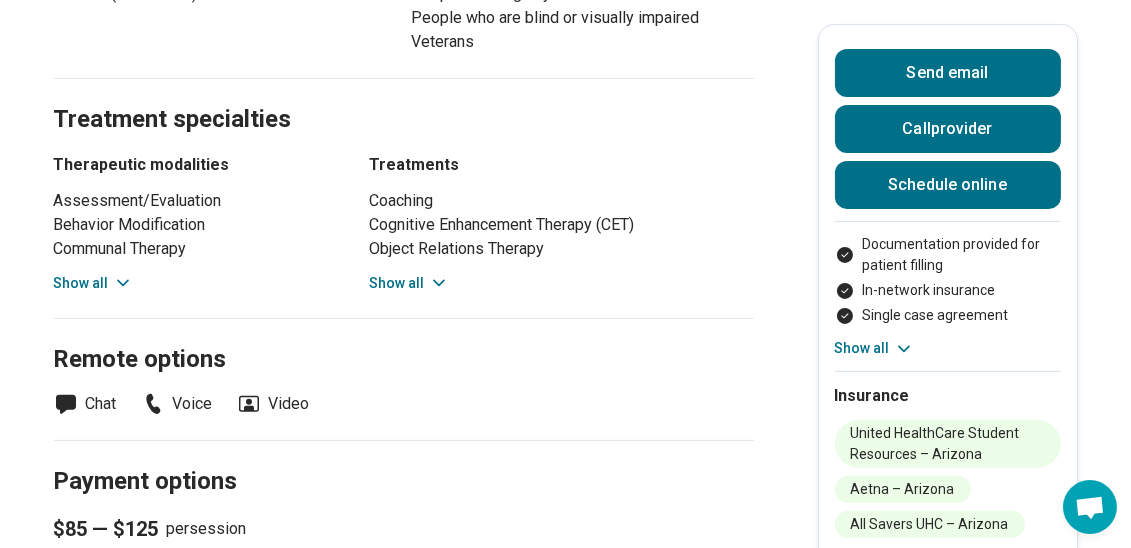 click 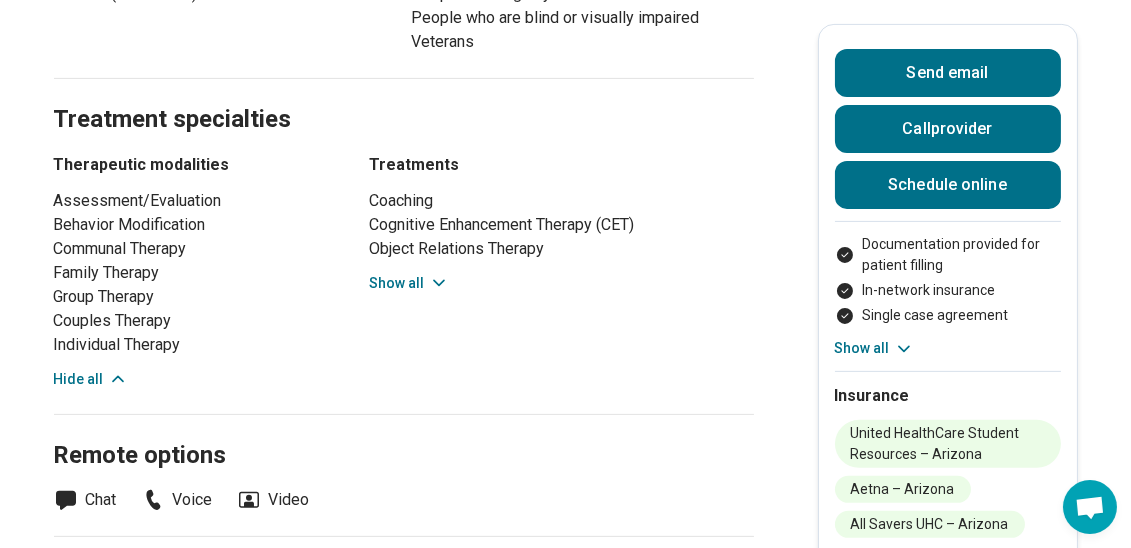 click 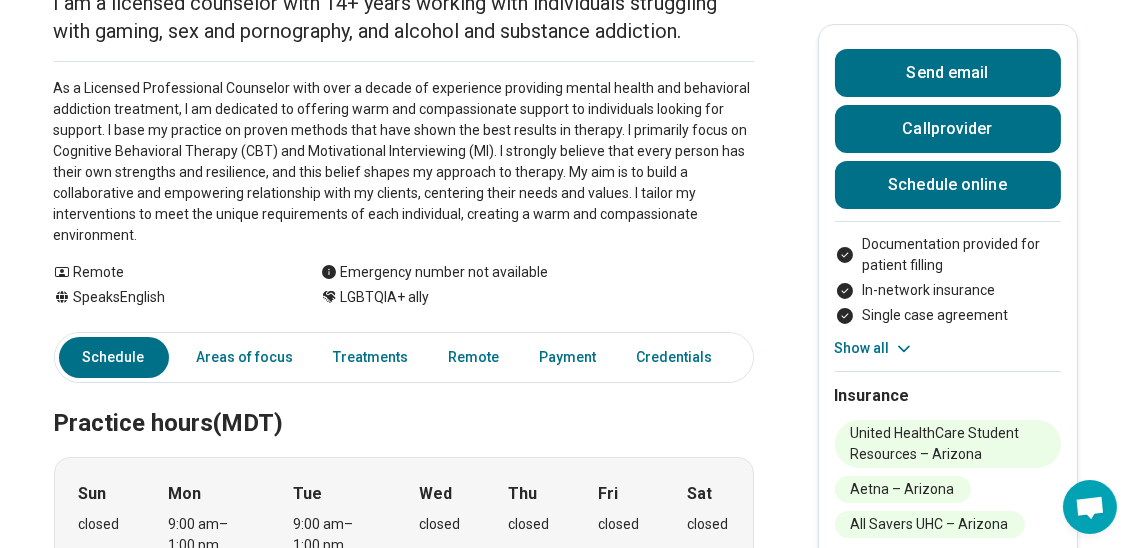scroll, scrollTop: 0, scrollLeft: 0, axis: both 